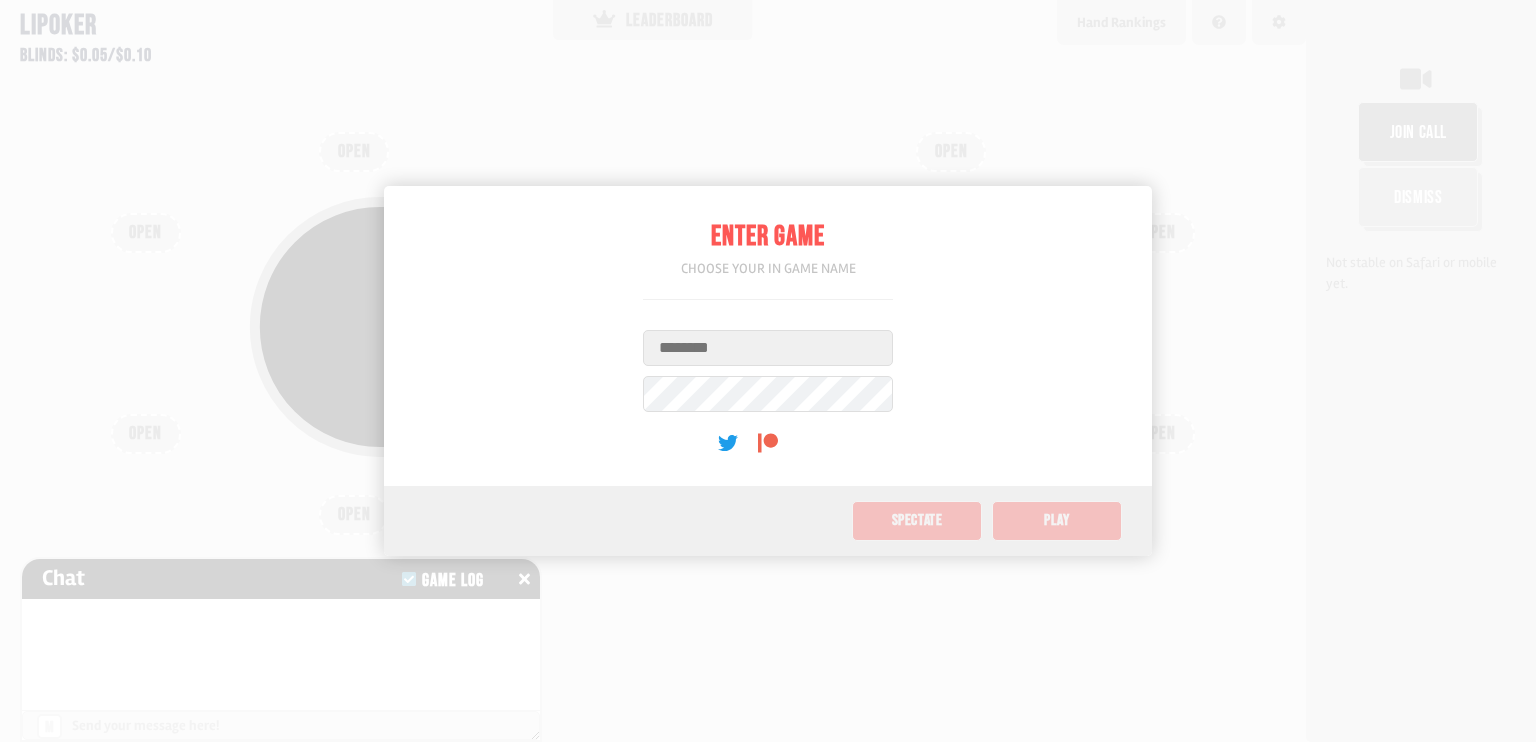 scroll, scrollTop: 0, scrollLeft: 0, axis: both 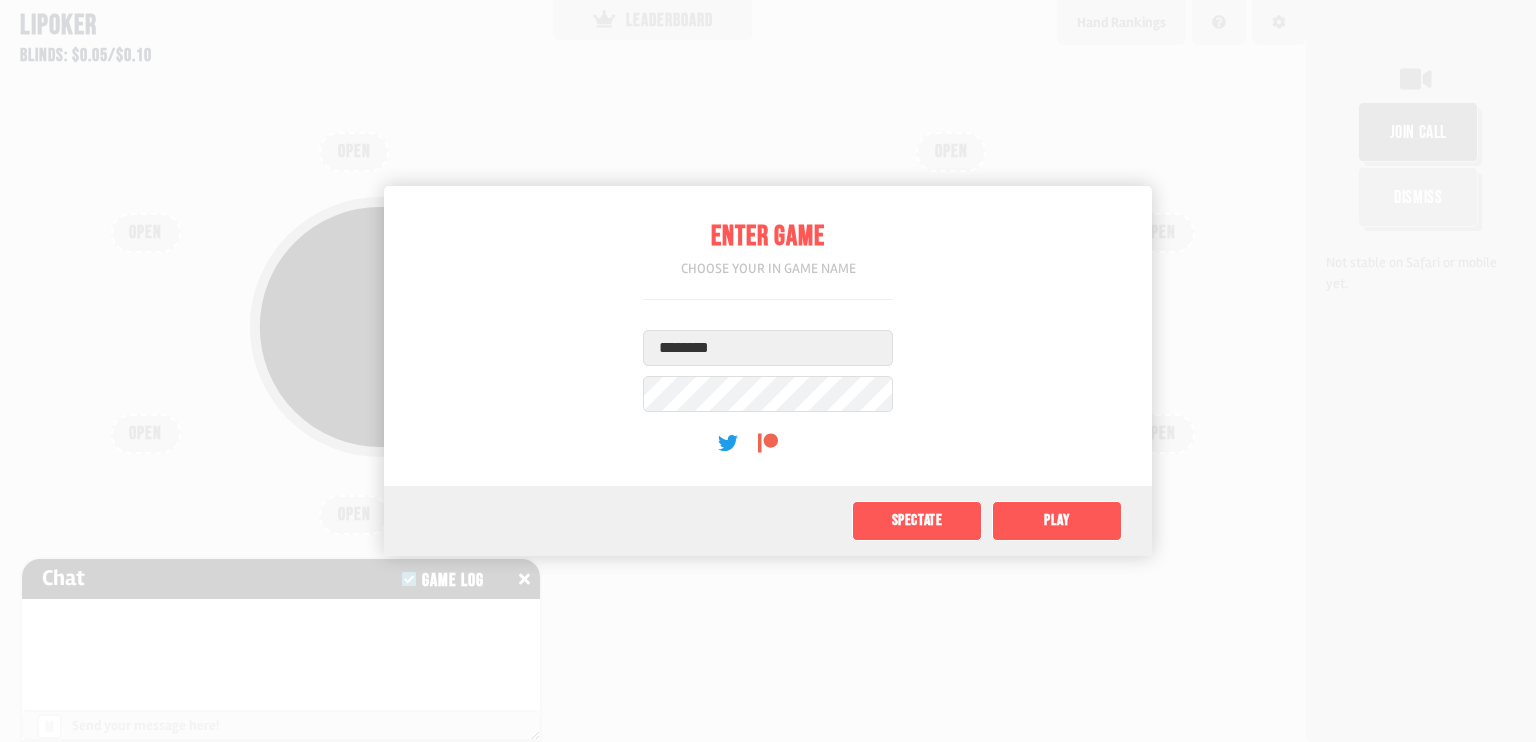 type on "********" 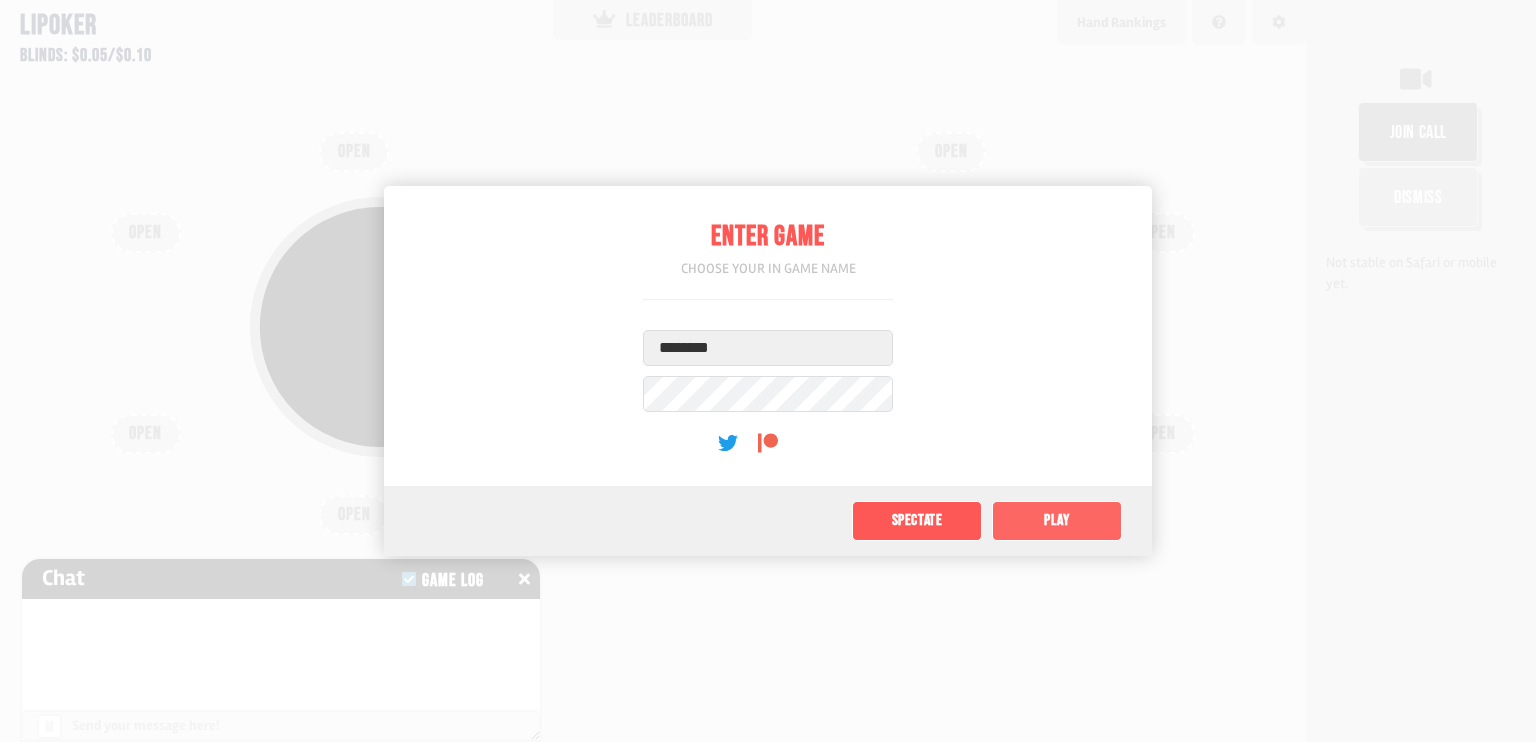 click on "Play" 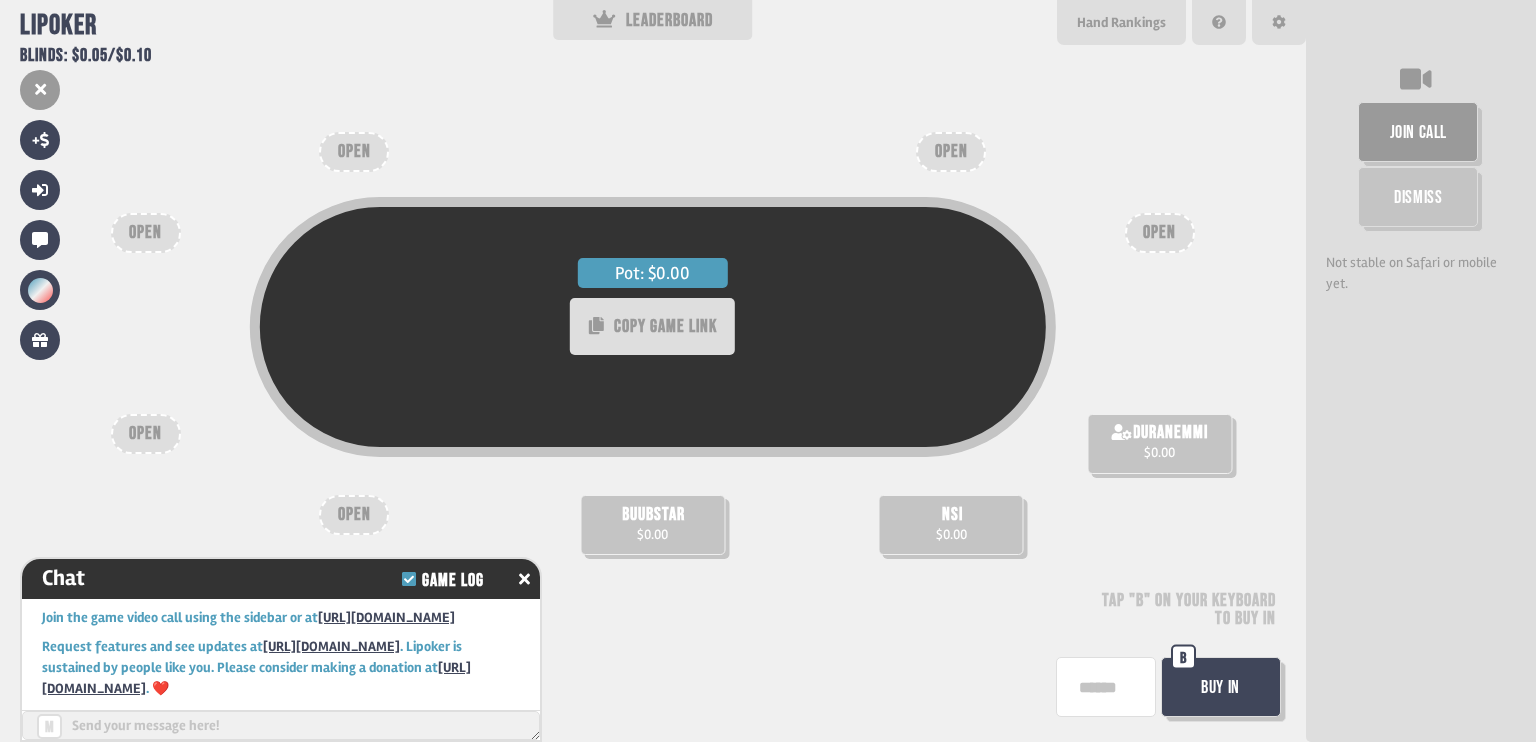 scroll, scrollTop: 21, scrollLeft: 0, axis: vertical 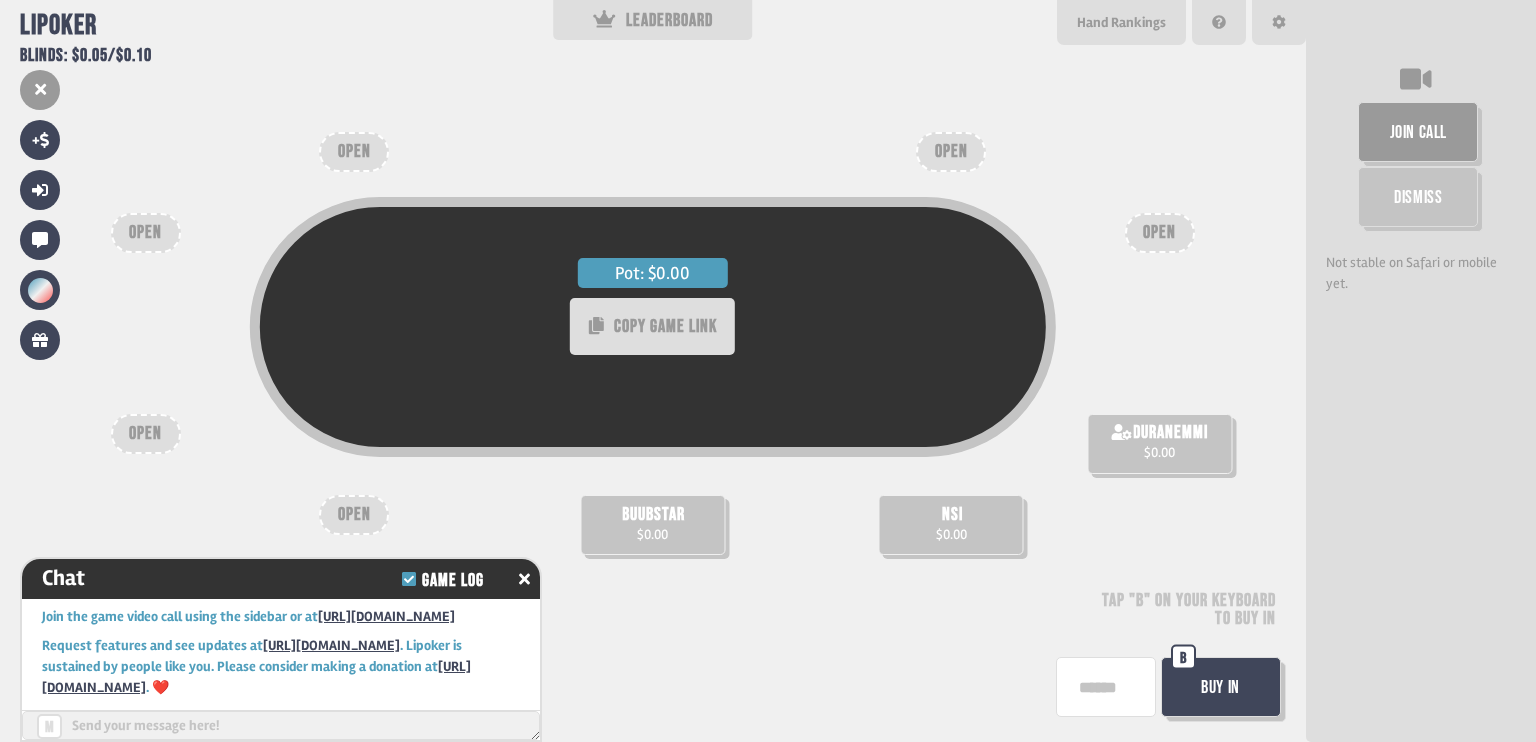 click at bounding box center (281, 725) 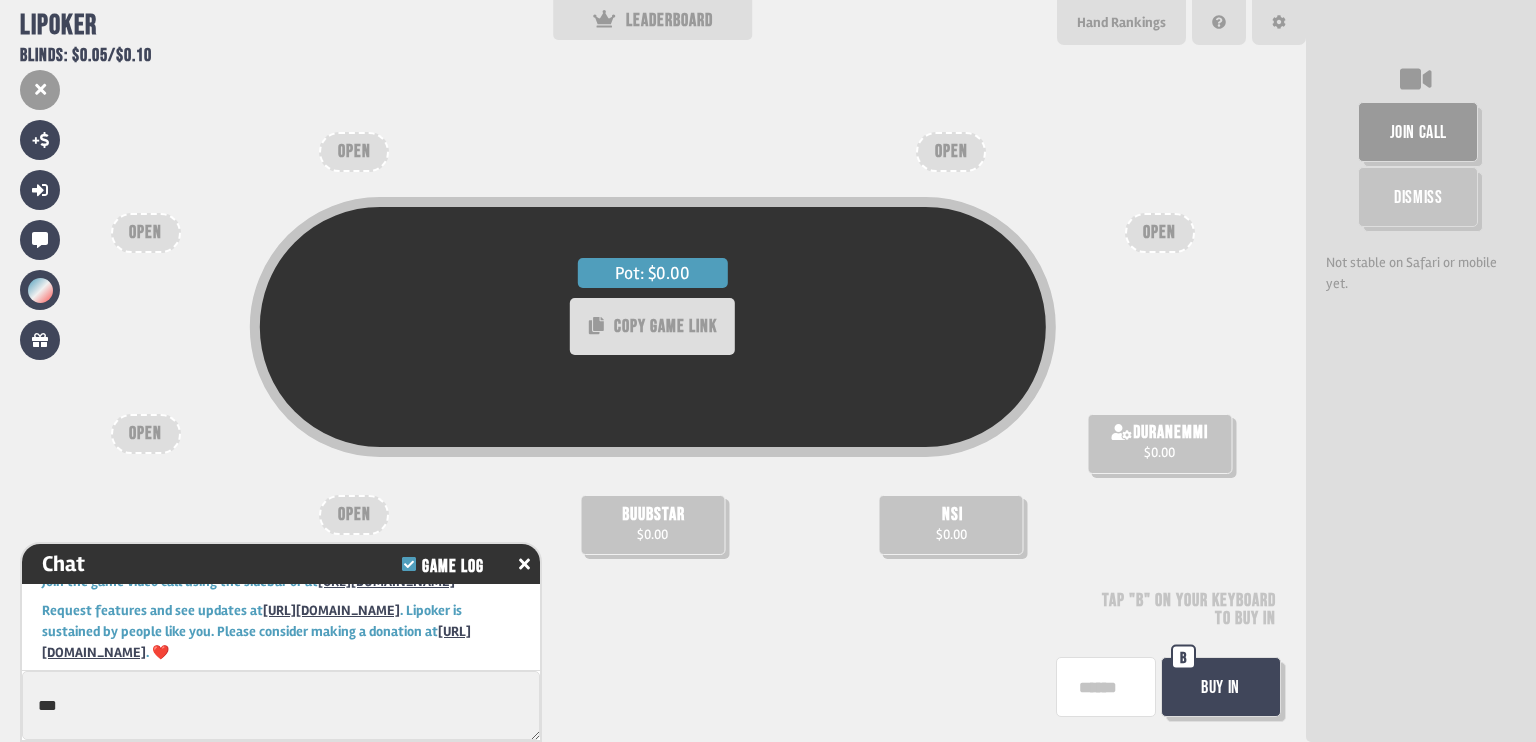 type on "***" 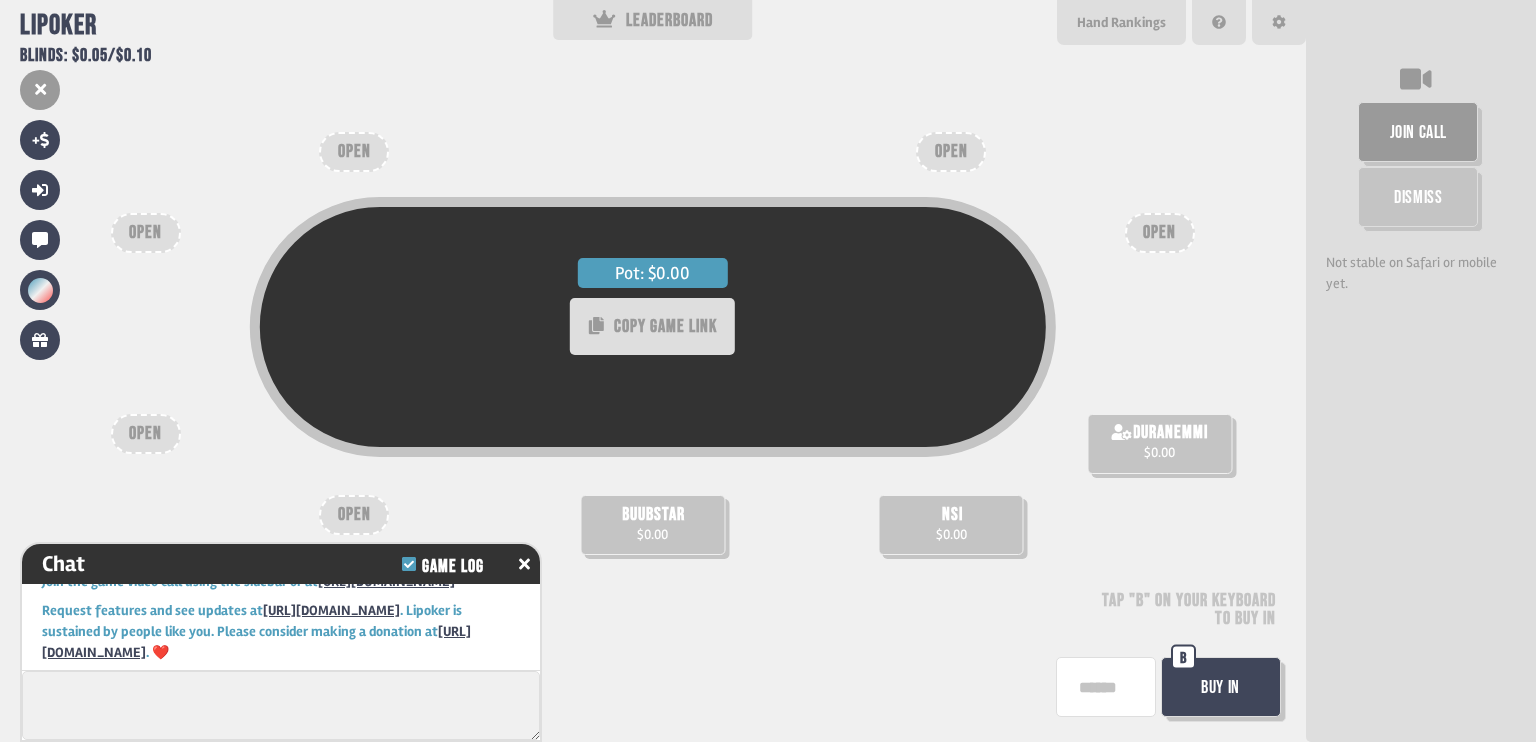 scroll, scrollTop: 76, scrollLeft: 0, axis: vertical 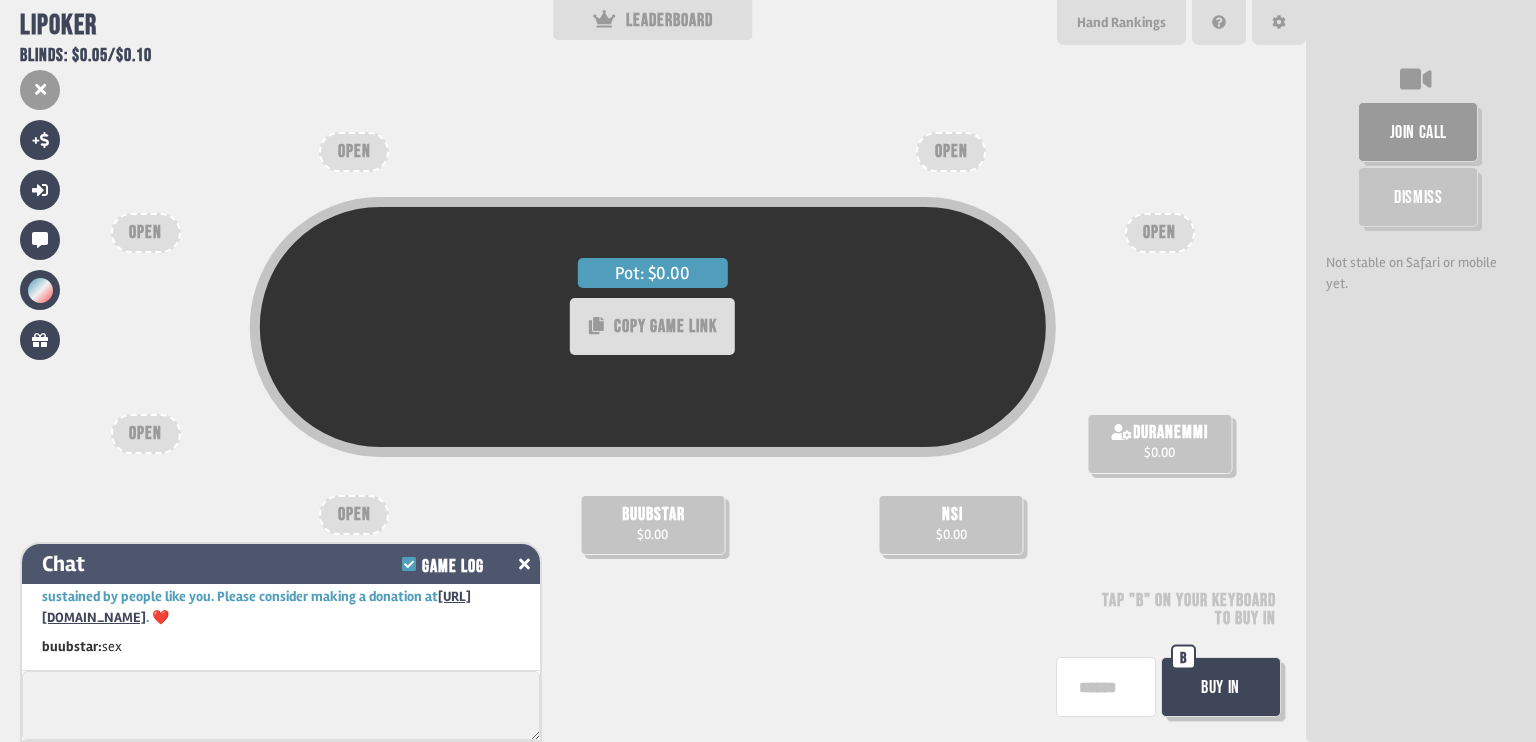 click at bounding box center [524, 564] 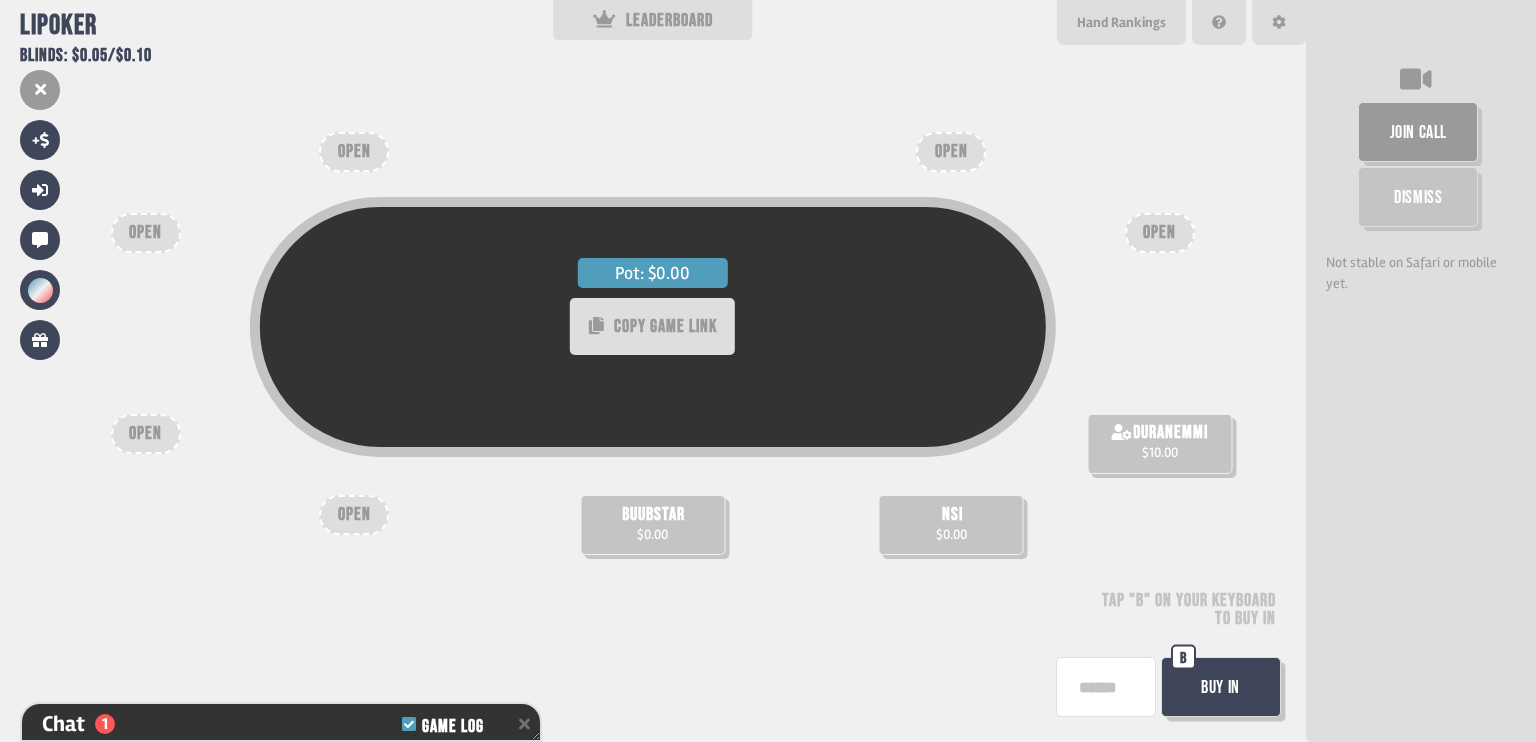 click at bounding box center (1106, 687) 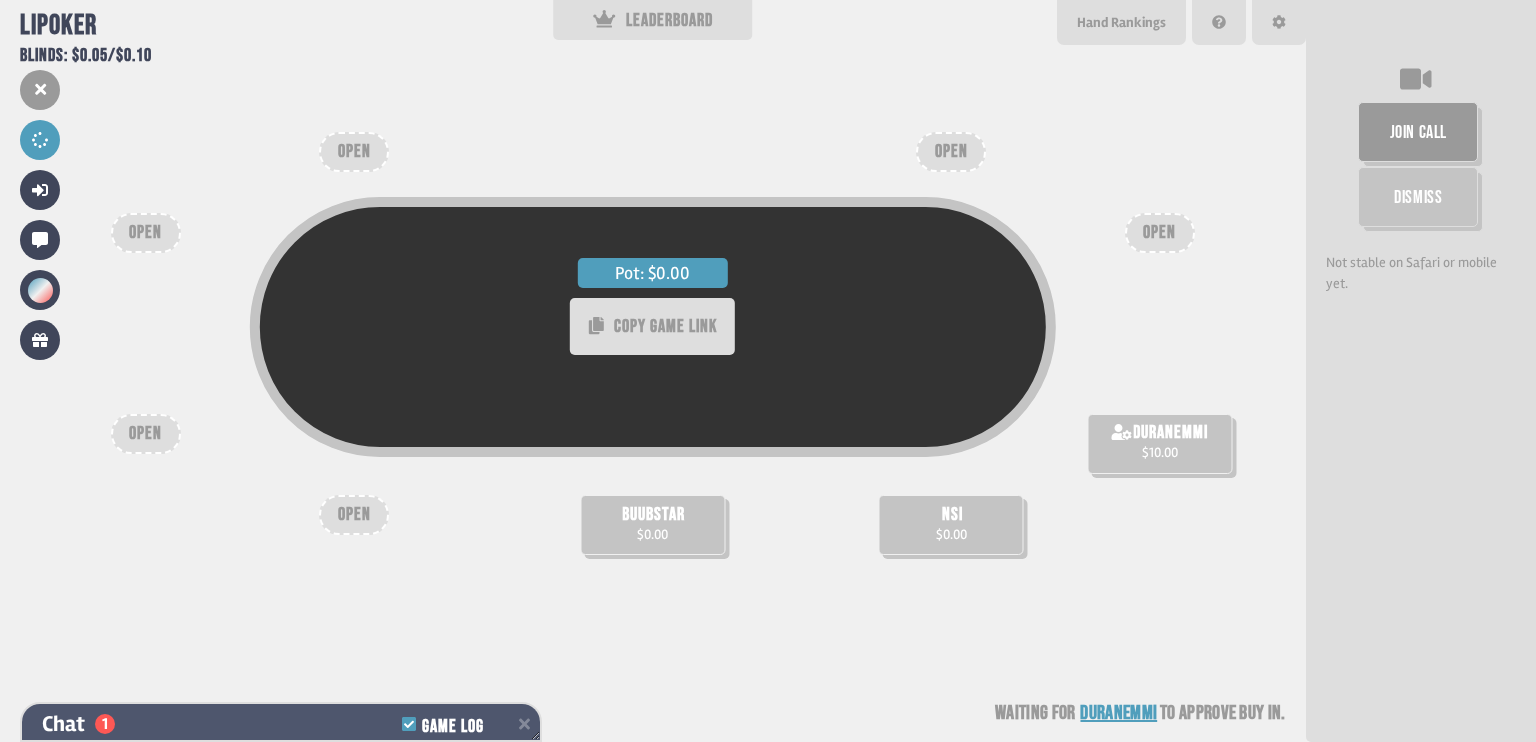 click on "Chat   1 Game Log" at bounding box center [281, 724] 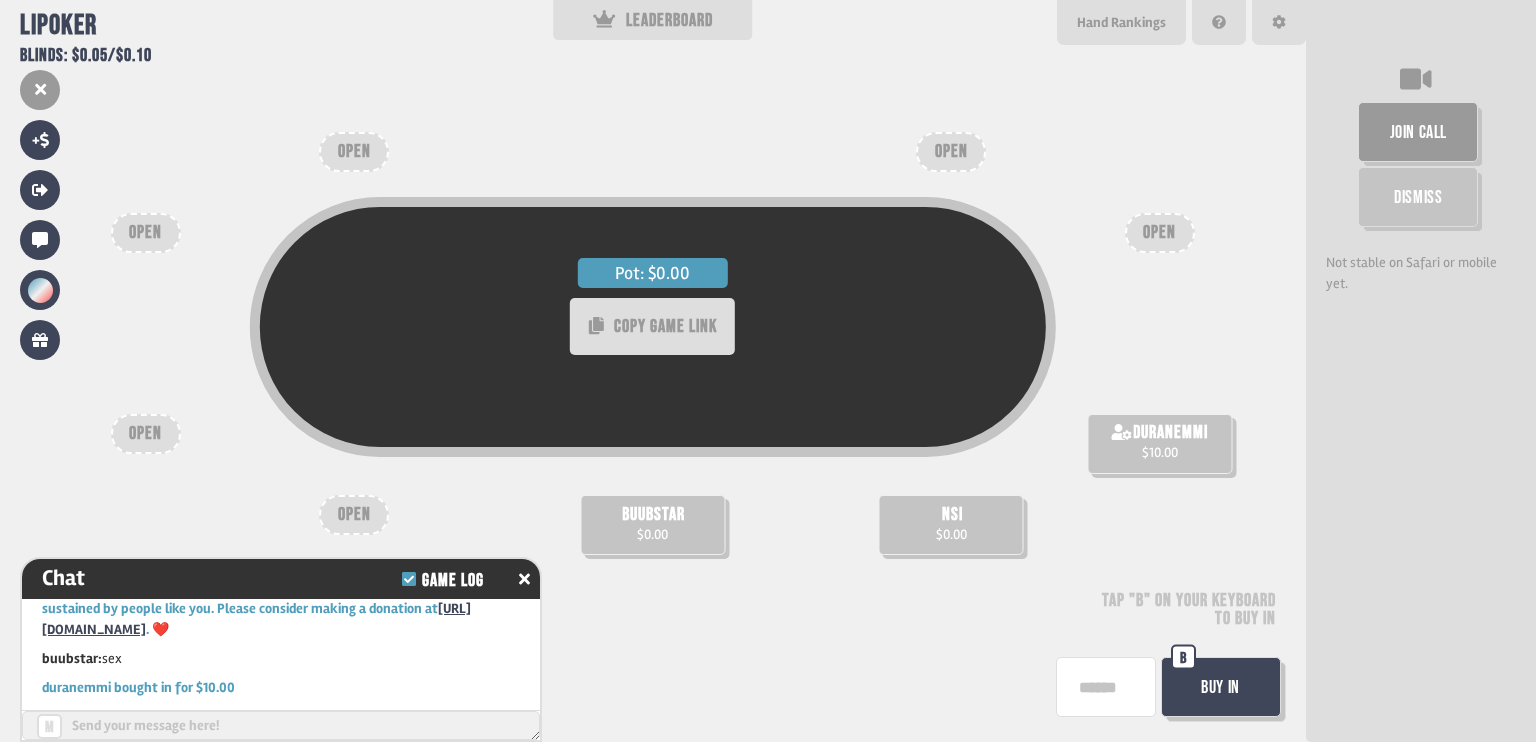 drag, startPoint x: 1106, startPoint y: 689, endPoint x: 1064, endPoint y: 699, distance: 43.174065 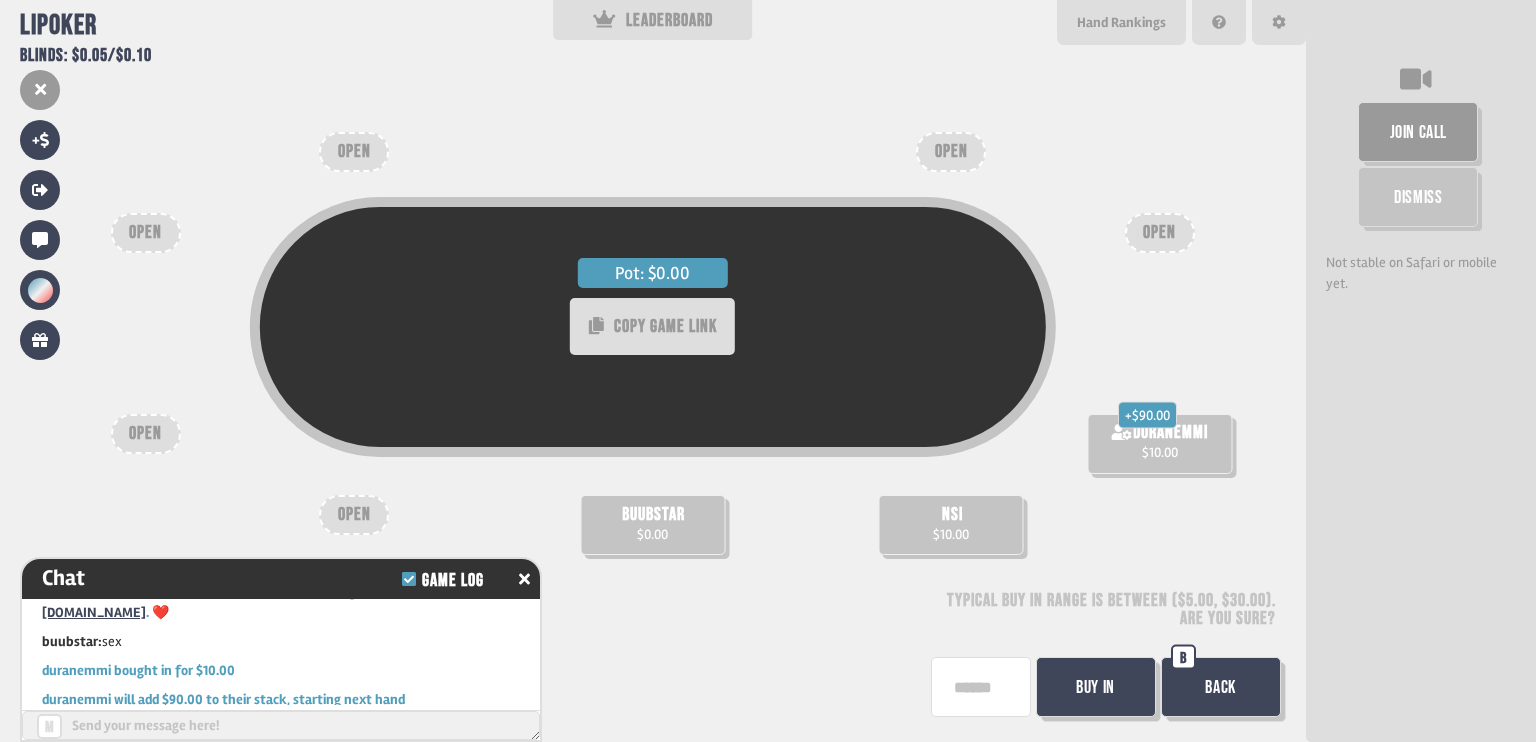 click on "Buy In" at bounding box center [1096, 687] 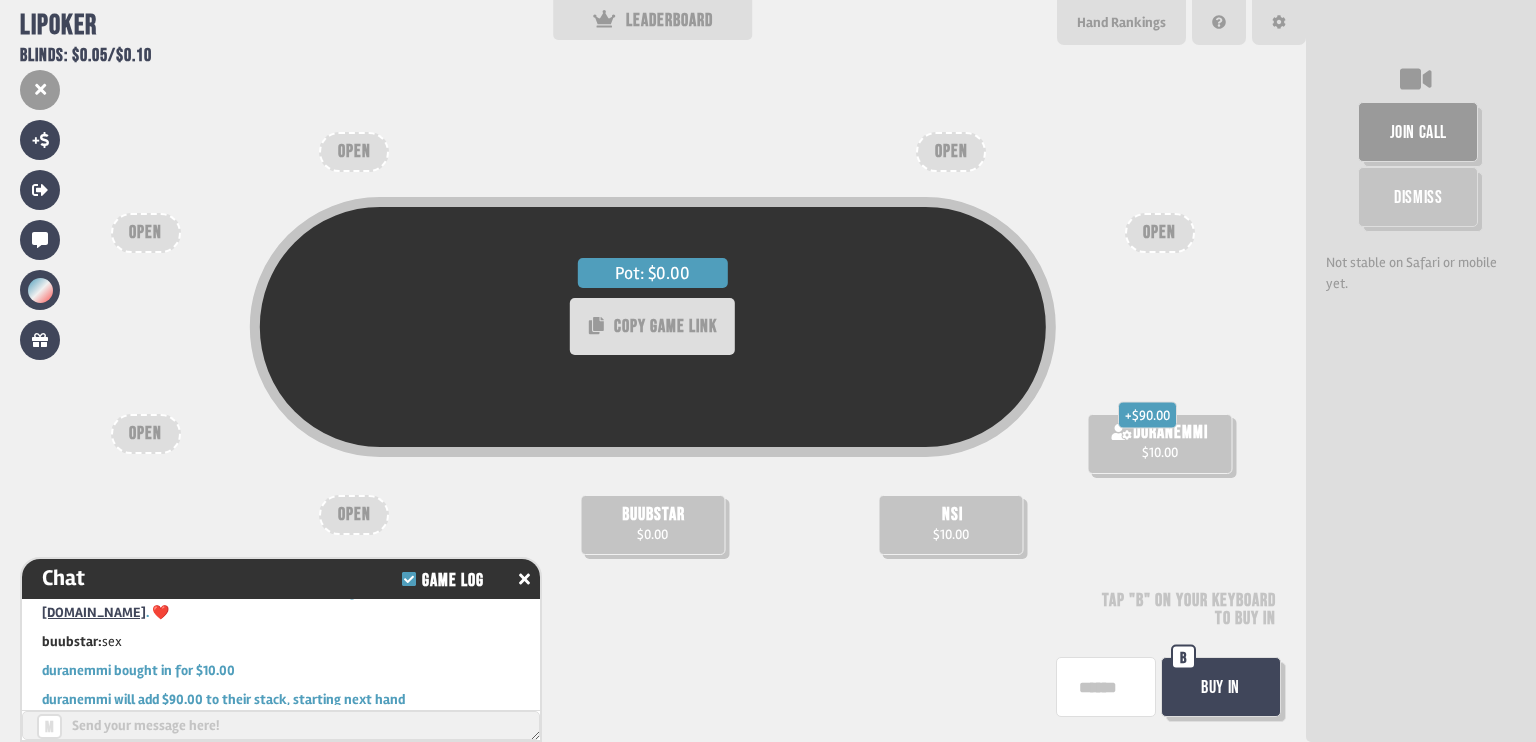 click on "Buy In" at bounding box center (1221, 687) 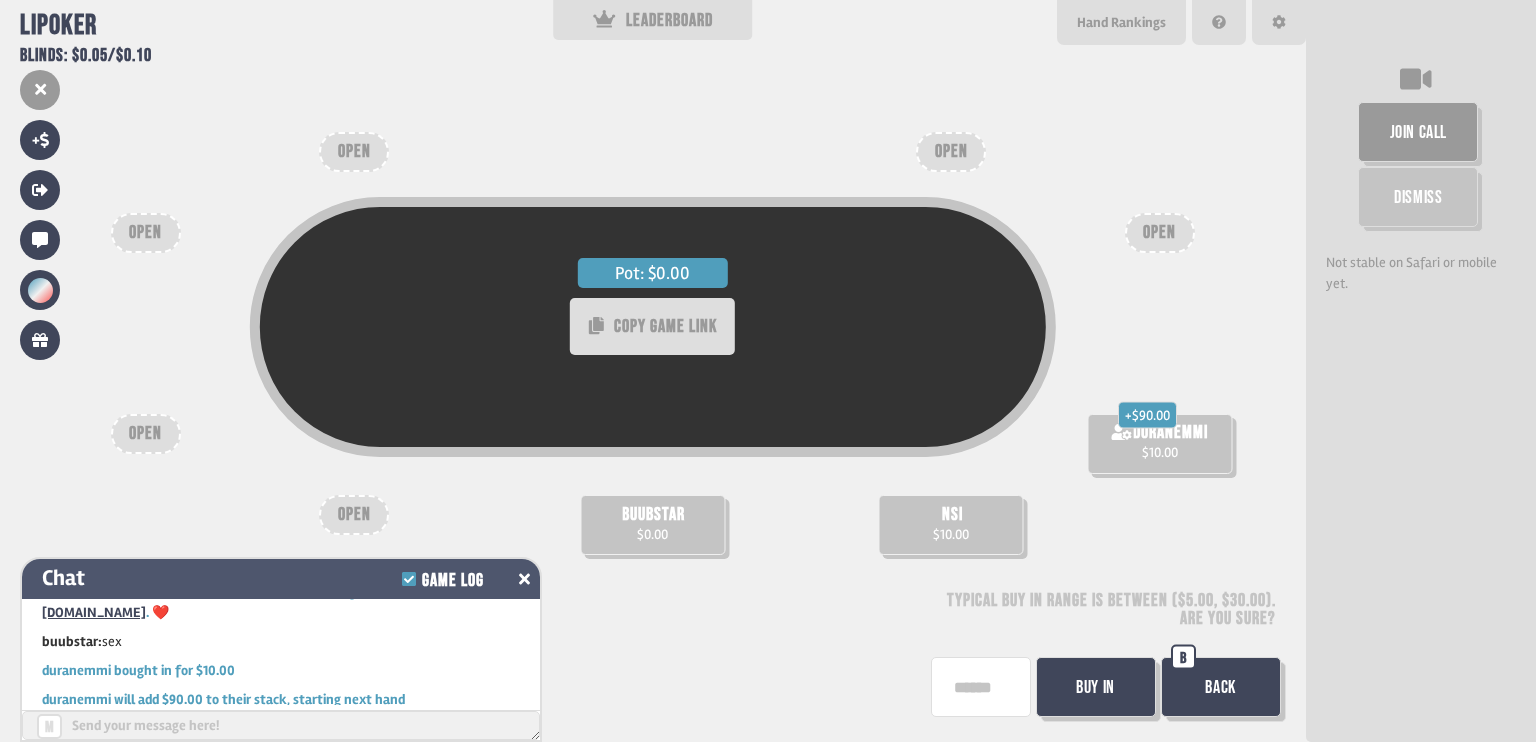 click 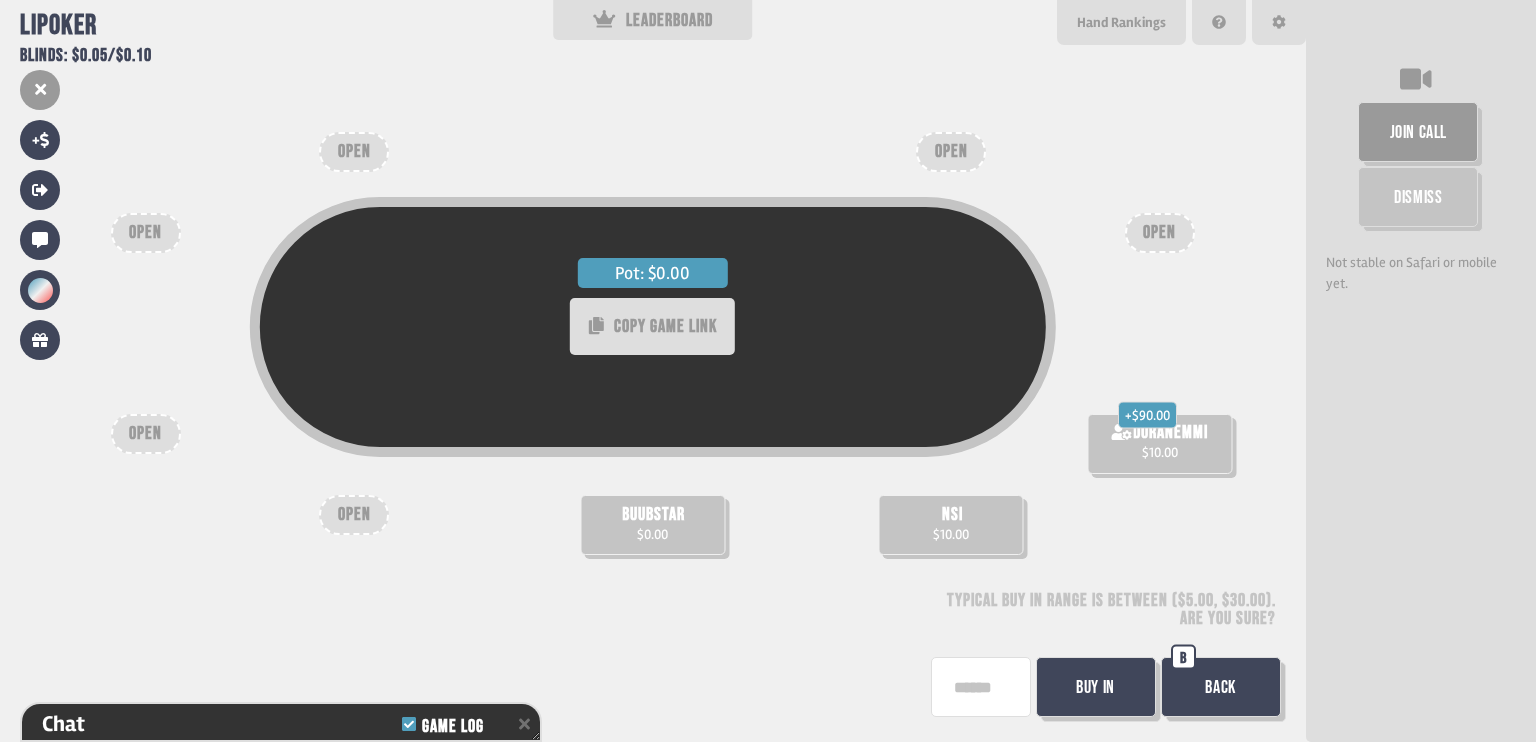 click on "Buy In" at bounding box center [1096, 687] 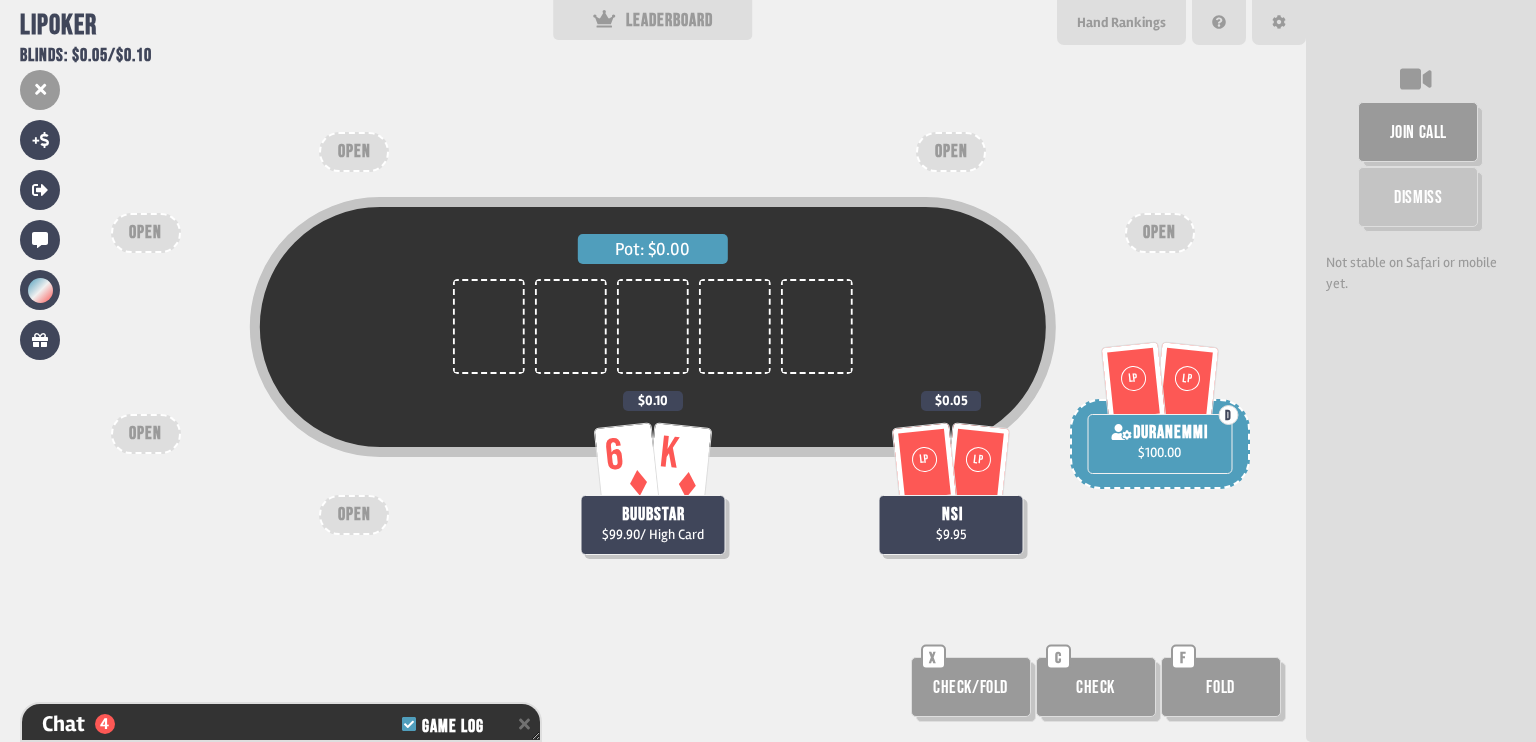 scroll, scrollTop: 98, scrollLeft: 0, axis: vertical 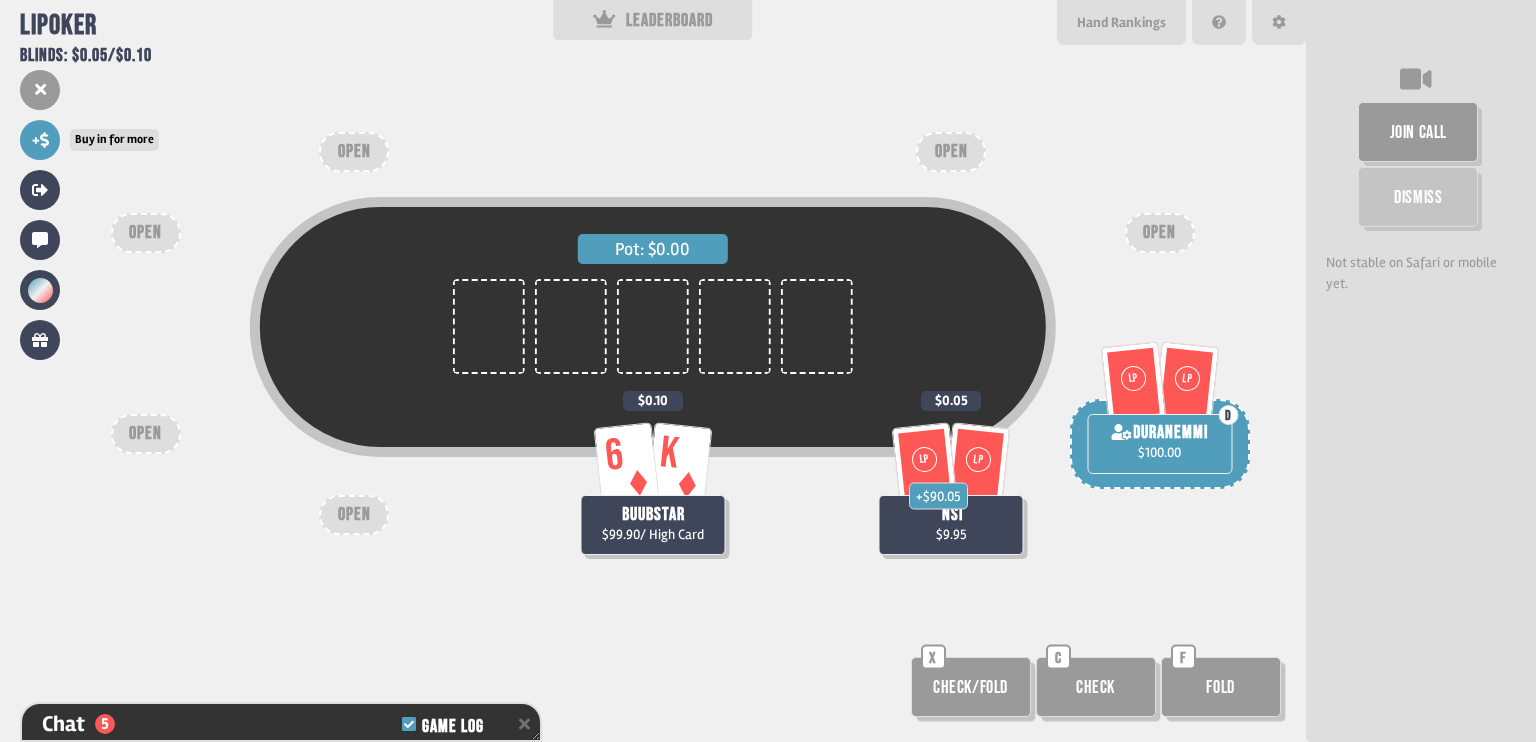 click 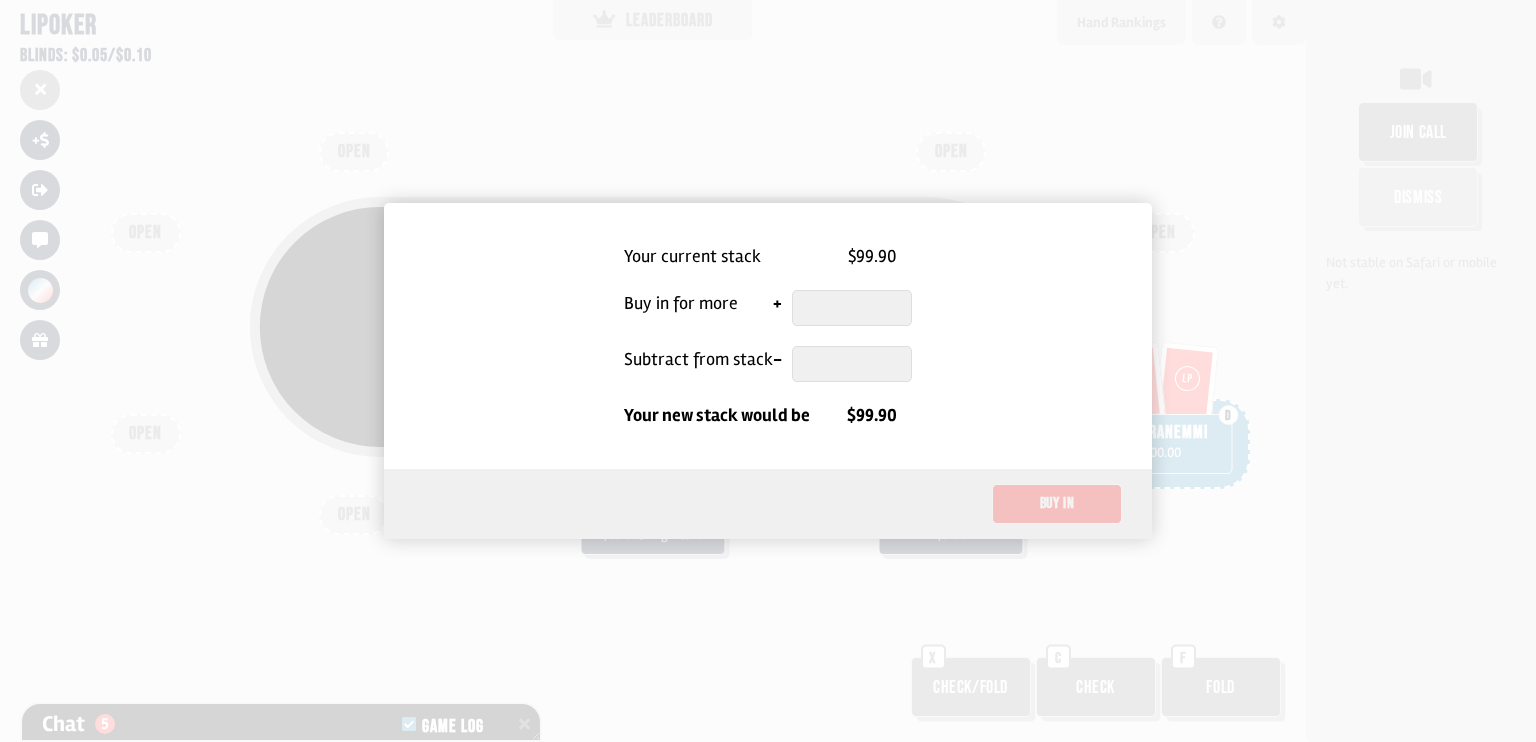 click on "Your current stack $99.90 Buy in for more + Subtract from stack - Your new stack would be $99.90" at bounding box center (768, 336) 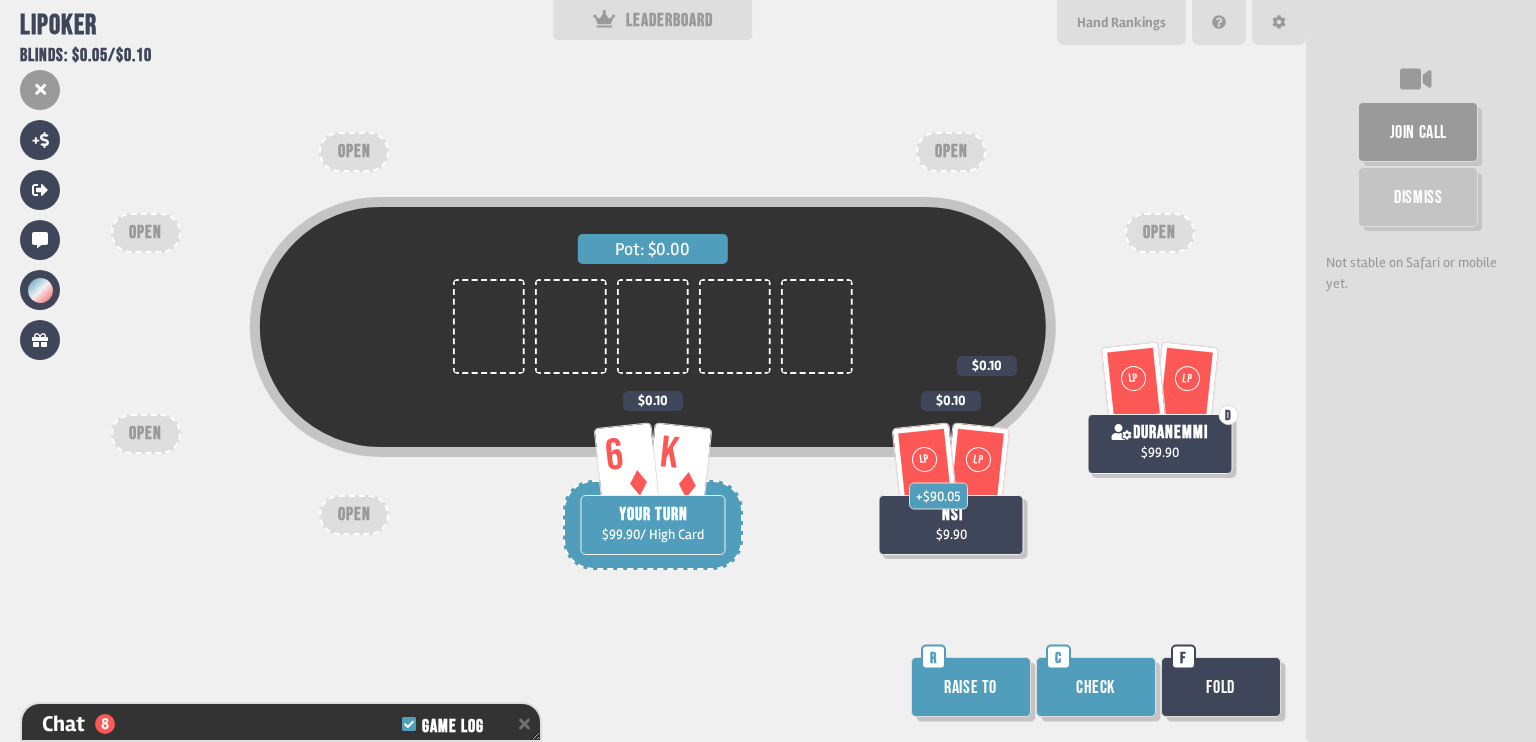 click on "Raise to" at bounding box center [971, 687] 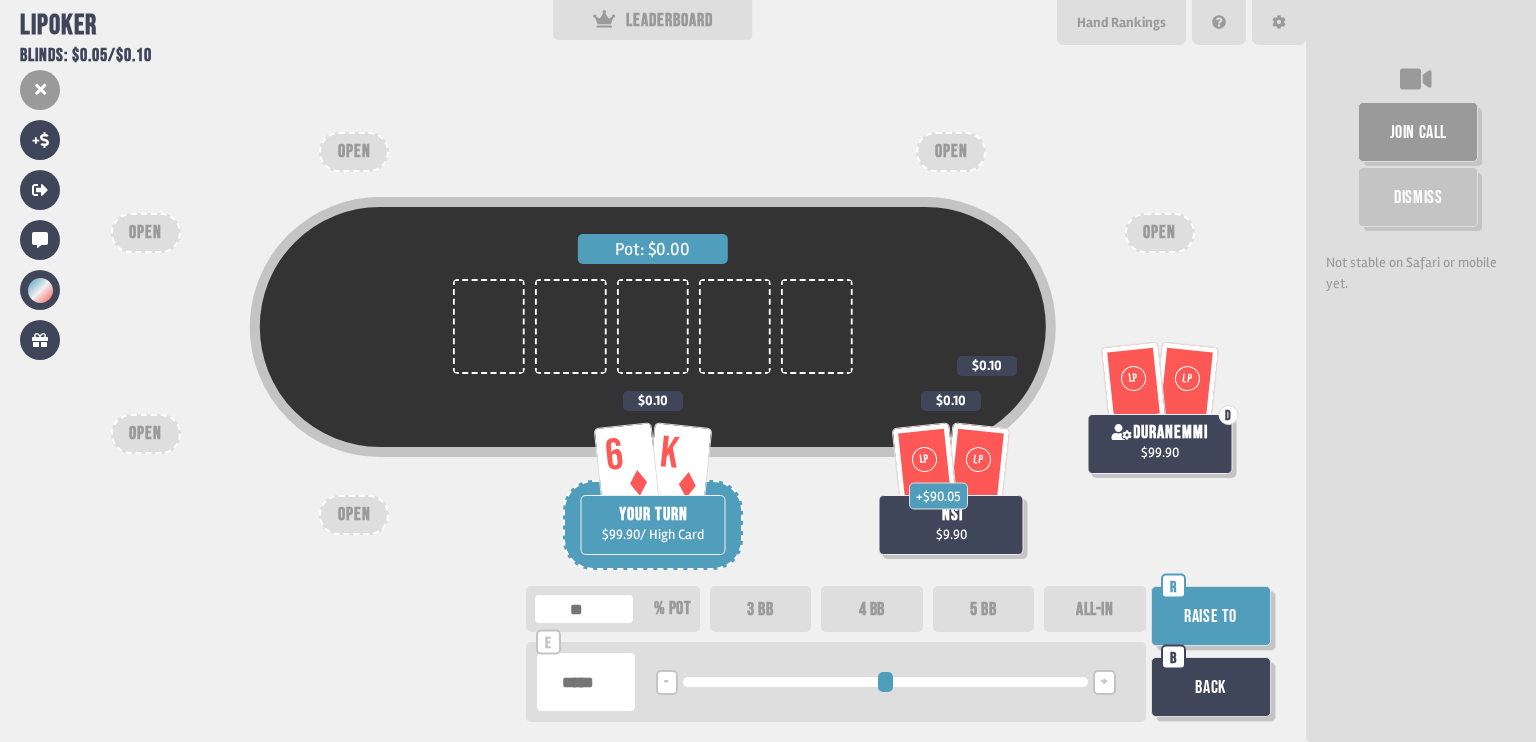 type on "**" 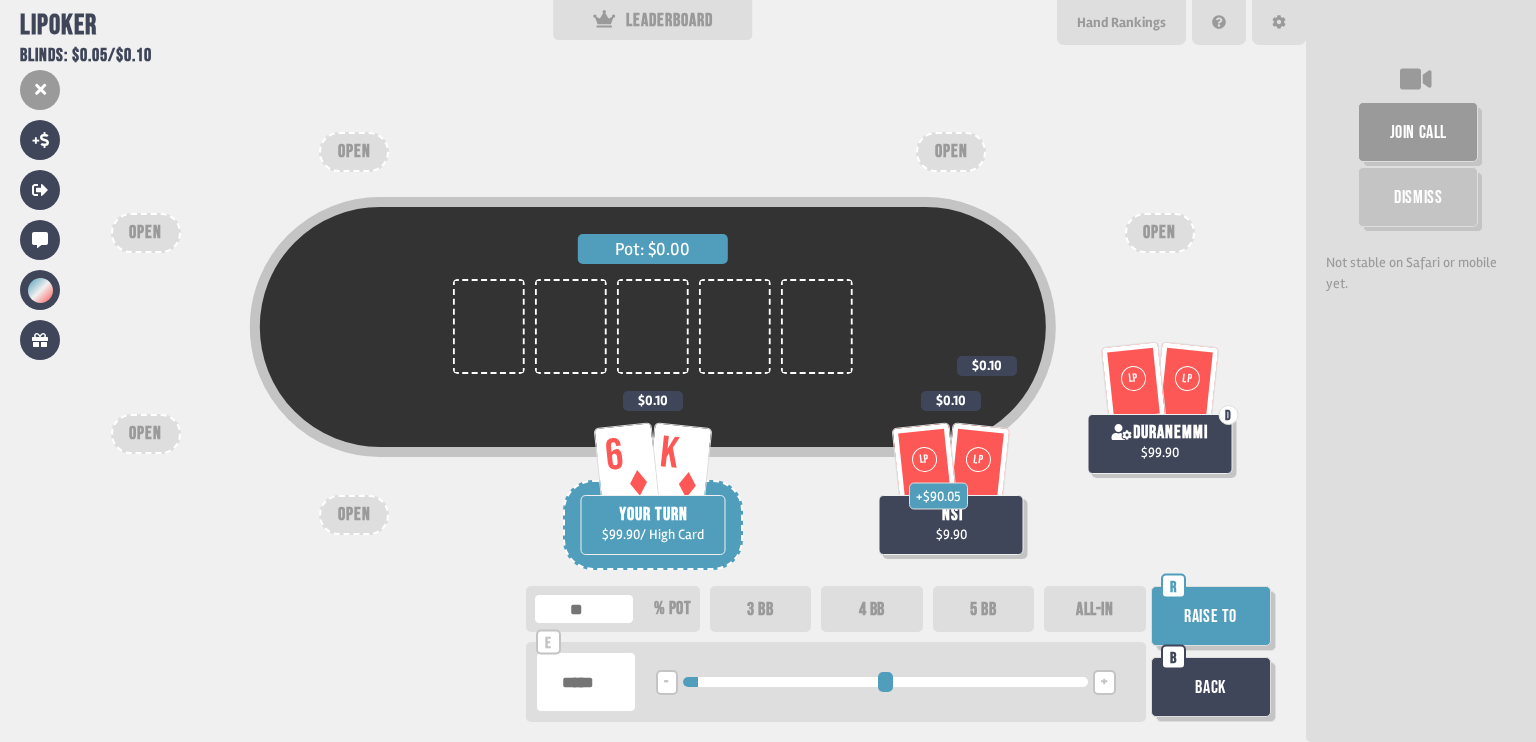 type on "****" 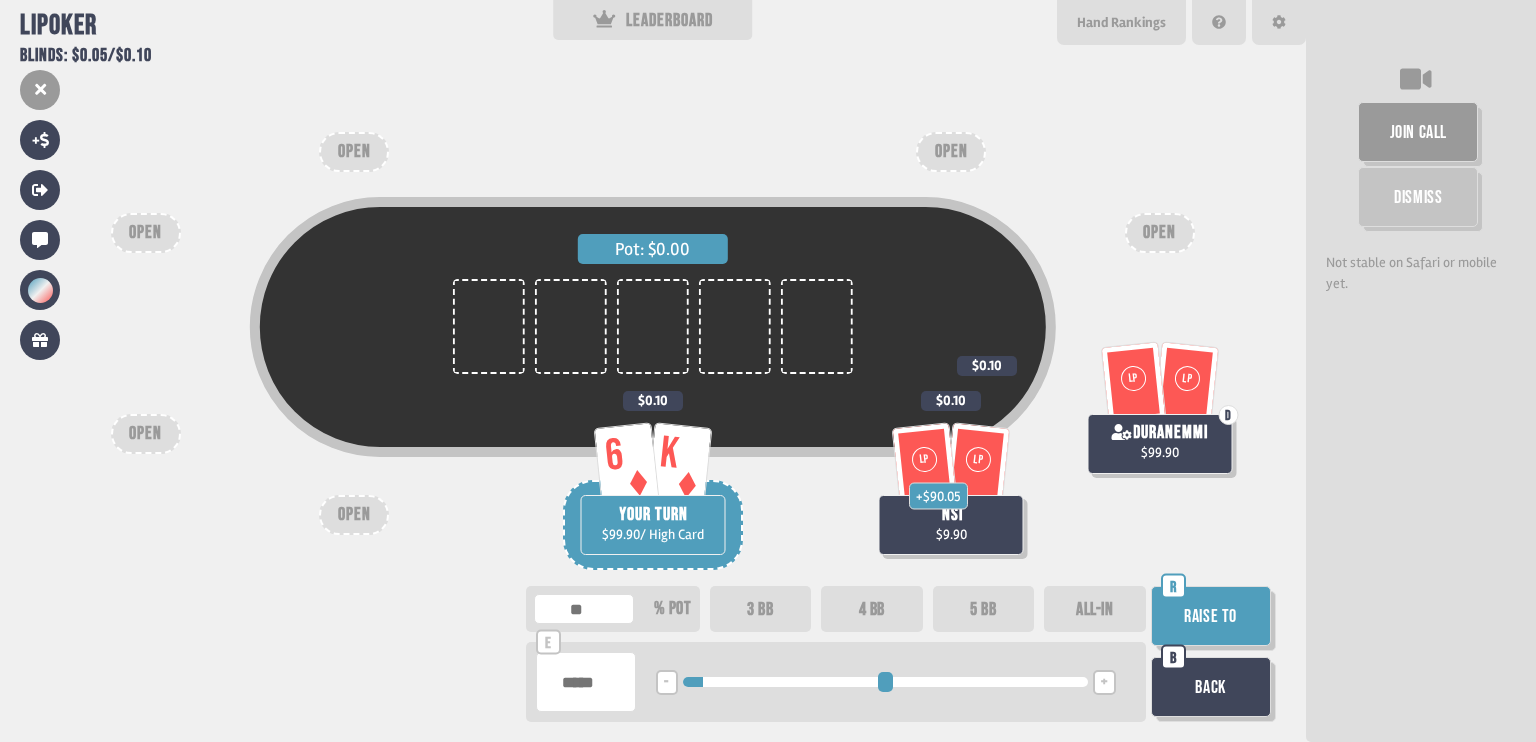 type on "****" 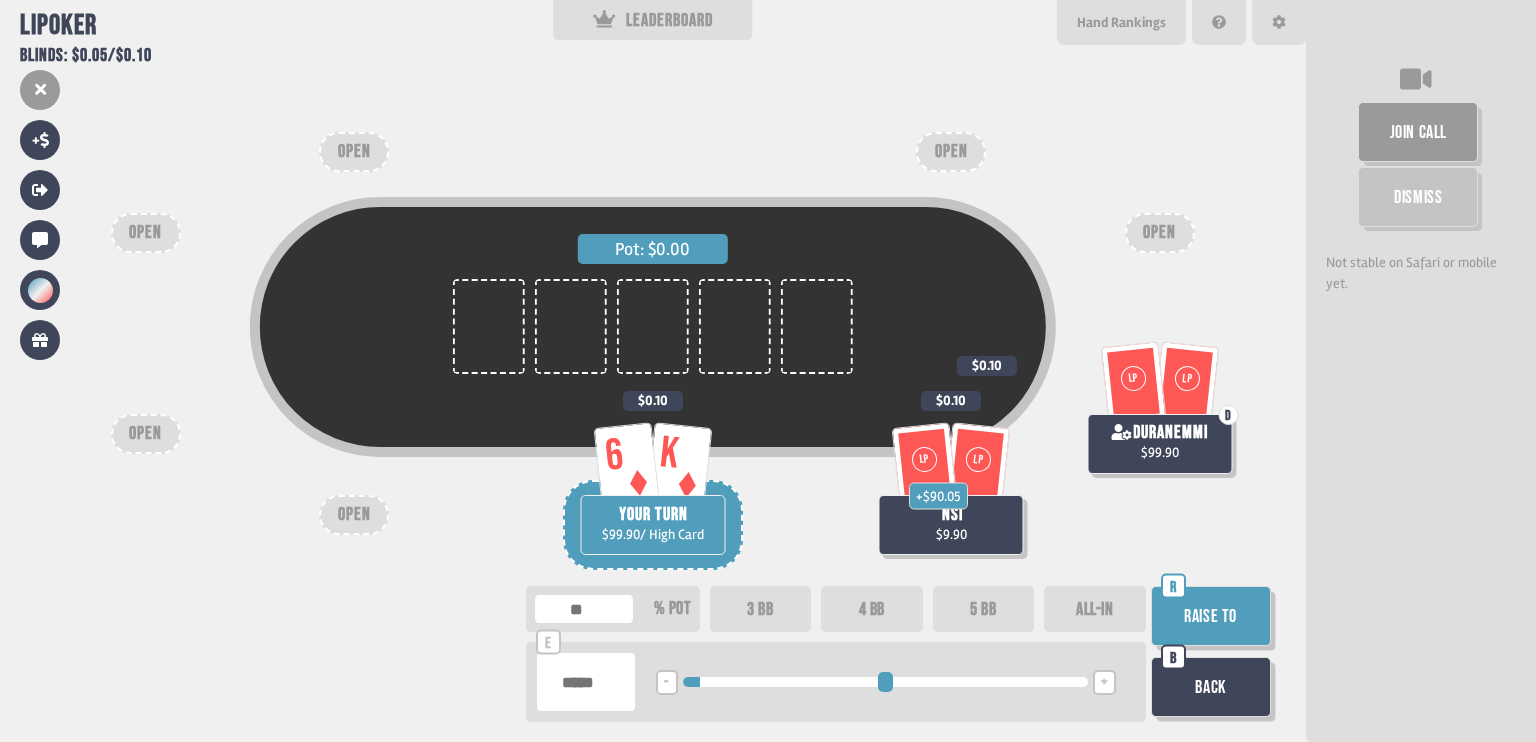 type on "****" 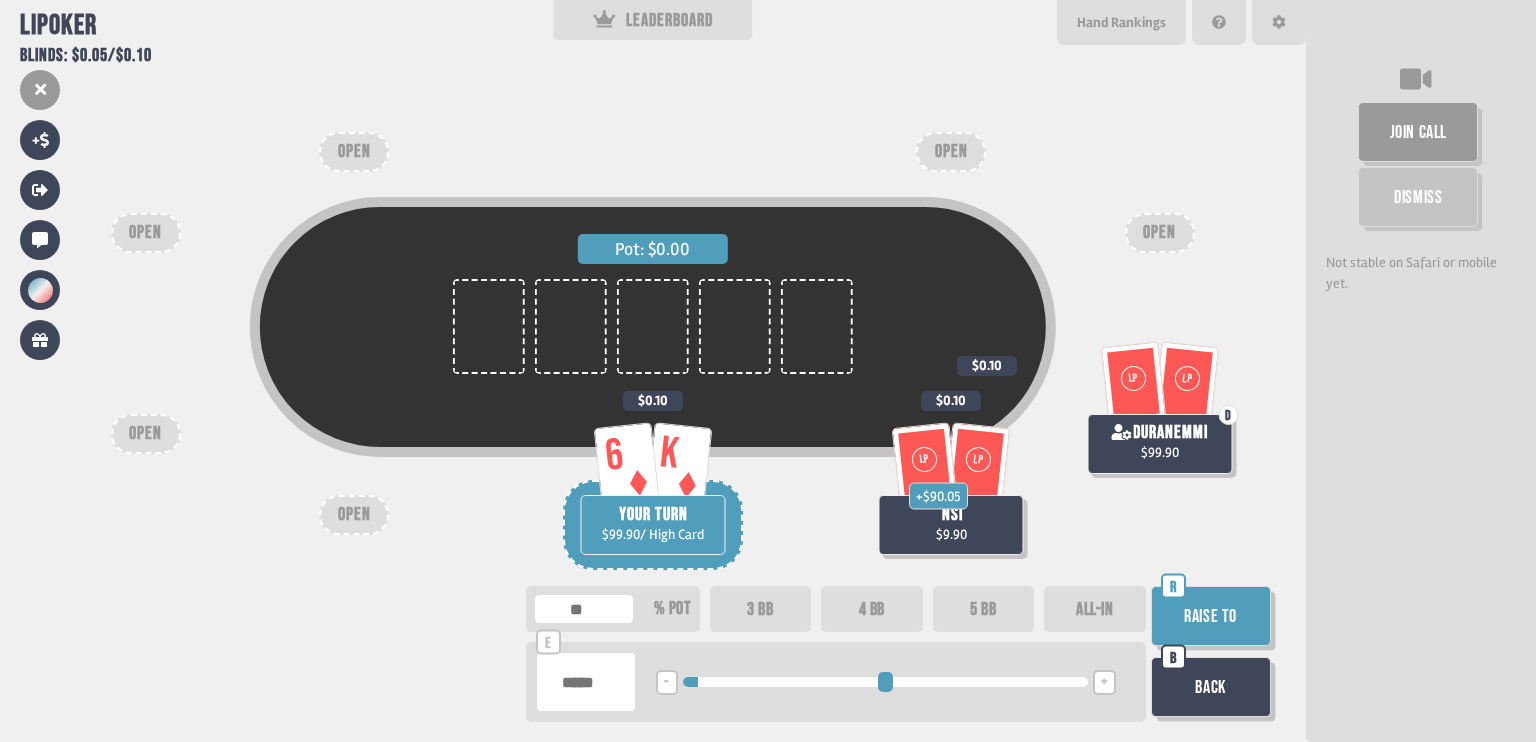 drag, startPoint x: 690, startPoint y: 687, endPoint x: 704, endPoint y: 687, distance: 14 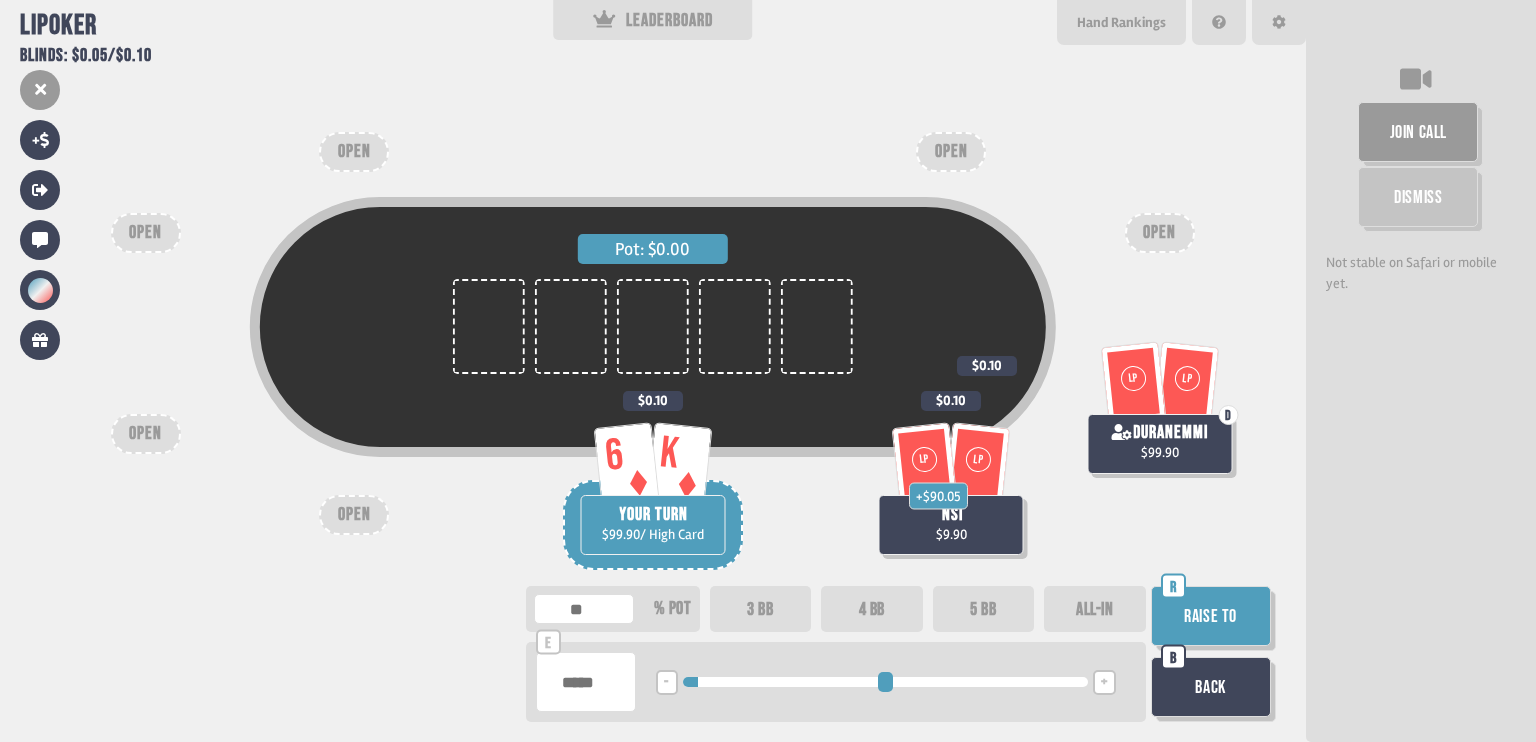 click on "Raise to" at bounding box center (1211, 616) 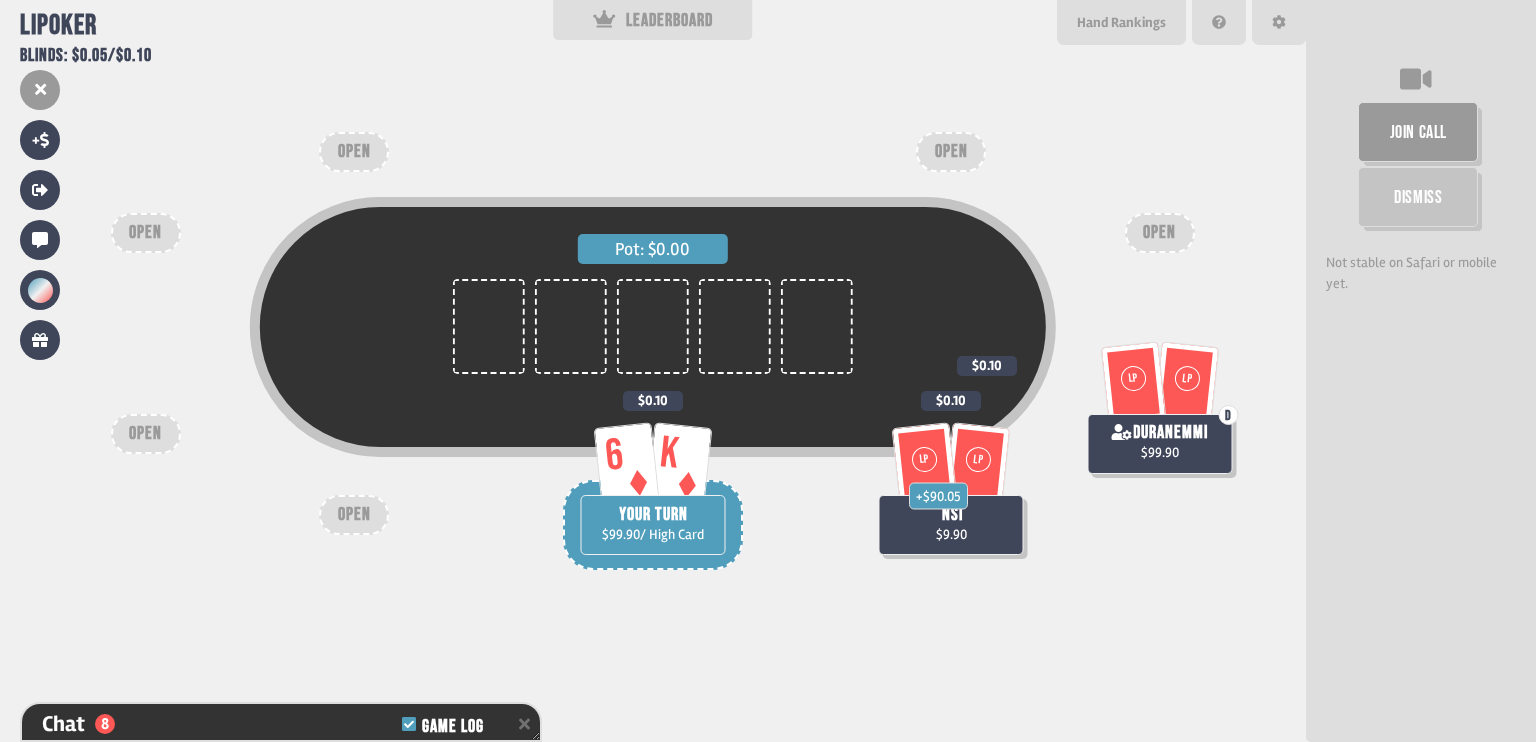 scroll, scrollTop: 476, scrollLeft: 0, axis: vertical 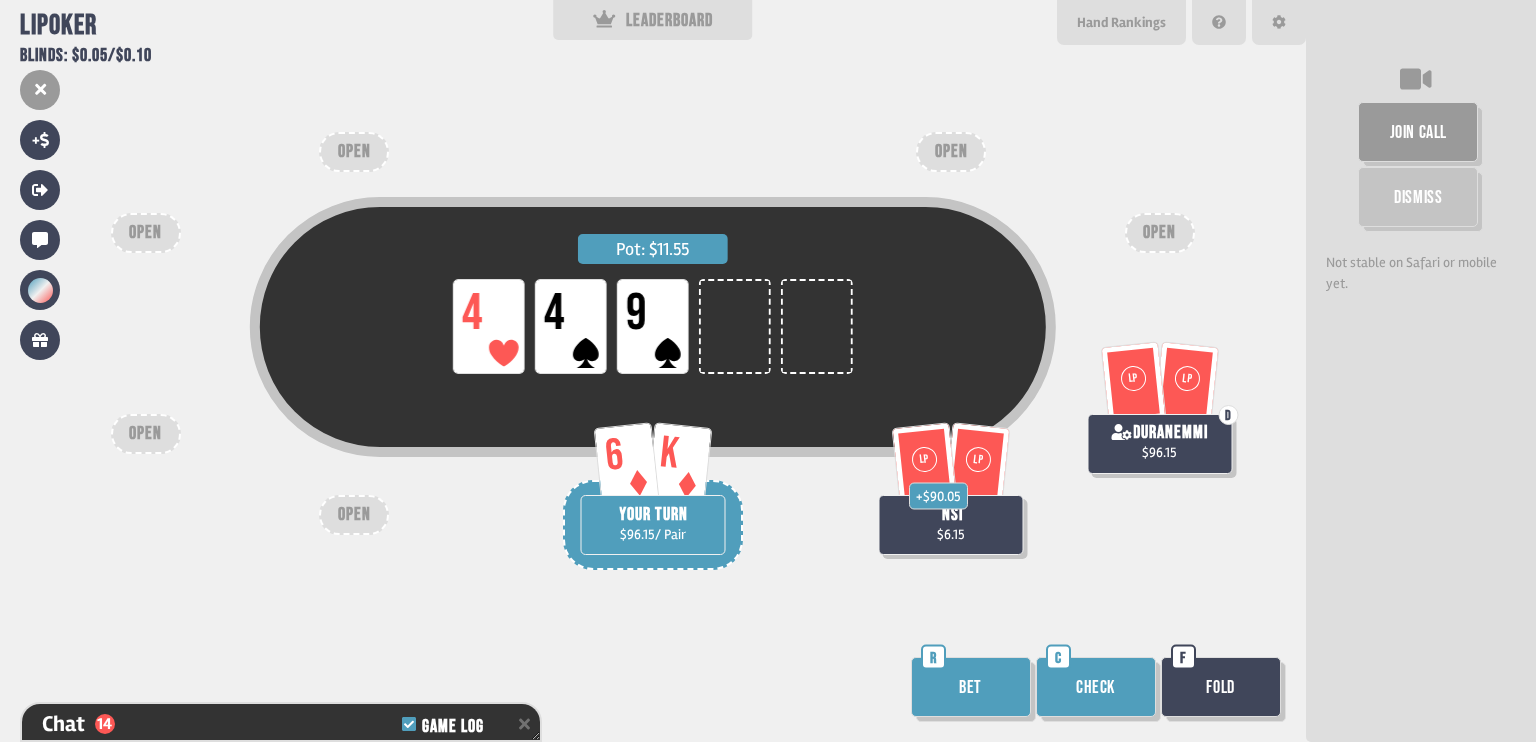 click on "Check" at bounding box center [1096, 687] 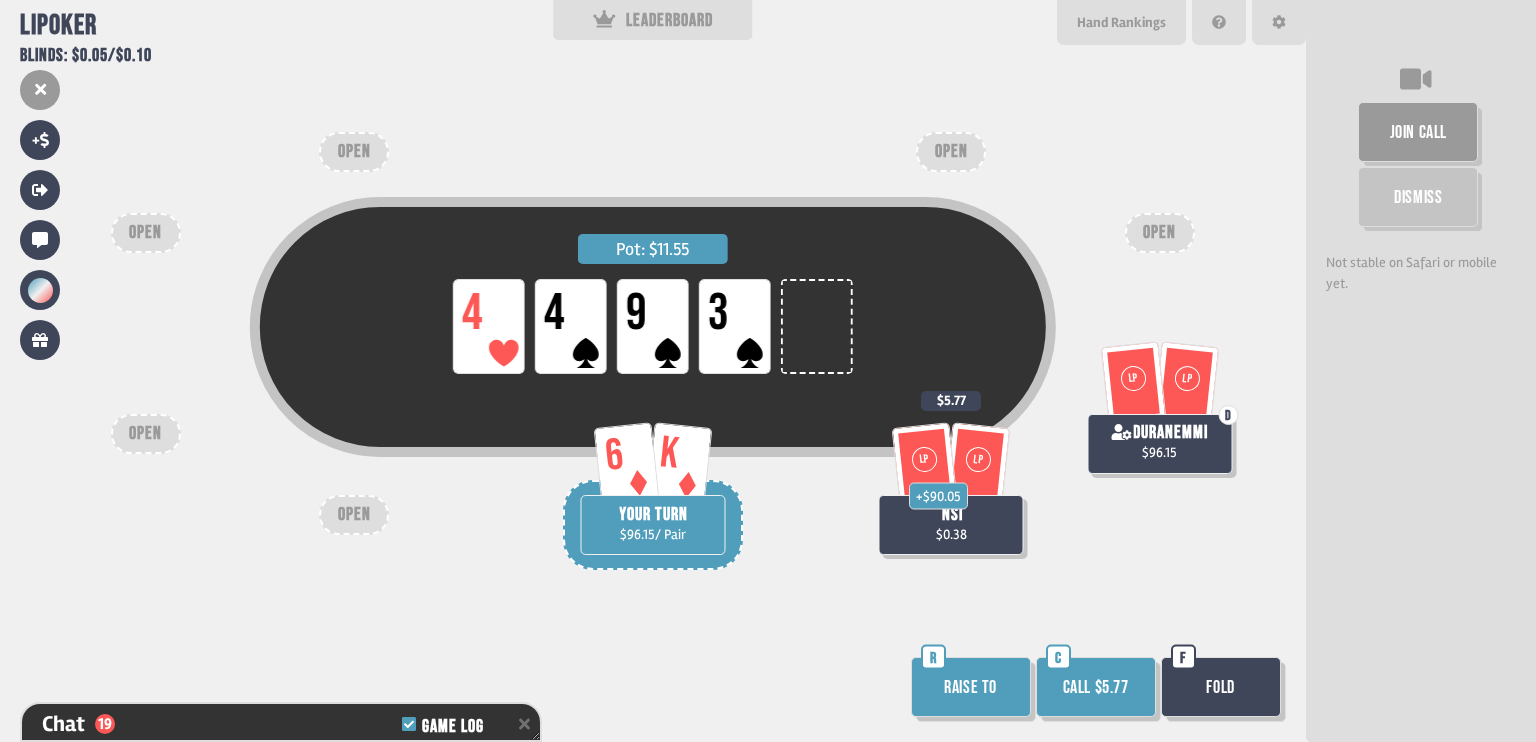 click on "Call $5.77" at bounding box center (1096, 687) 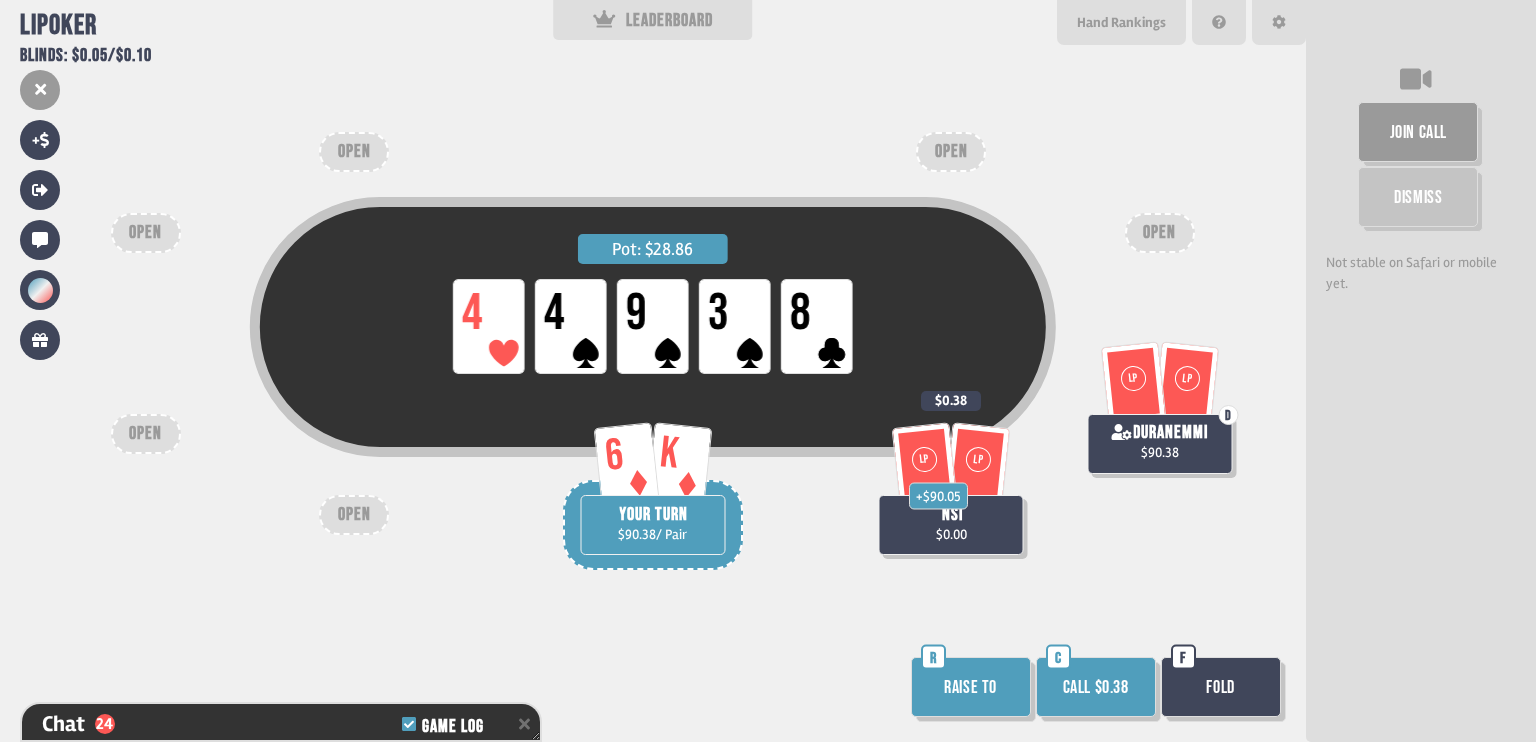 click on "Call $0.38" at bounding box center [1096, 687] 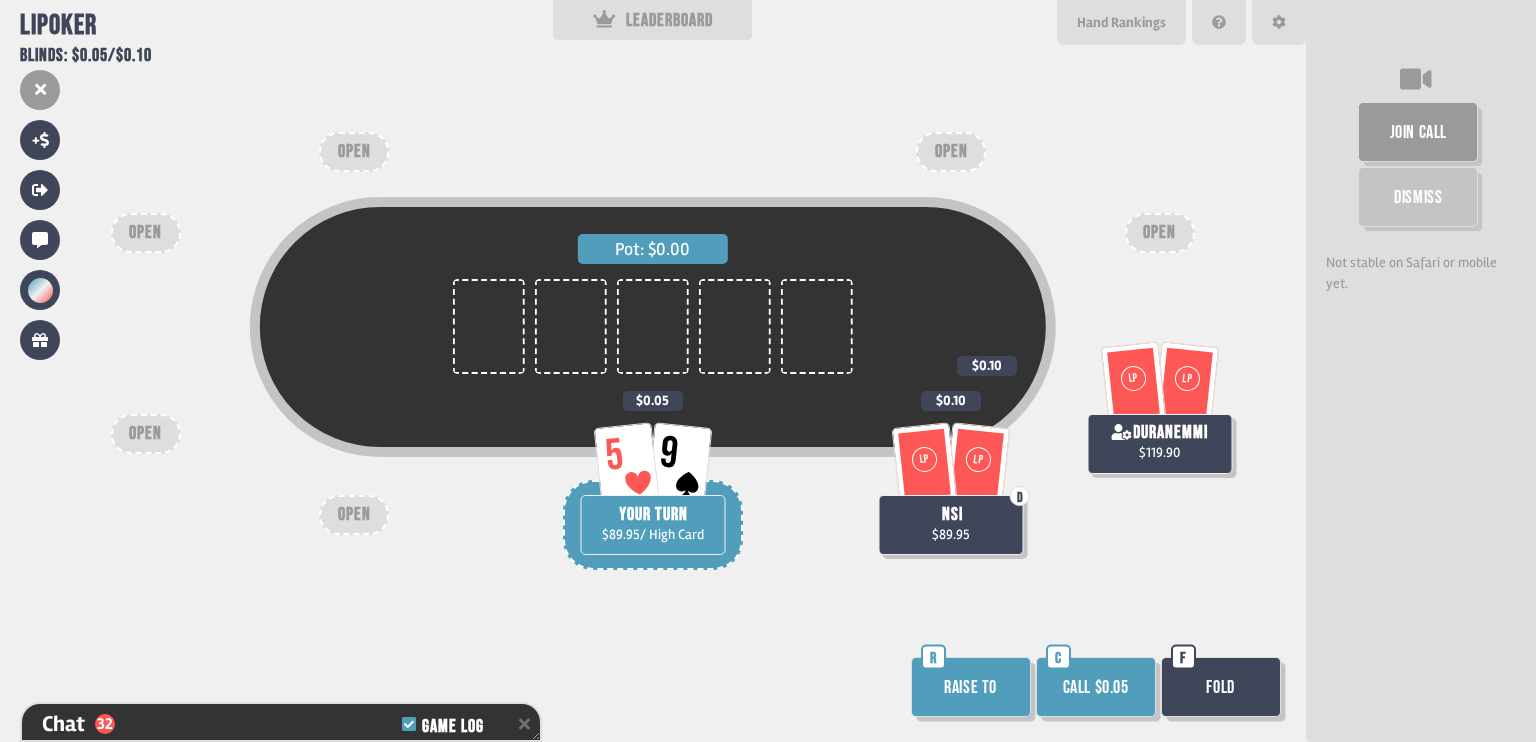 click on "Call $0.05" at bounding box center [1096, 687] 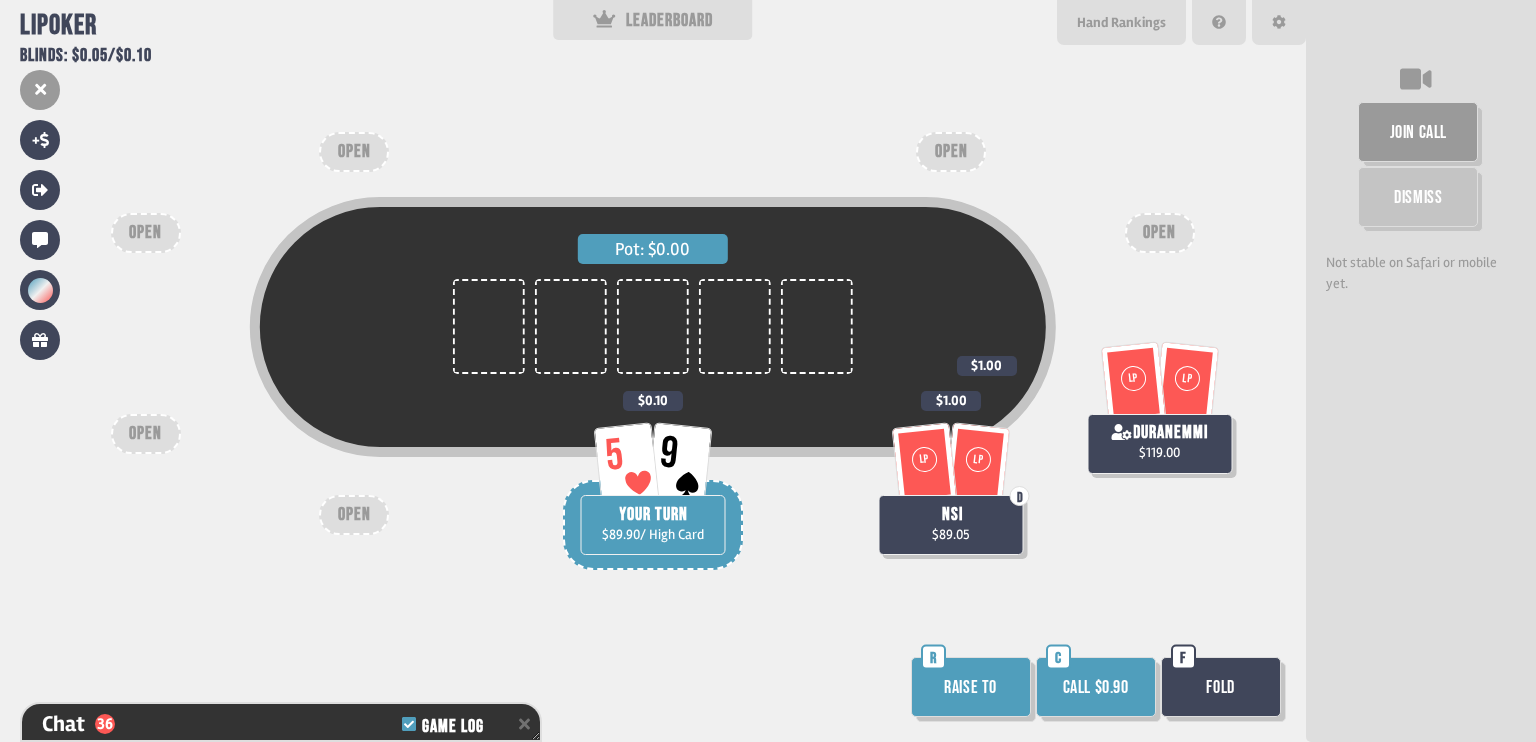 click on "Call $0.90" at bounding box center (1096, 687) 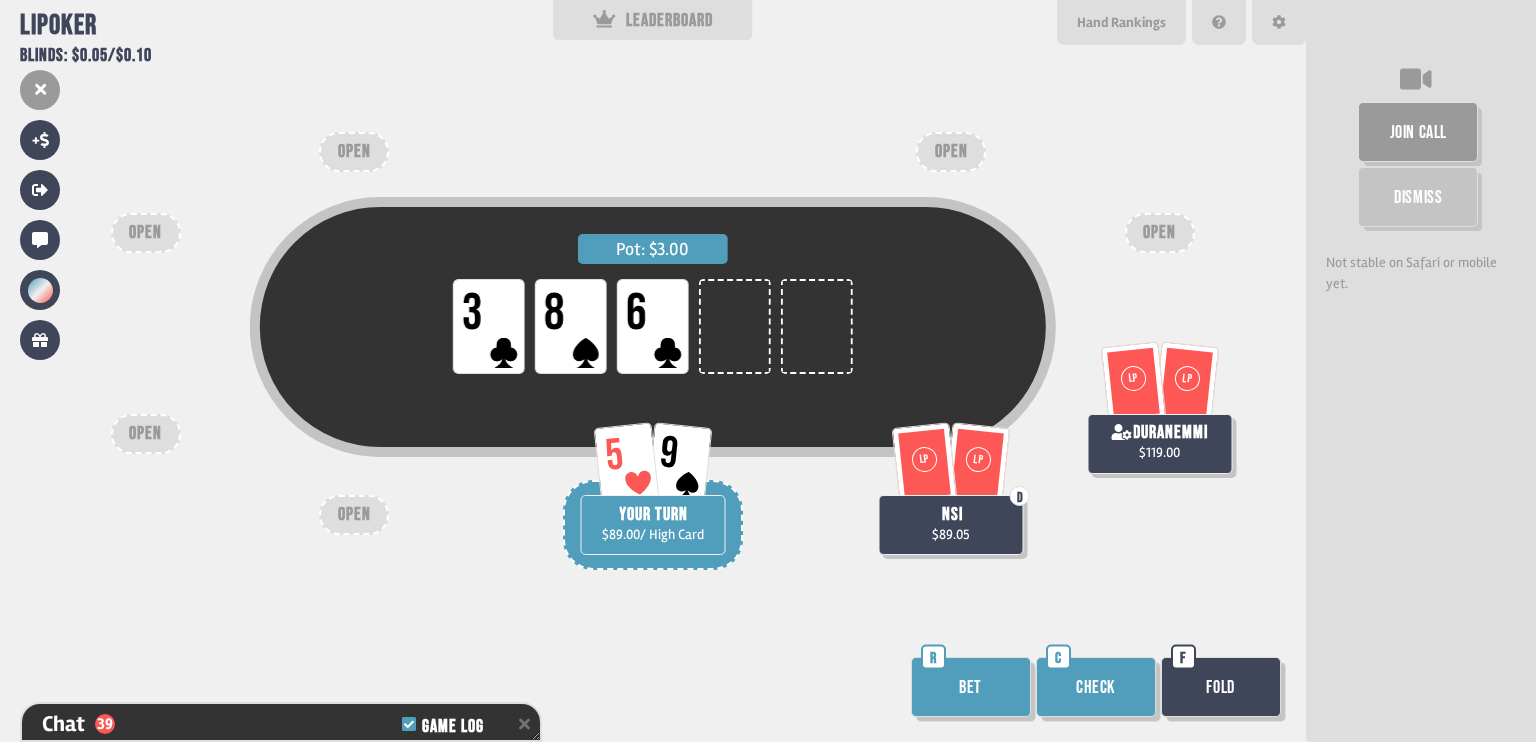 click on "Bet" at bounding box center [971, 687] 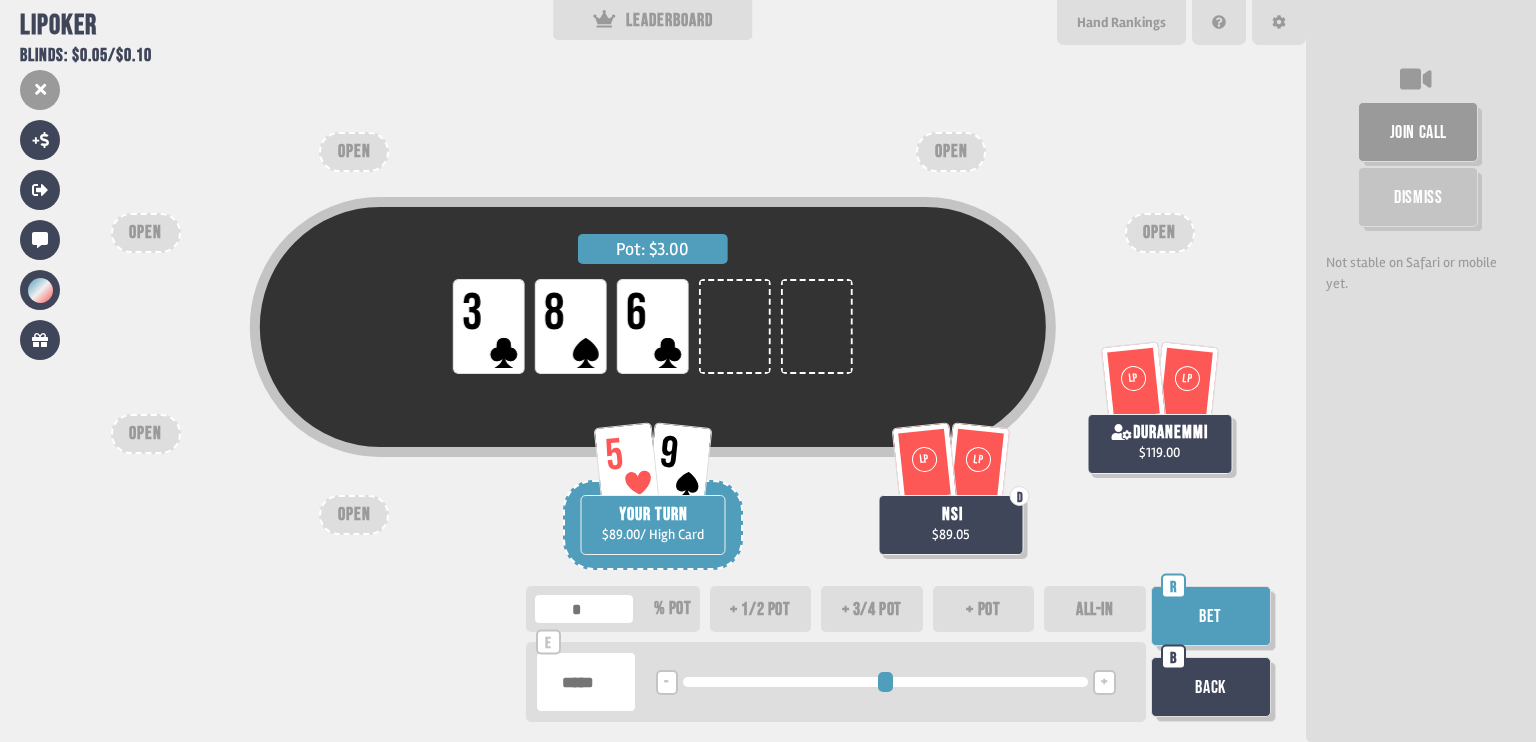 click on "+ 1/2 pot" at bounding box center (761, 609) 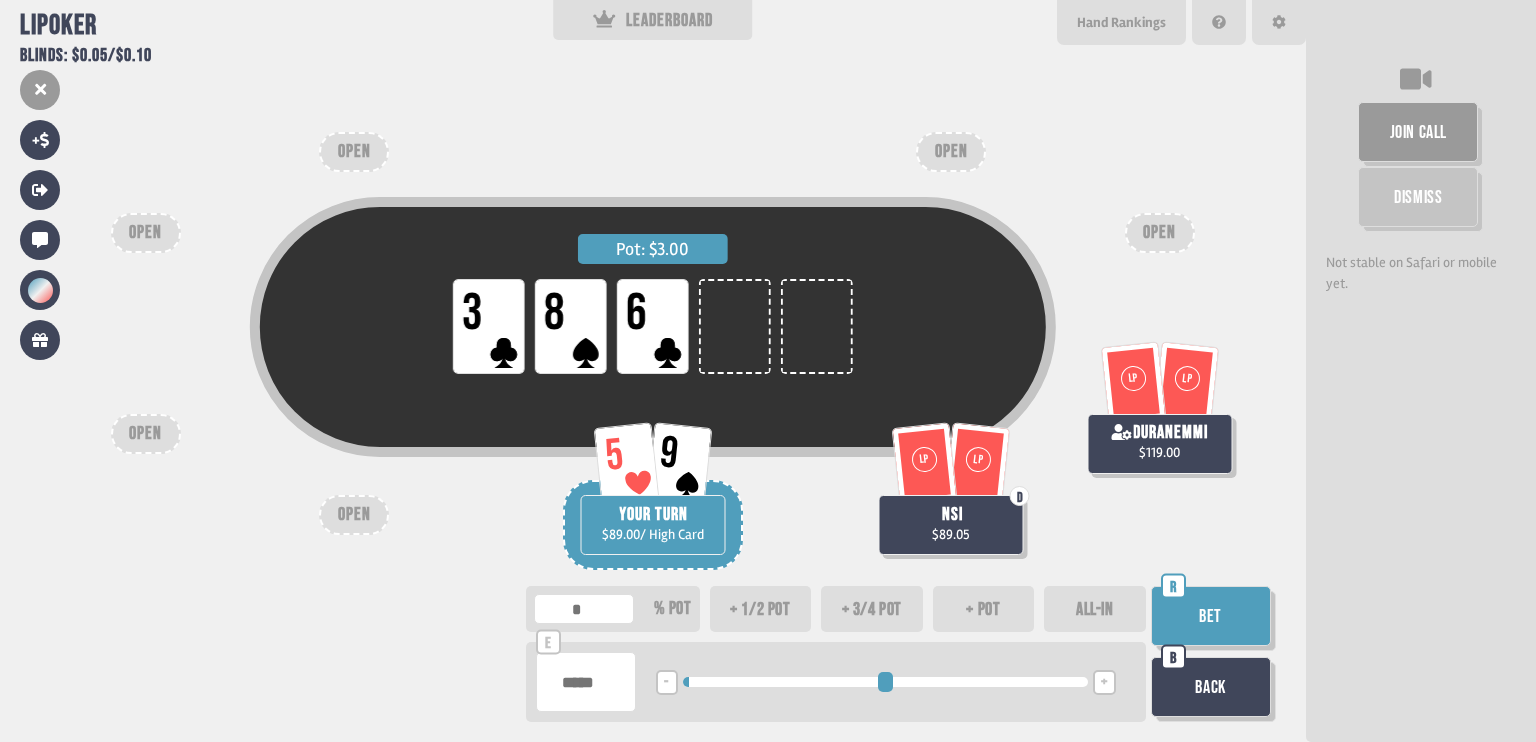 click on "+ 3/4 pot" at bounding box center [872, 609] 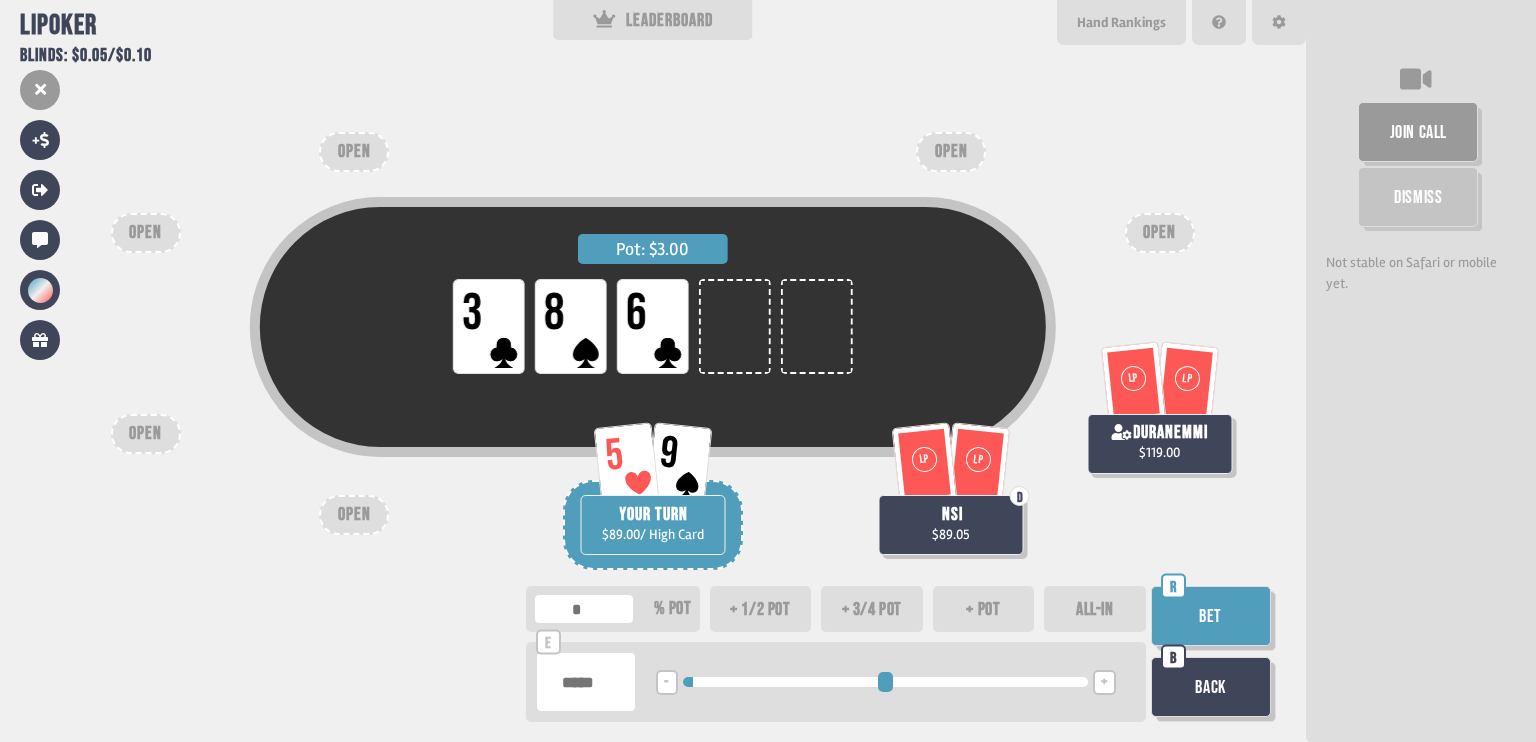 click on "+ pot" at bounding box center [984, 609] 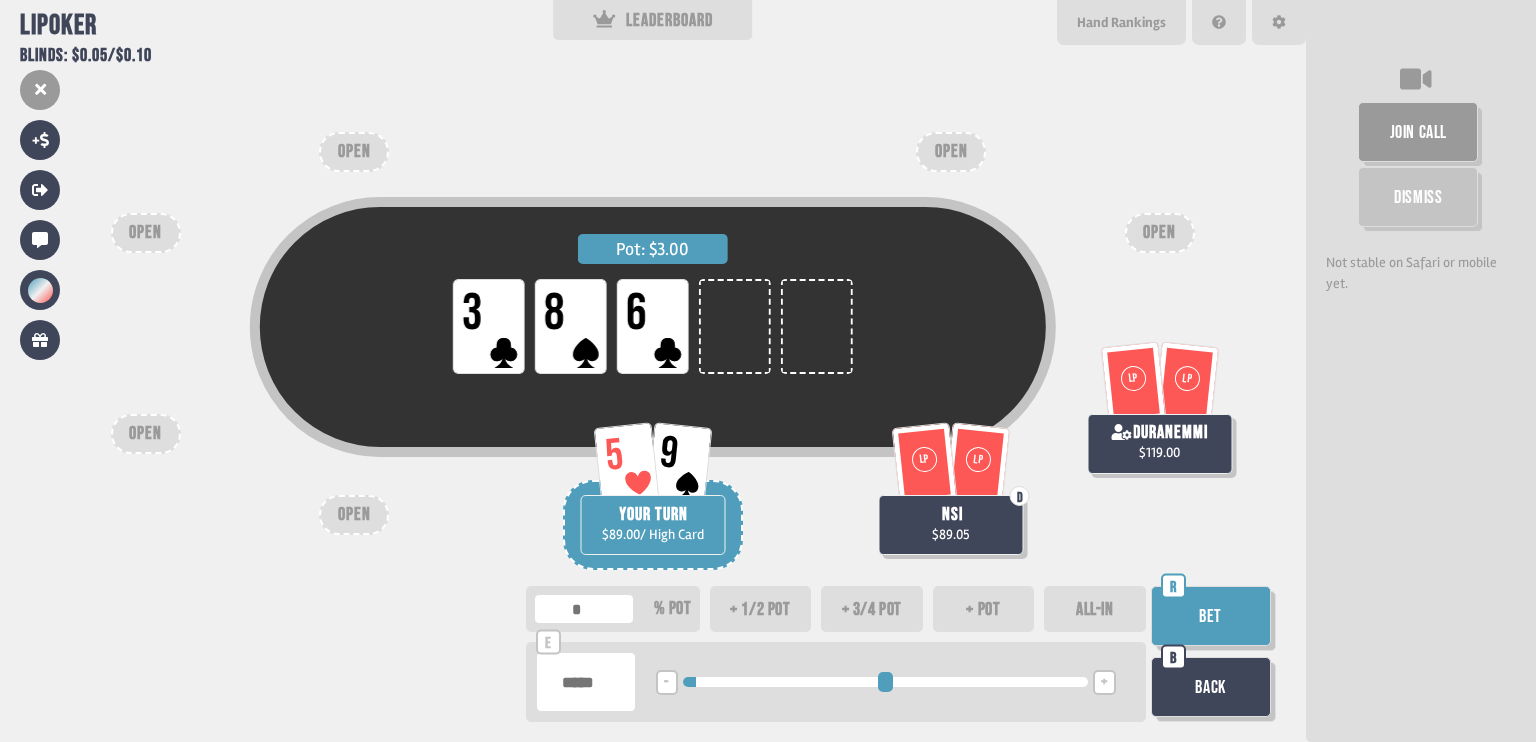 click on "Bet" at bounding box center [1211, 616] 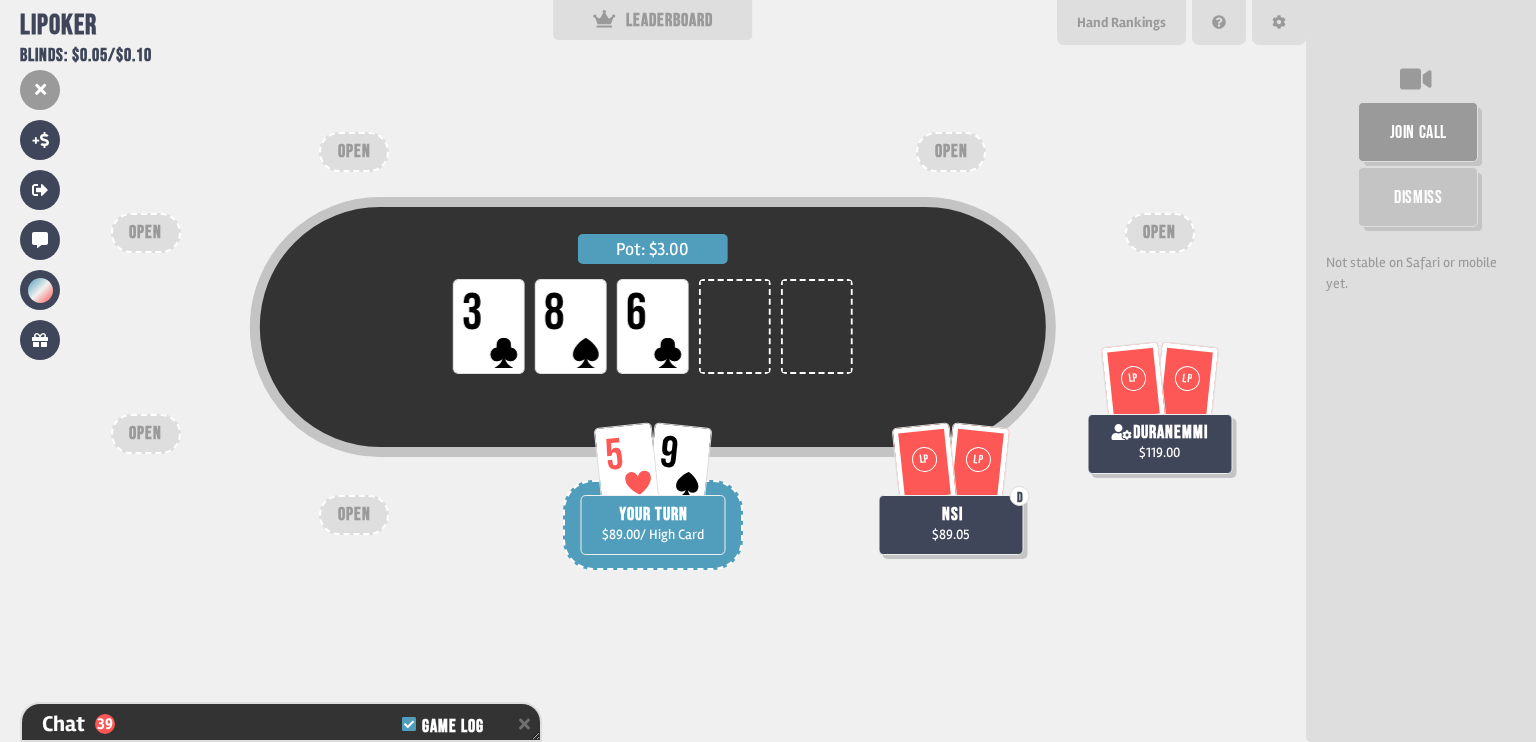 scroll, scrollTop: 1404, scrollLeft: 0, axis: vertical 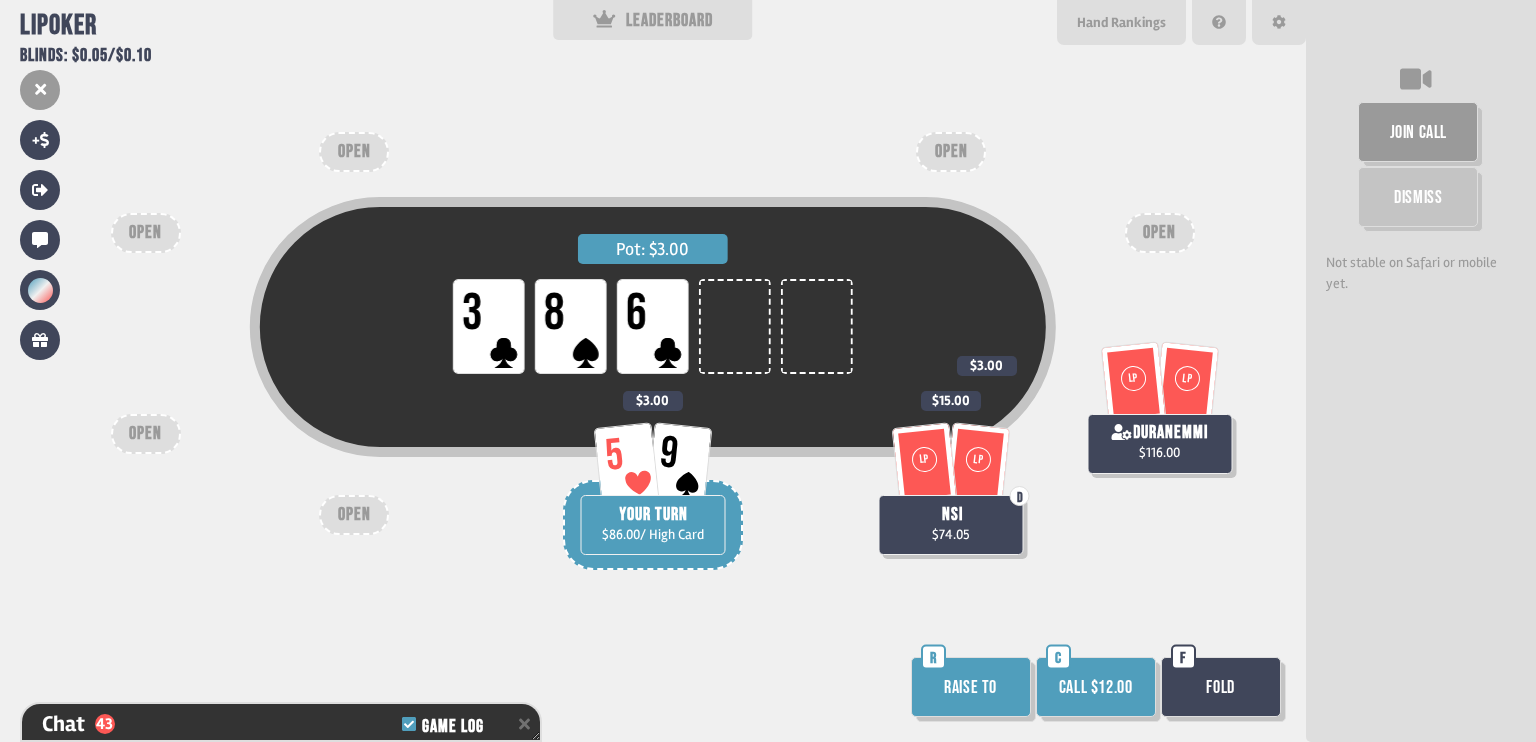 click on "Call $12.00" at bounding box center (1096, 687) 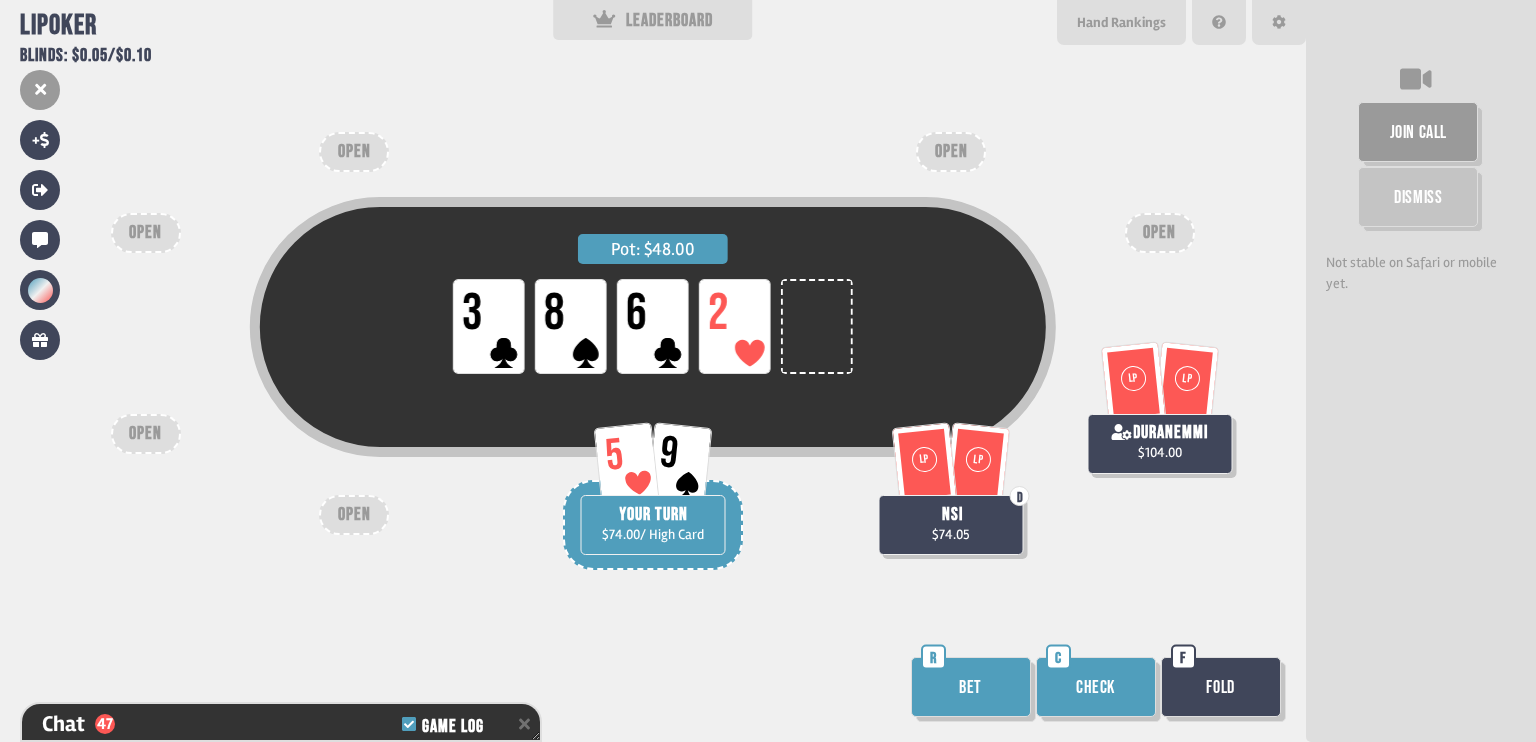 click on "Fold" at bounding box center (1221, 687) 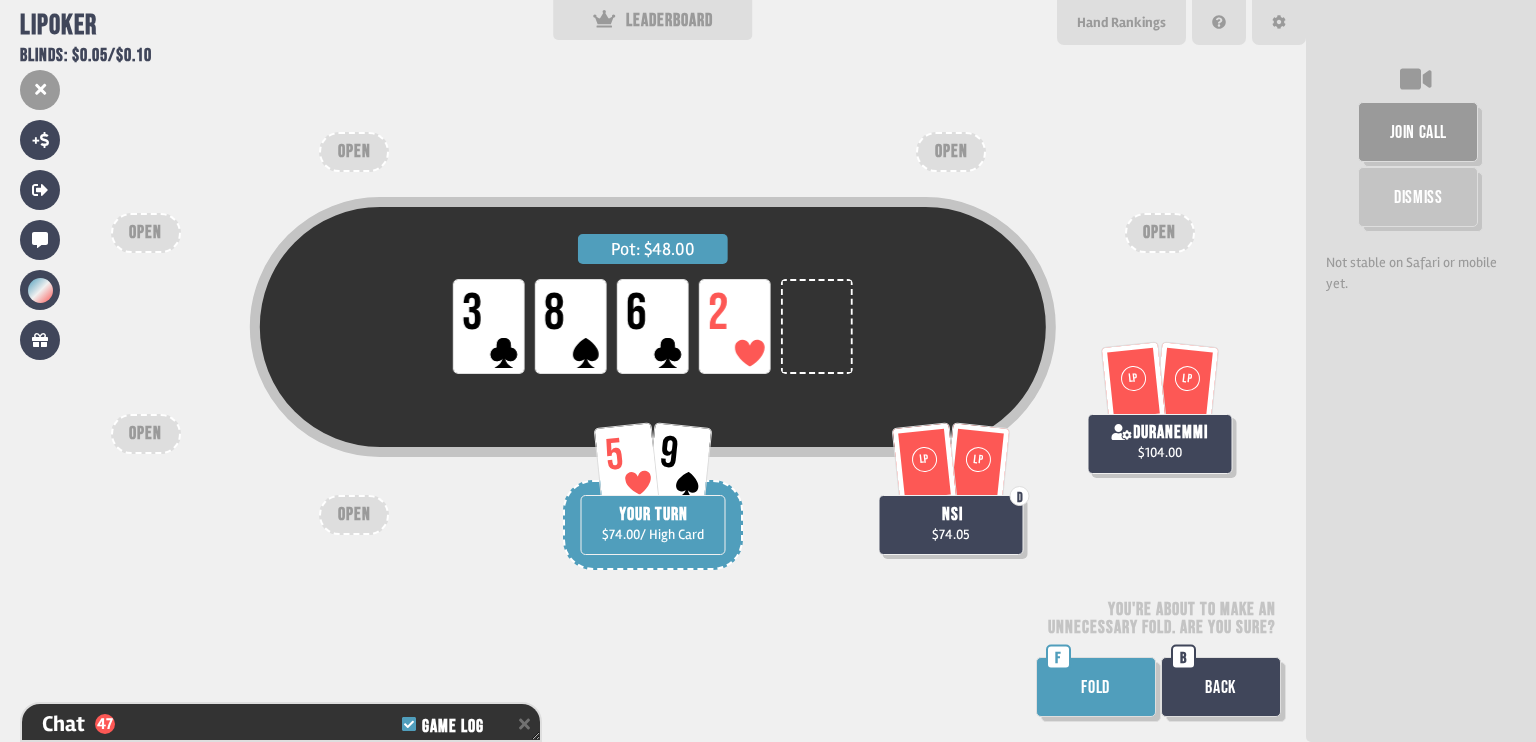 click on "FOLD" at bounding box center (1096, 687) 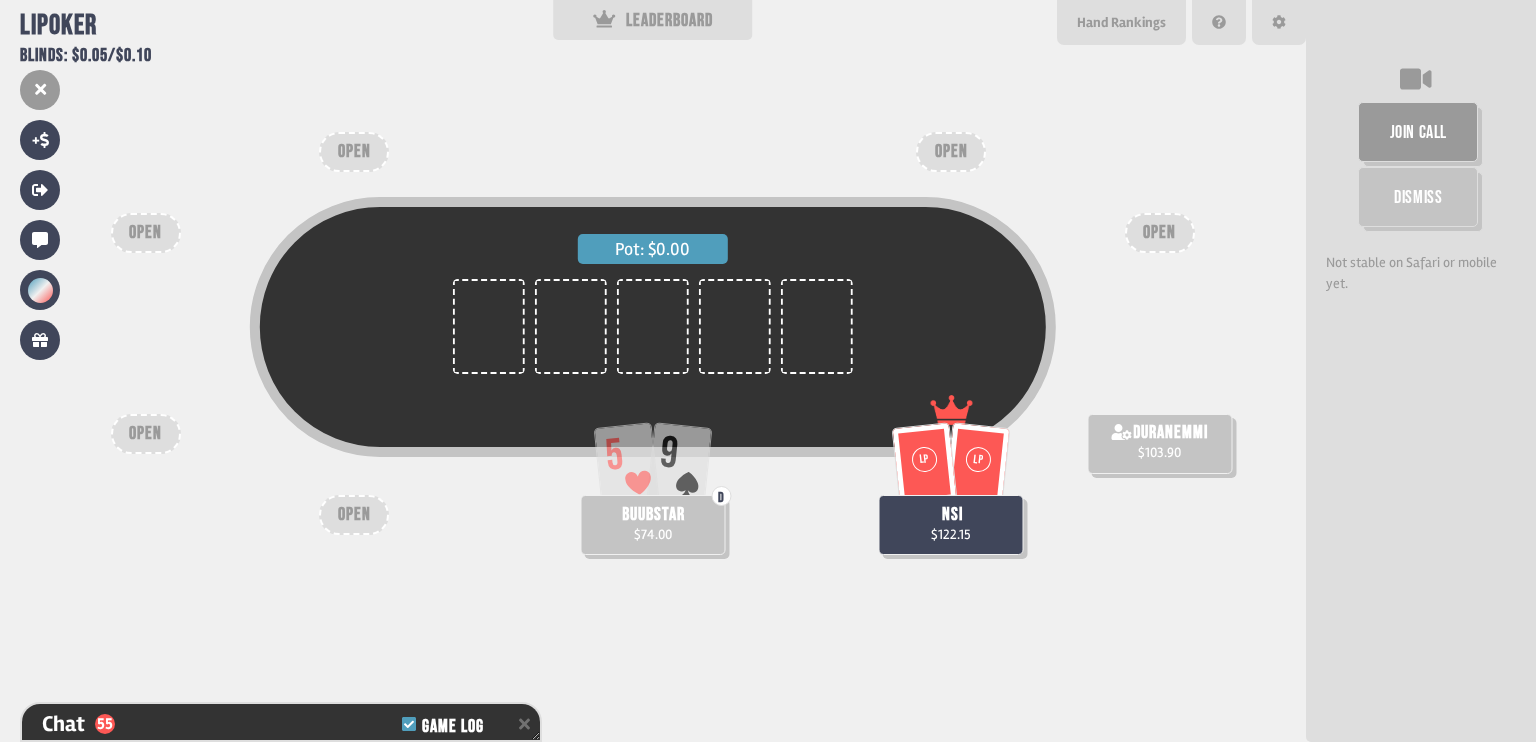scroll, scrollTop: 98, scrollLeft: 0, axis: vertical 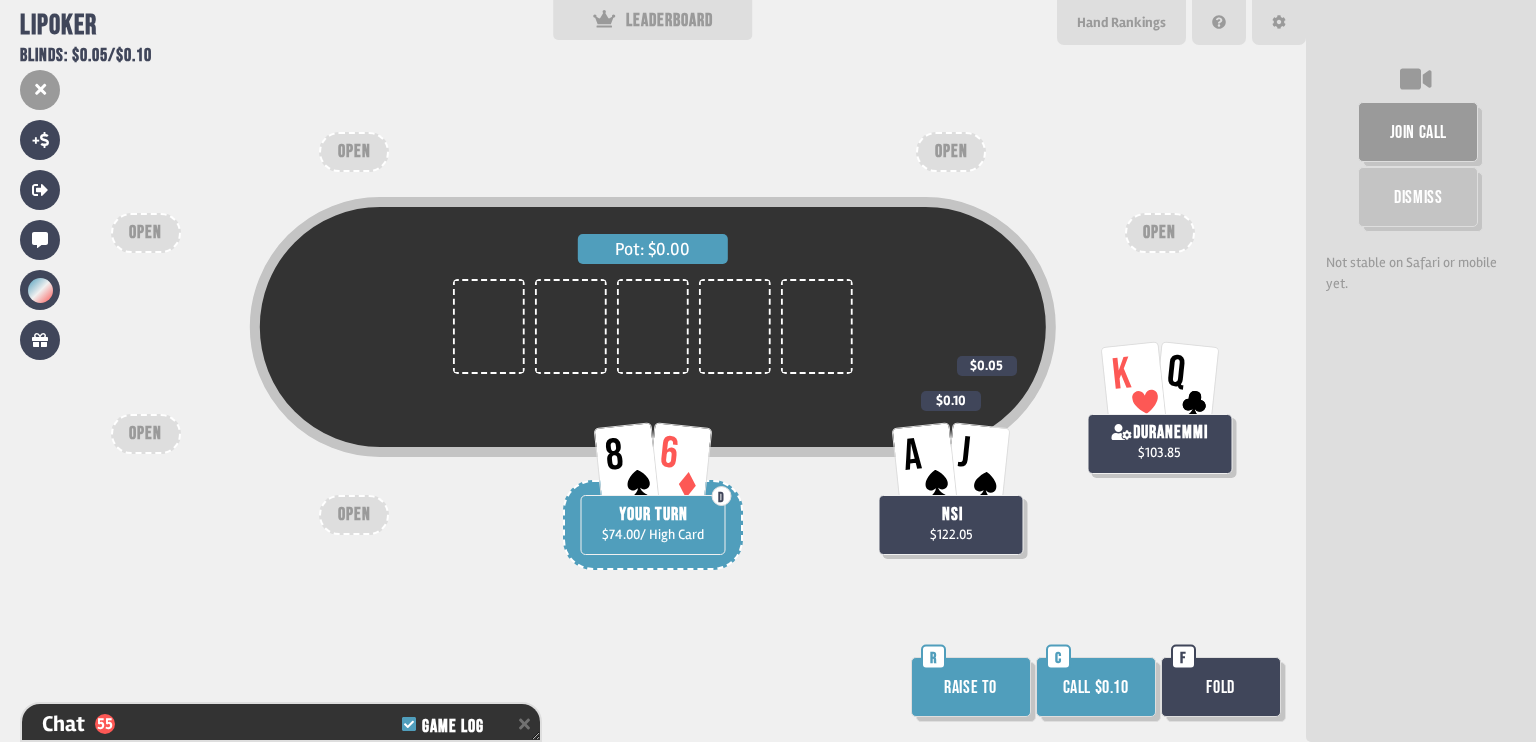 click on "Call $0.10" at bounding box center (1096, 687) 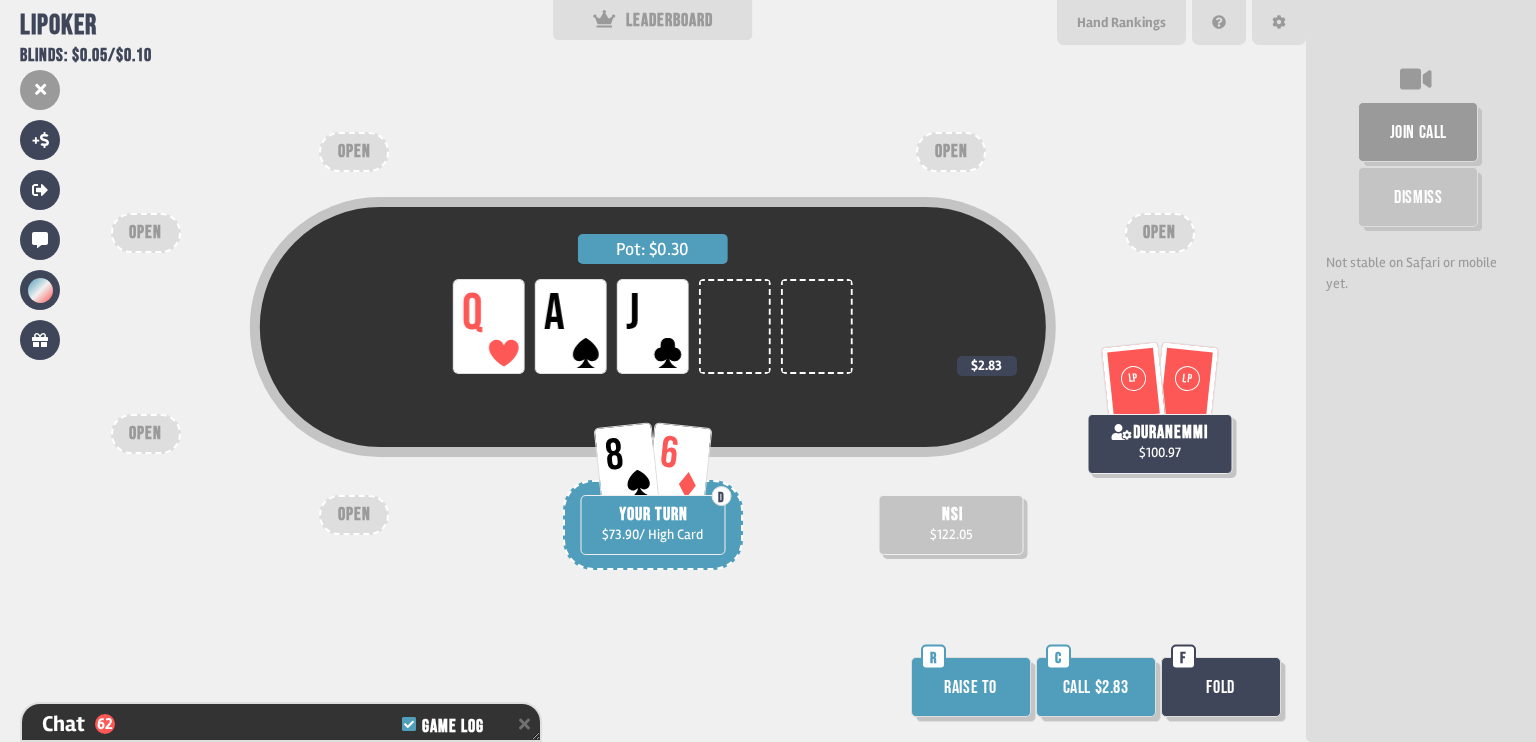 click on "Call $2.83" at bounding box center (1096, 687) 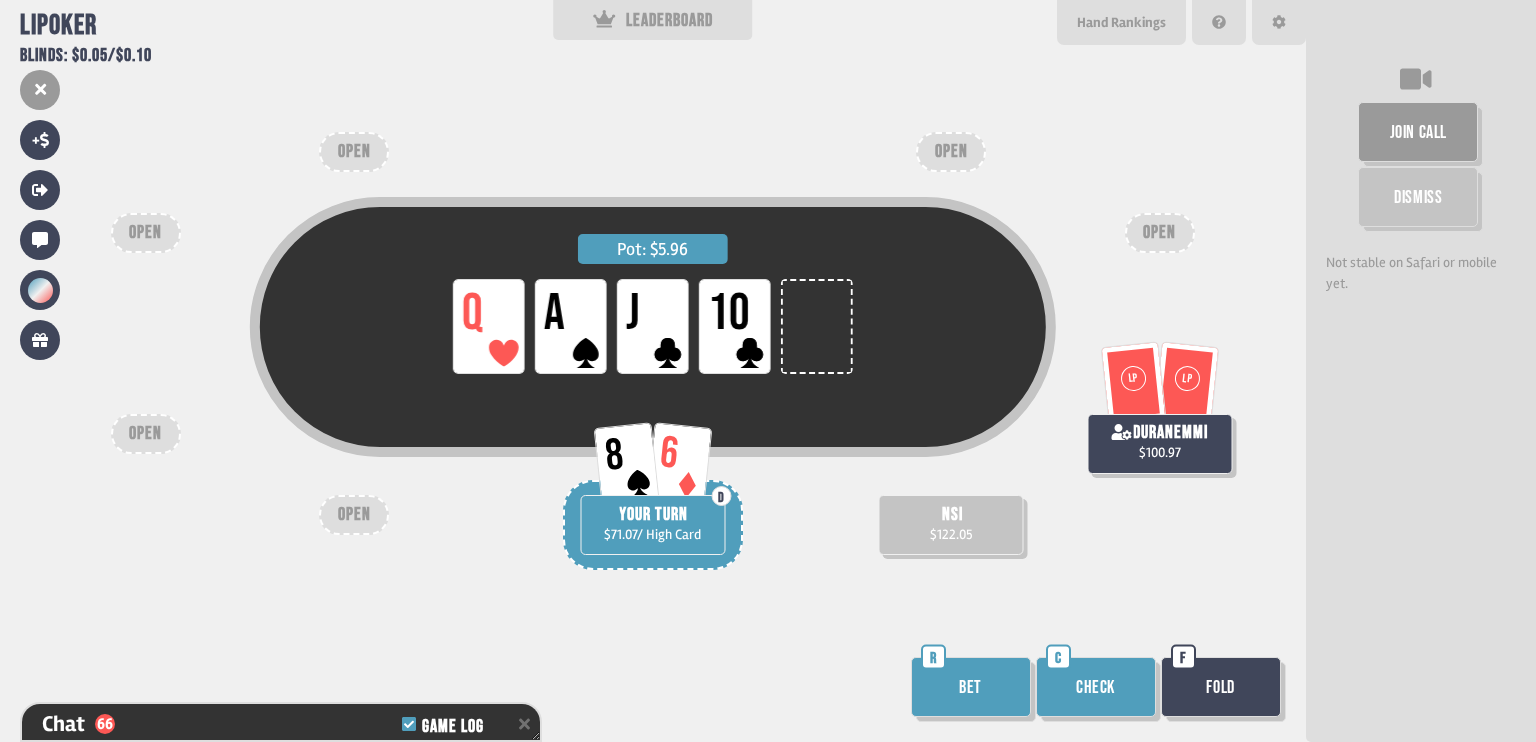 click on "Check" at bounding box center [1096, 687] 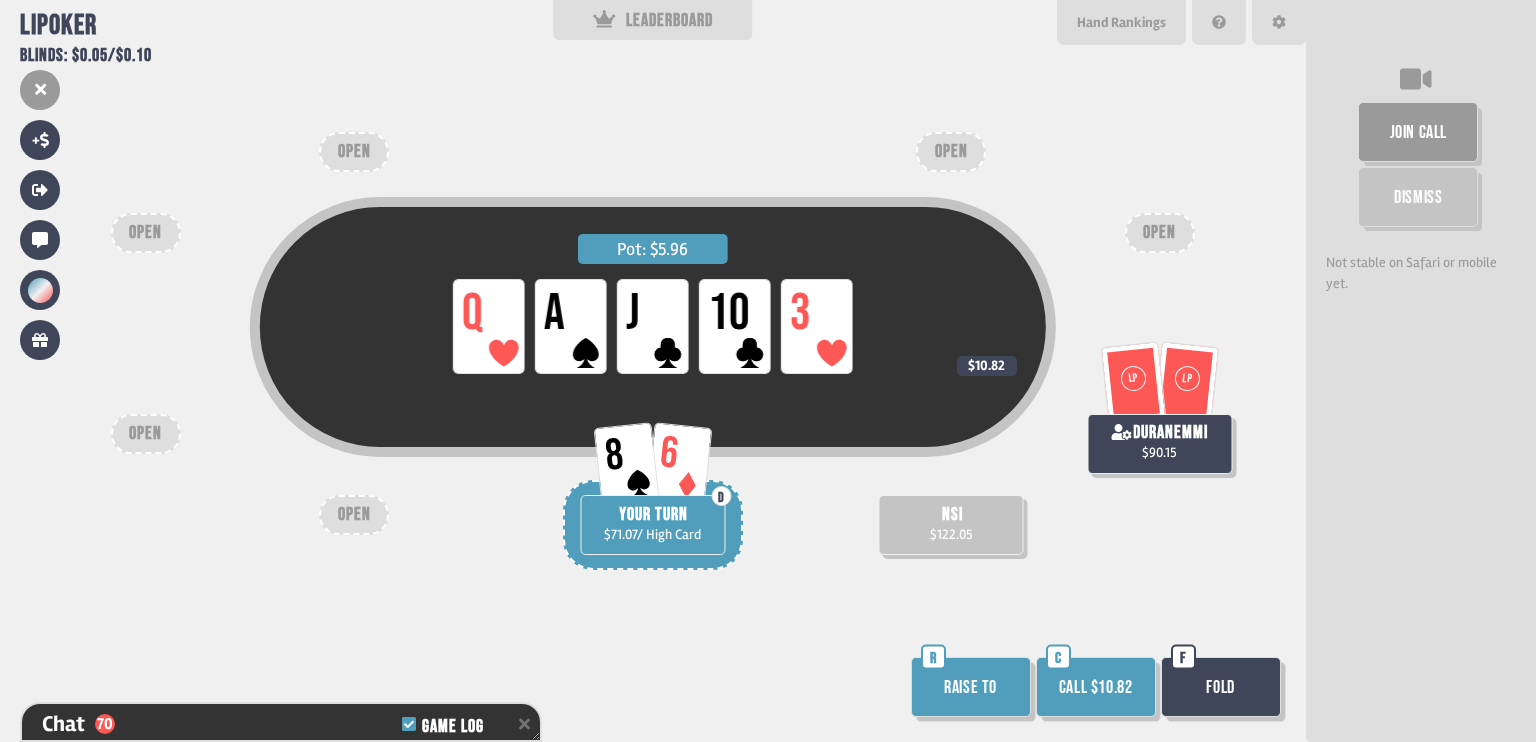 click on "Fold" at bounding box center (1221, 687) 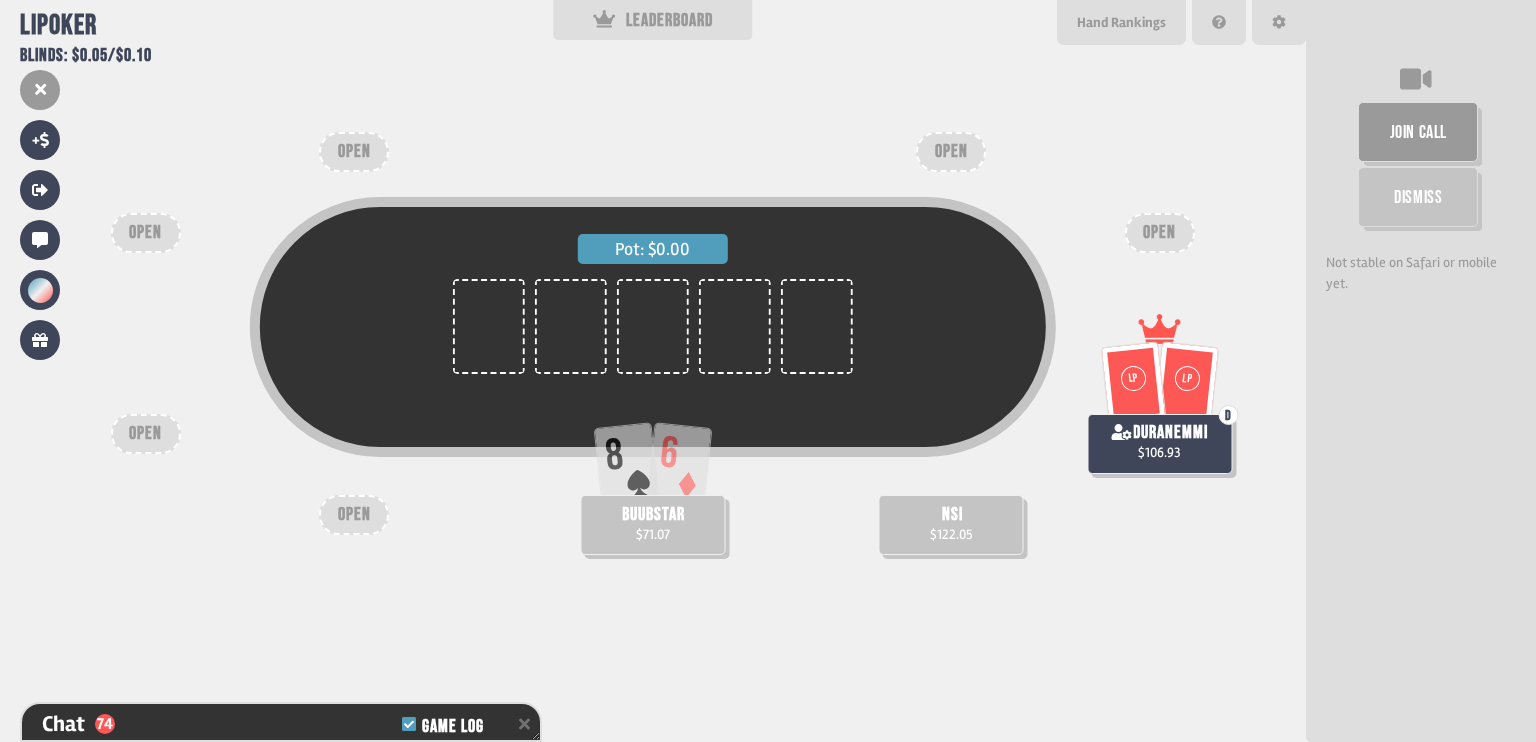 scroll, scrollTop: 98, scrollLeft: 0, axis: vertical 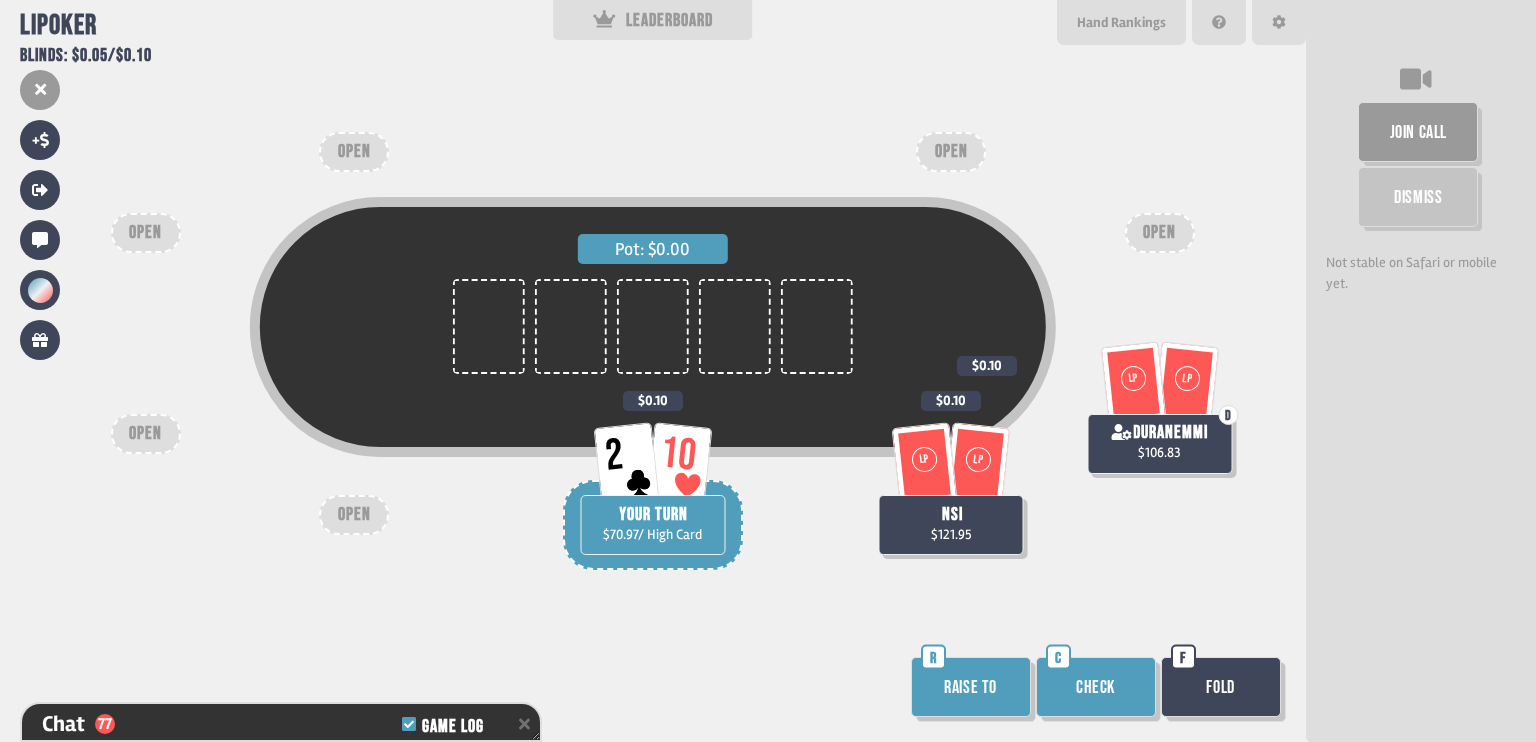 click on "Check" at bounding box center (1096, 687) 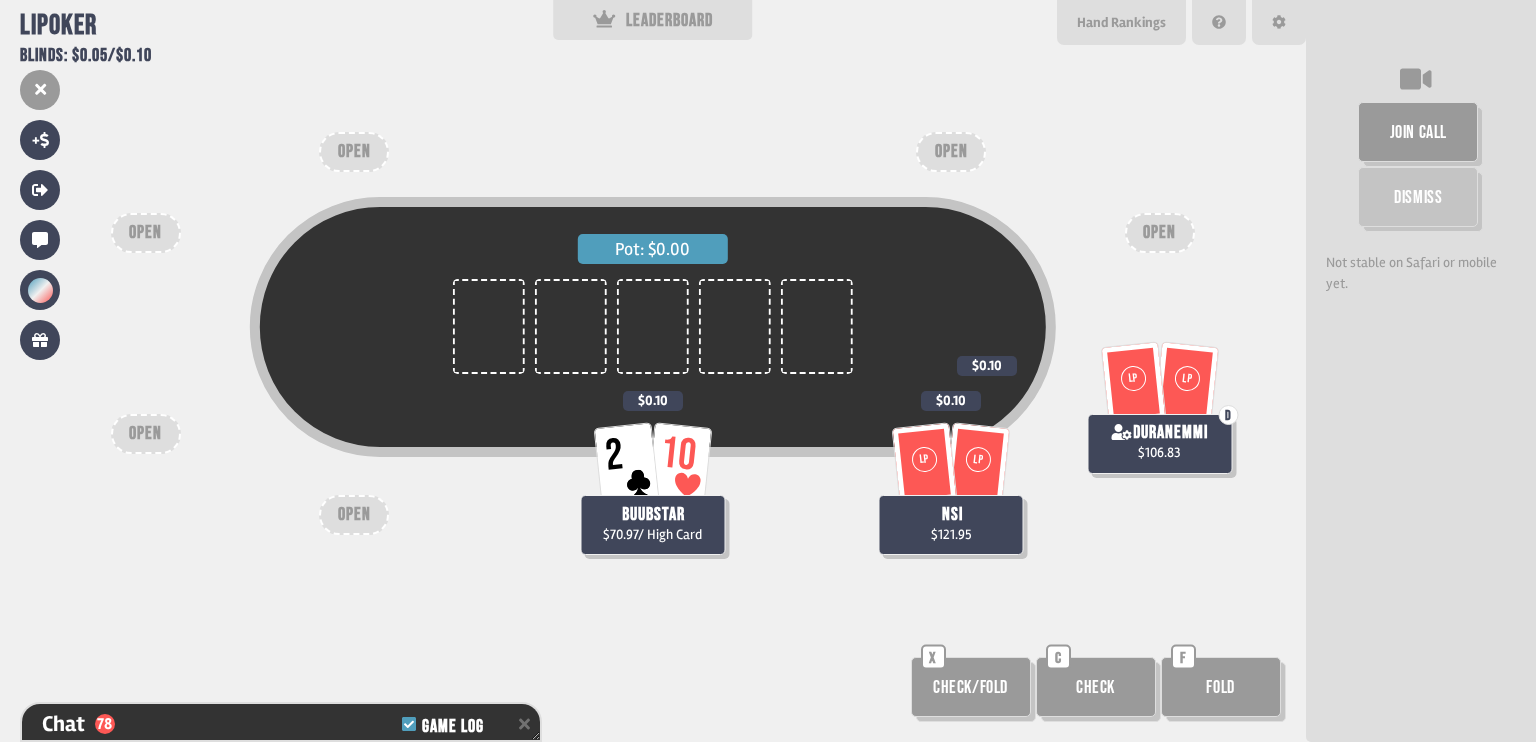 click on "Pot: $0.00   LP LP D duranemmi $106.83  $0.10  2 10 buubstar $70.97   / High Card $0.10  LP LP nsi $121.95  $0.10  OPEN OPEN OPEN OPEN OPEN OPEN Check/Fold X Check C Fold F" at bounding box center (653, 371) 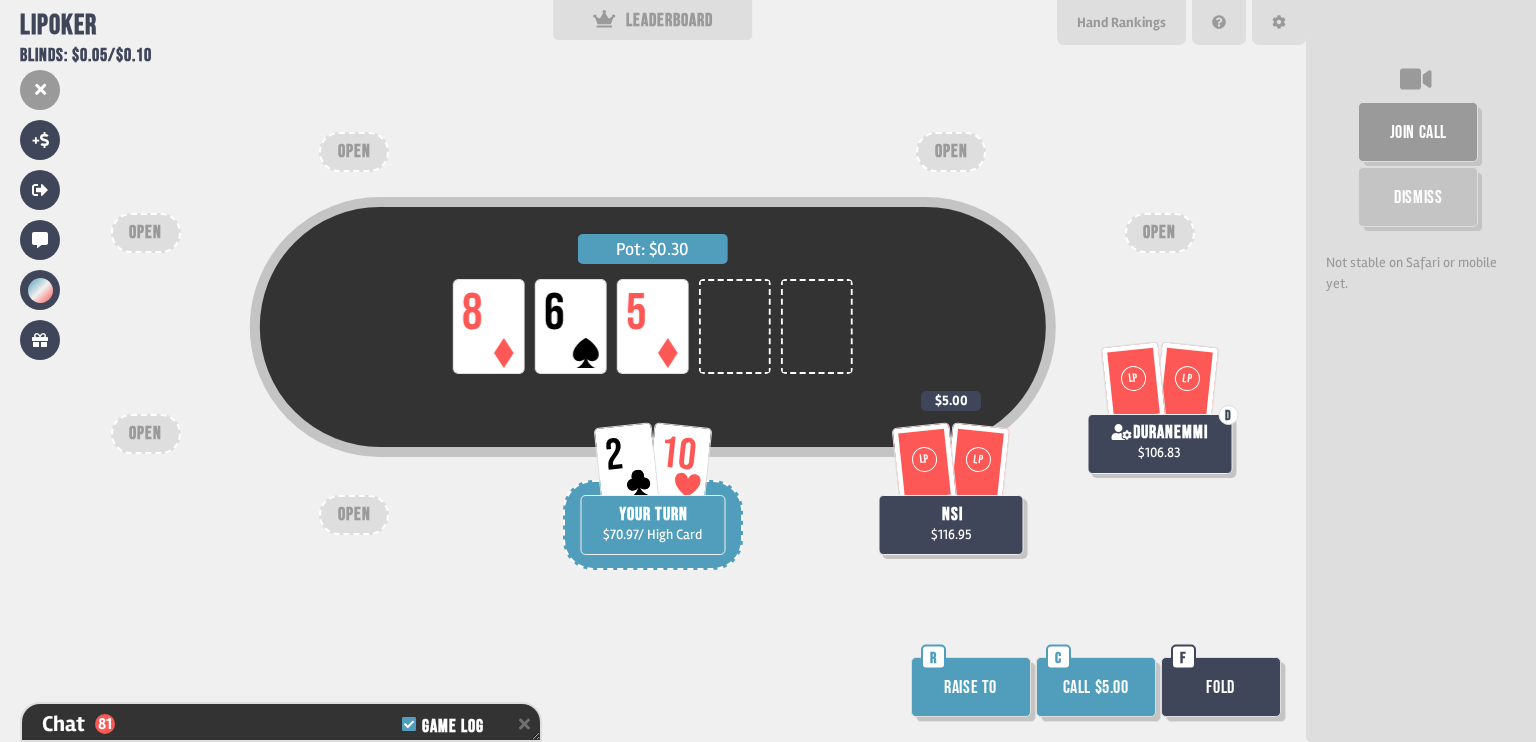 click on "Fold" at bounding box center (1221, 687) 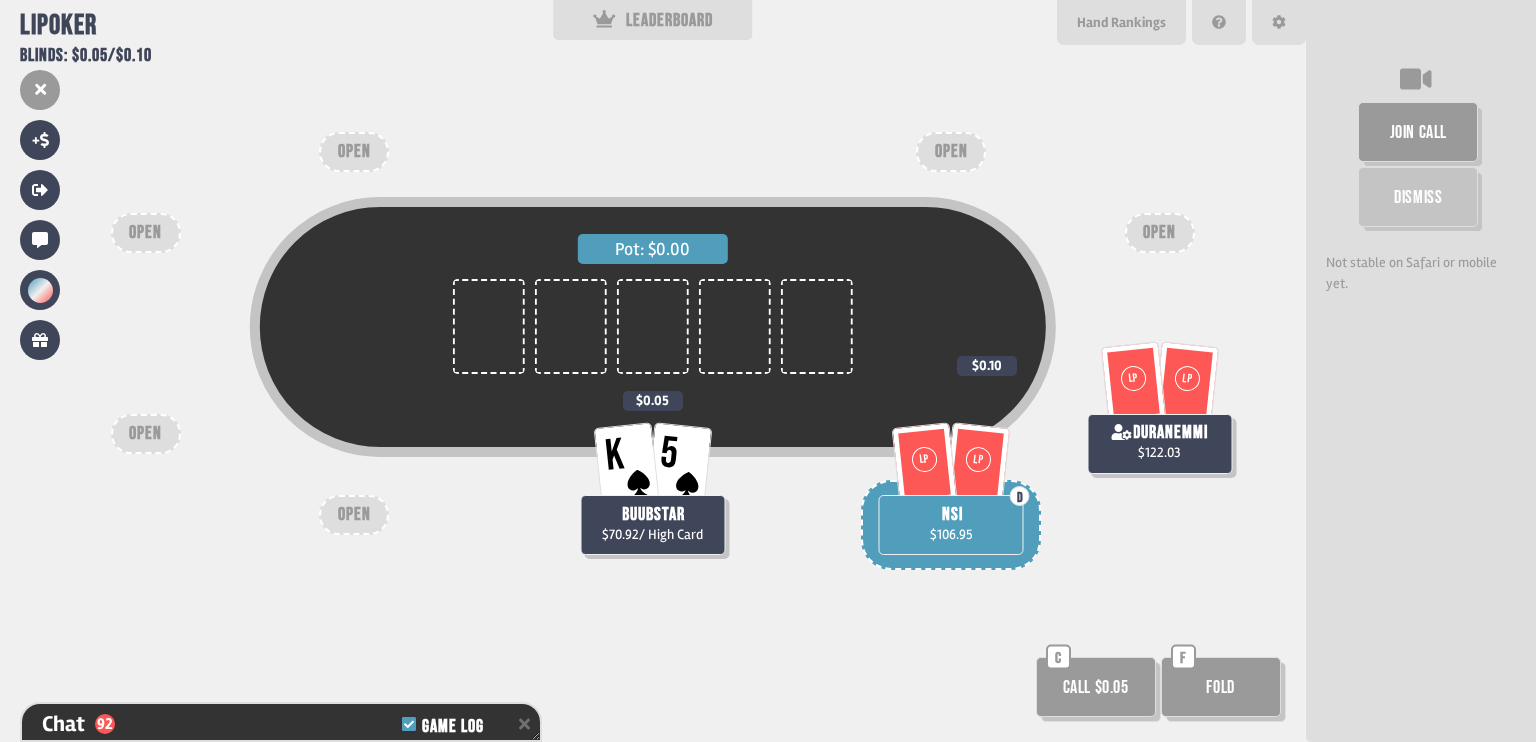 scroll, scrollTop: 98, scrollLeft: 0, axis: vertical 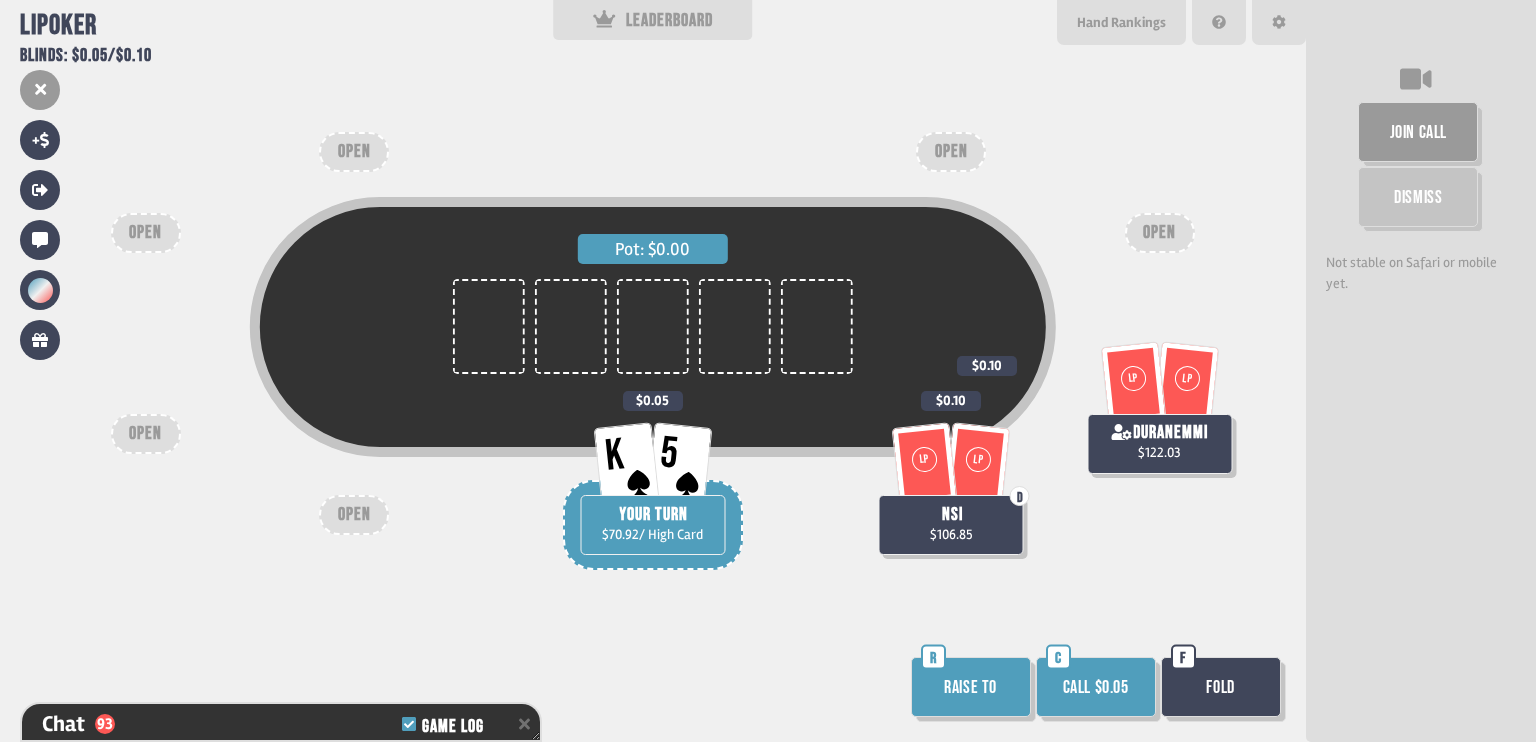 click on "Call $0.05" at bounding box center (1096, 687) 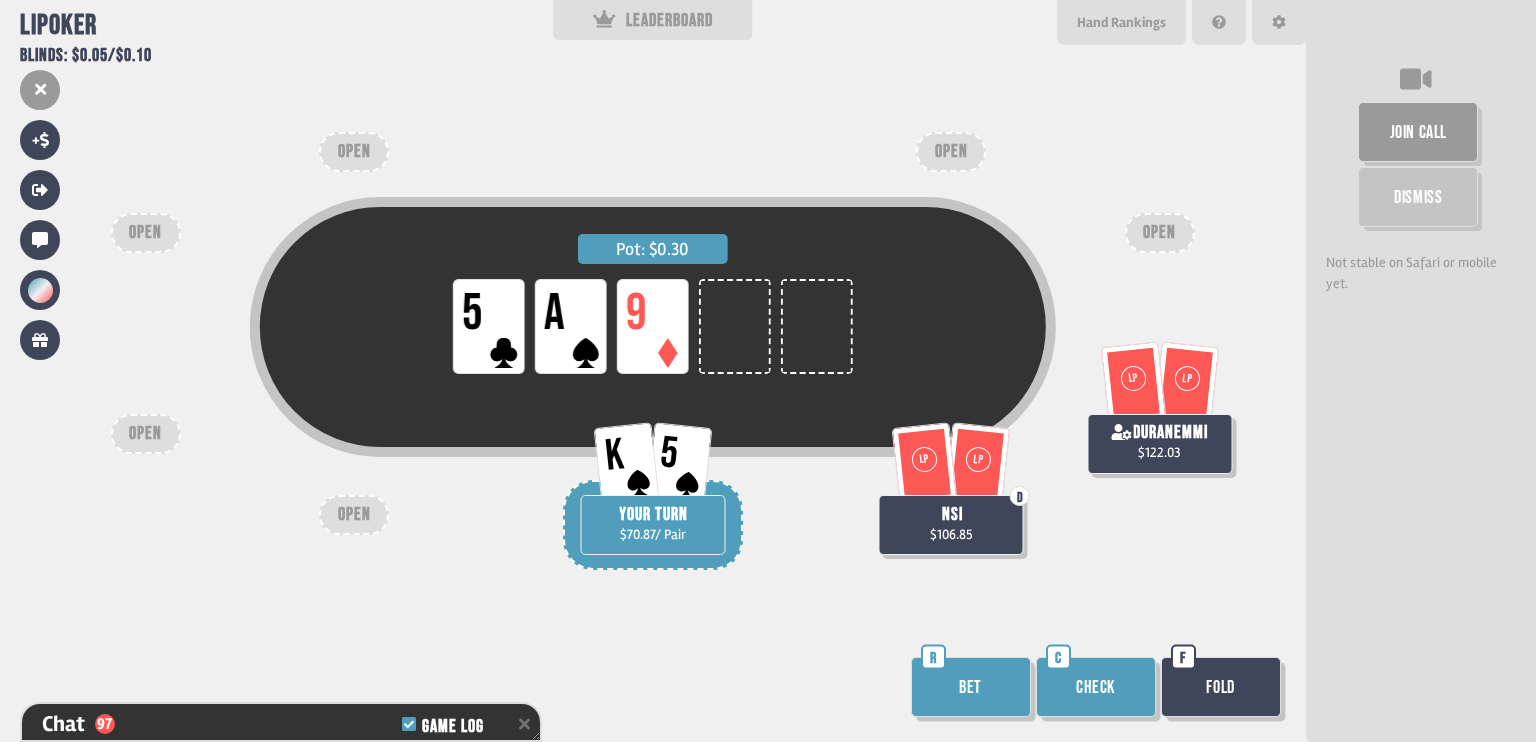 click on "Check" at bounding box center (1096, 687) 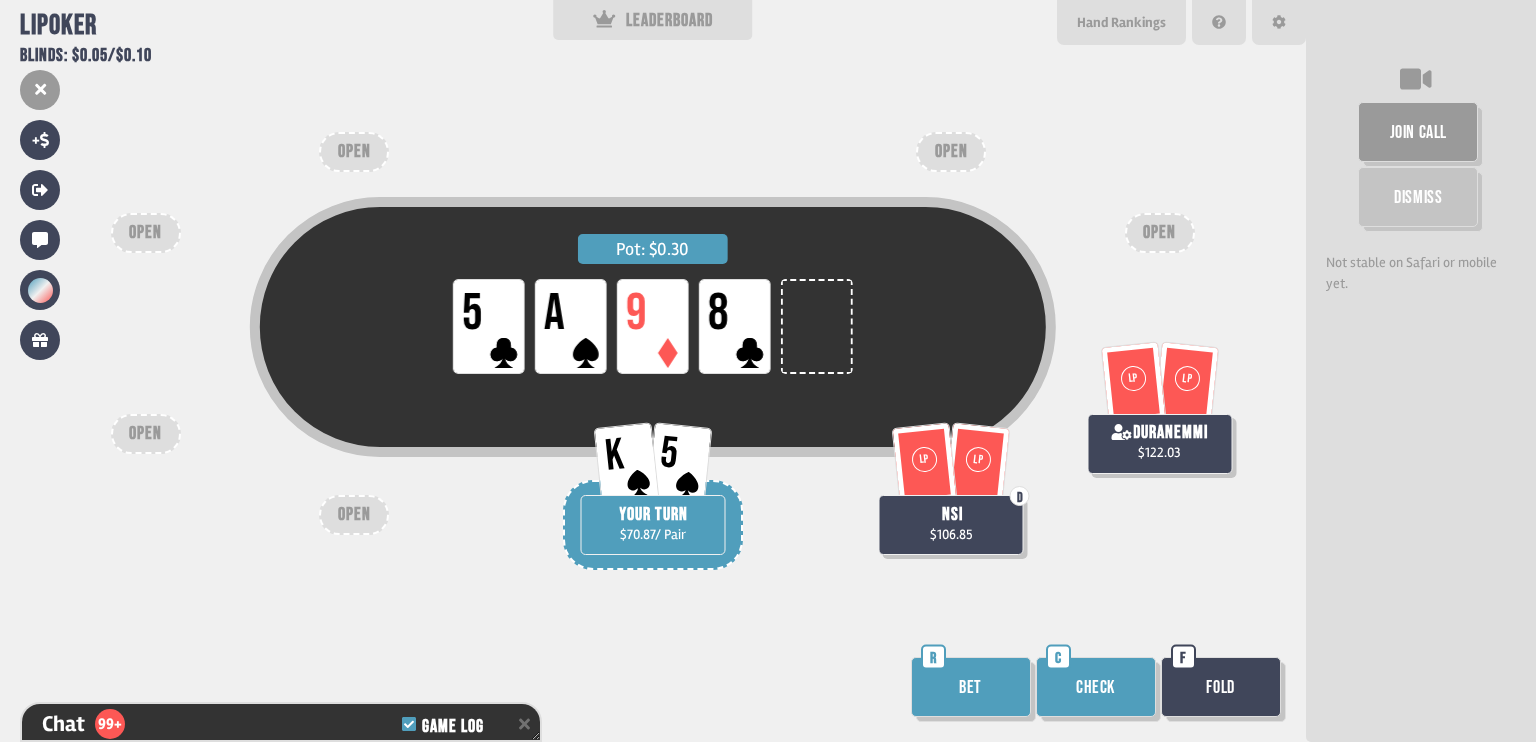 click on "Bet" at bounding box center (971, 687) 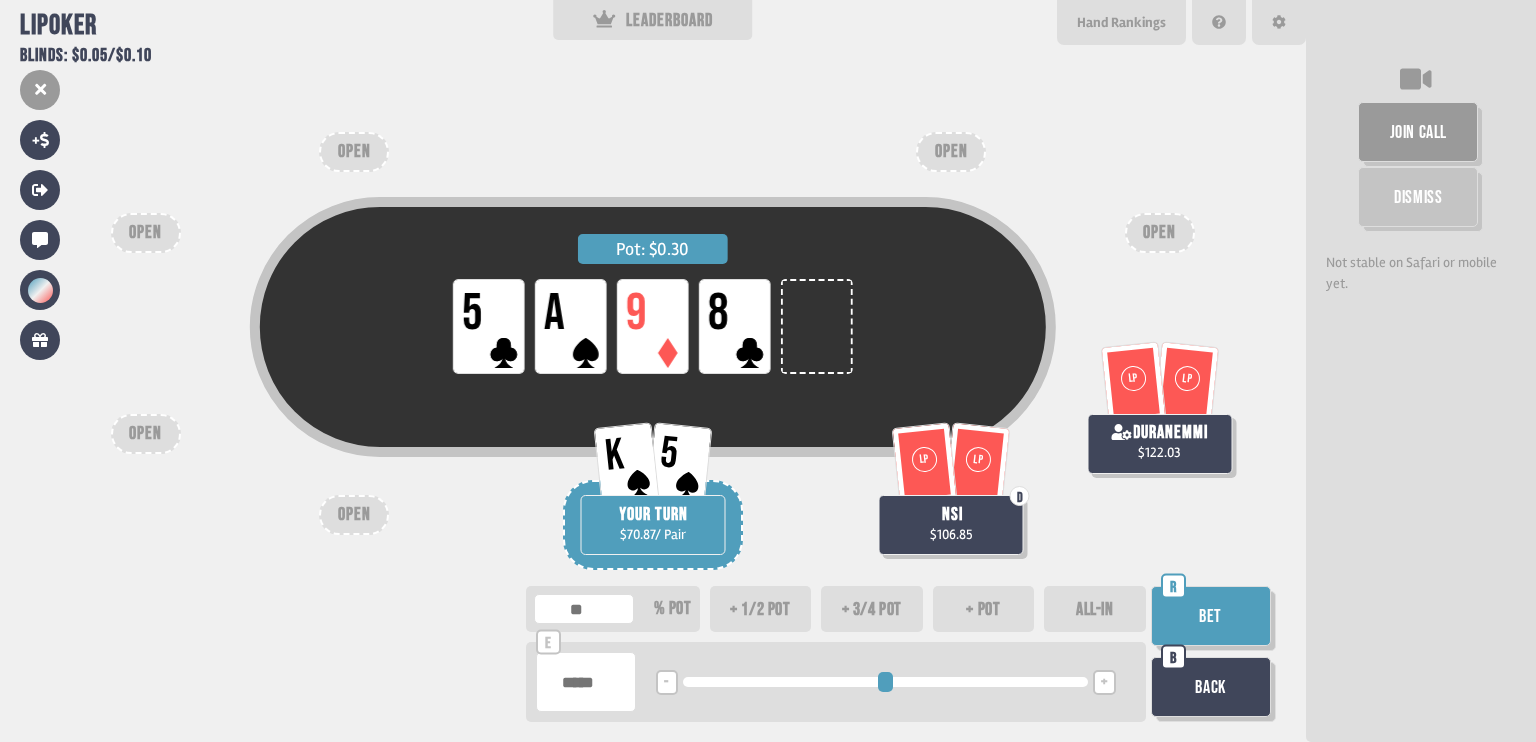 type on "****" 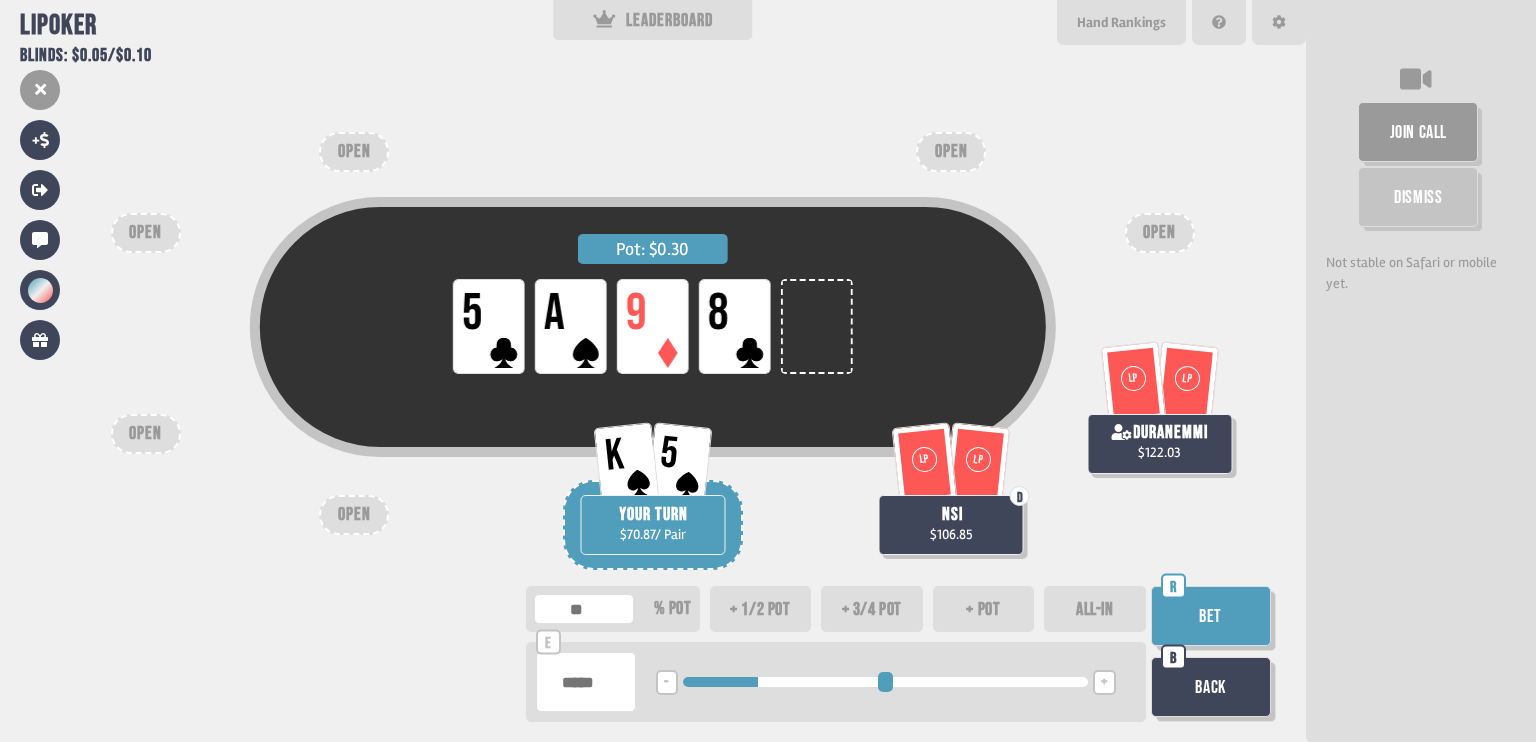 click on "Bet" at bounding box center (1211, 616) 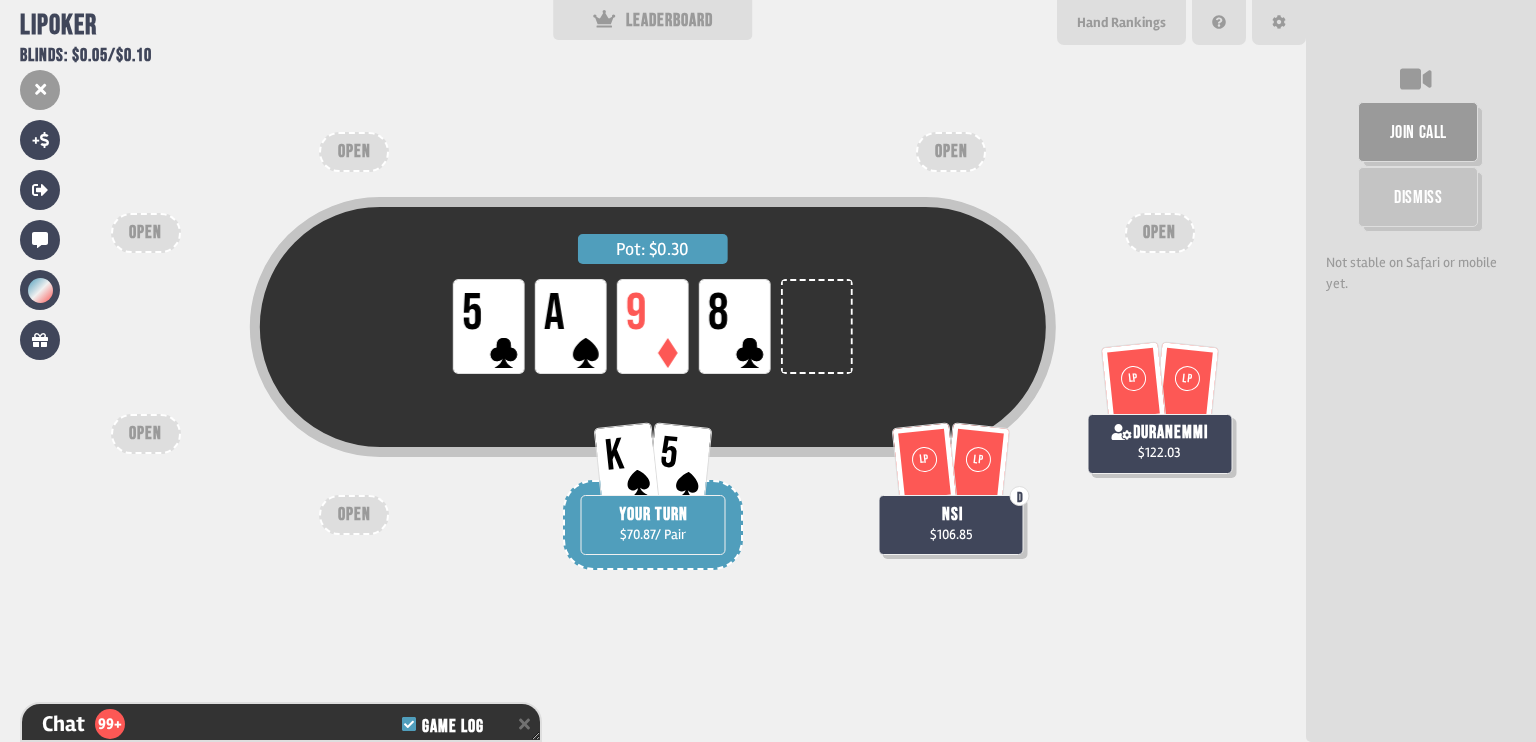 scroll, scrollTop: 3260, scrollLeft: 0, axis: vertical 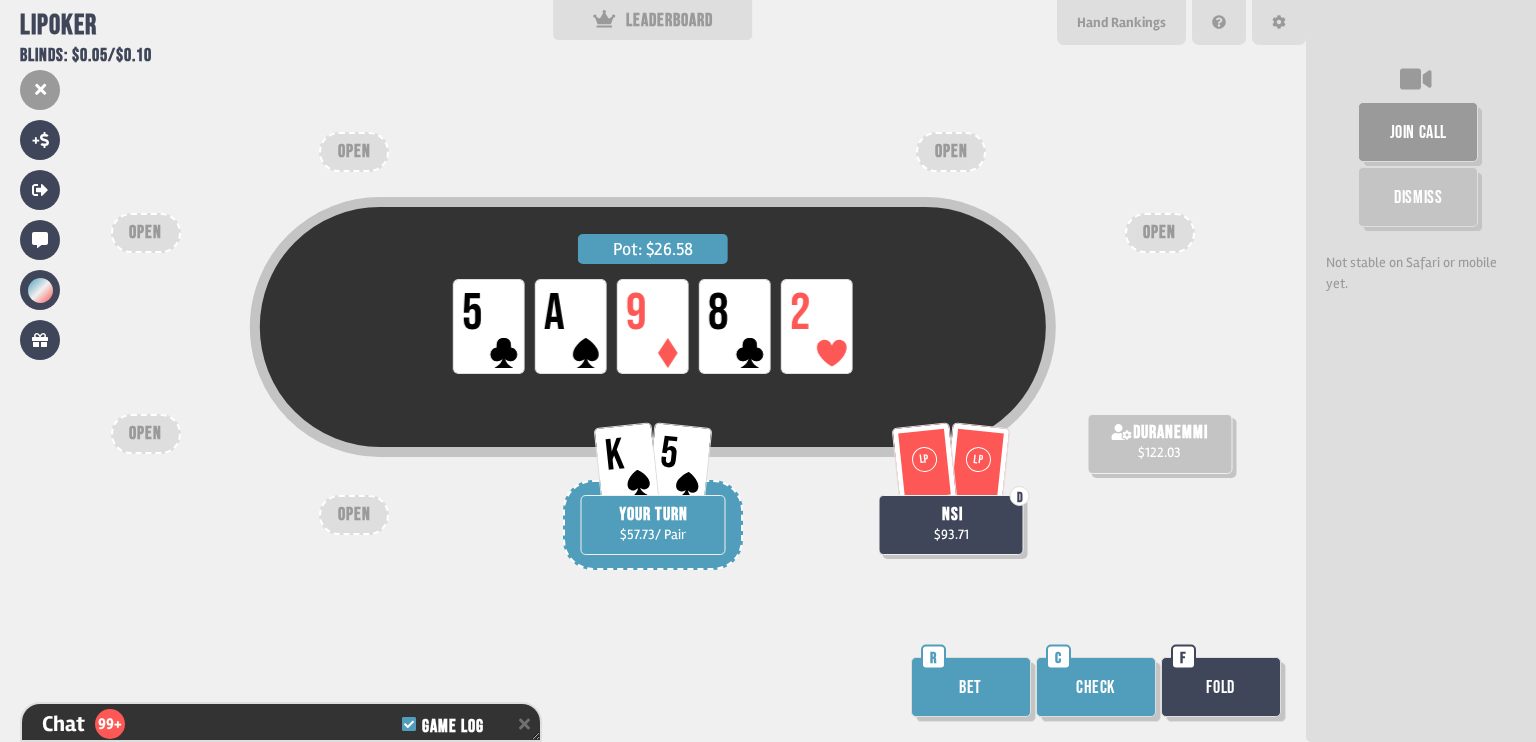 click on "Bet" at bounding box center (971, 687) 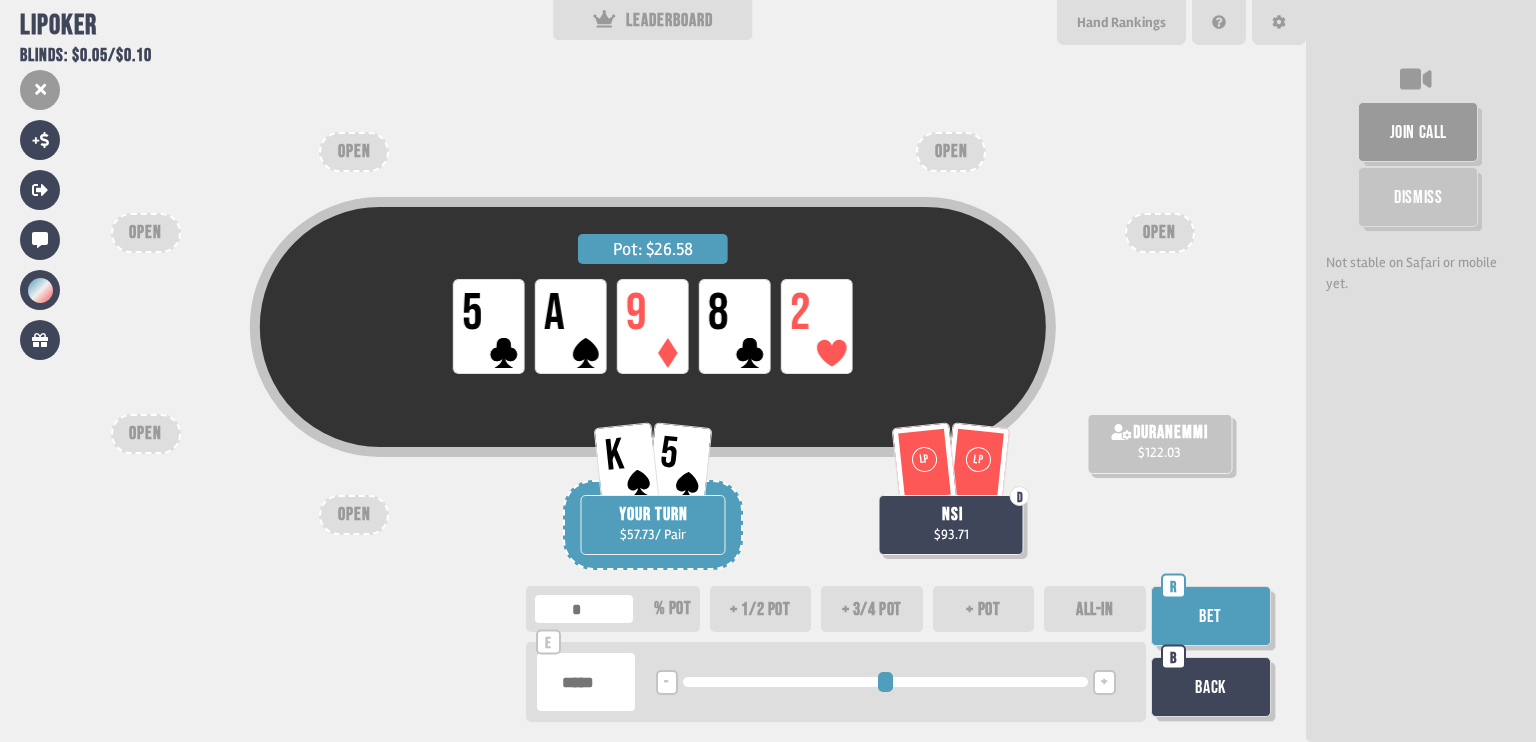 click on "+ 1/2 pot" at bounding box center (761, 609) 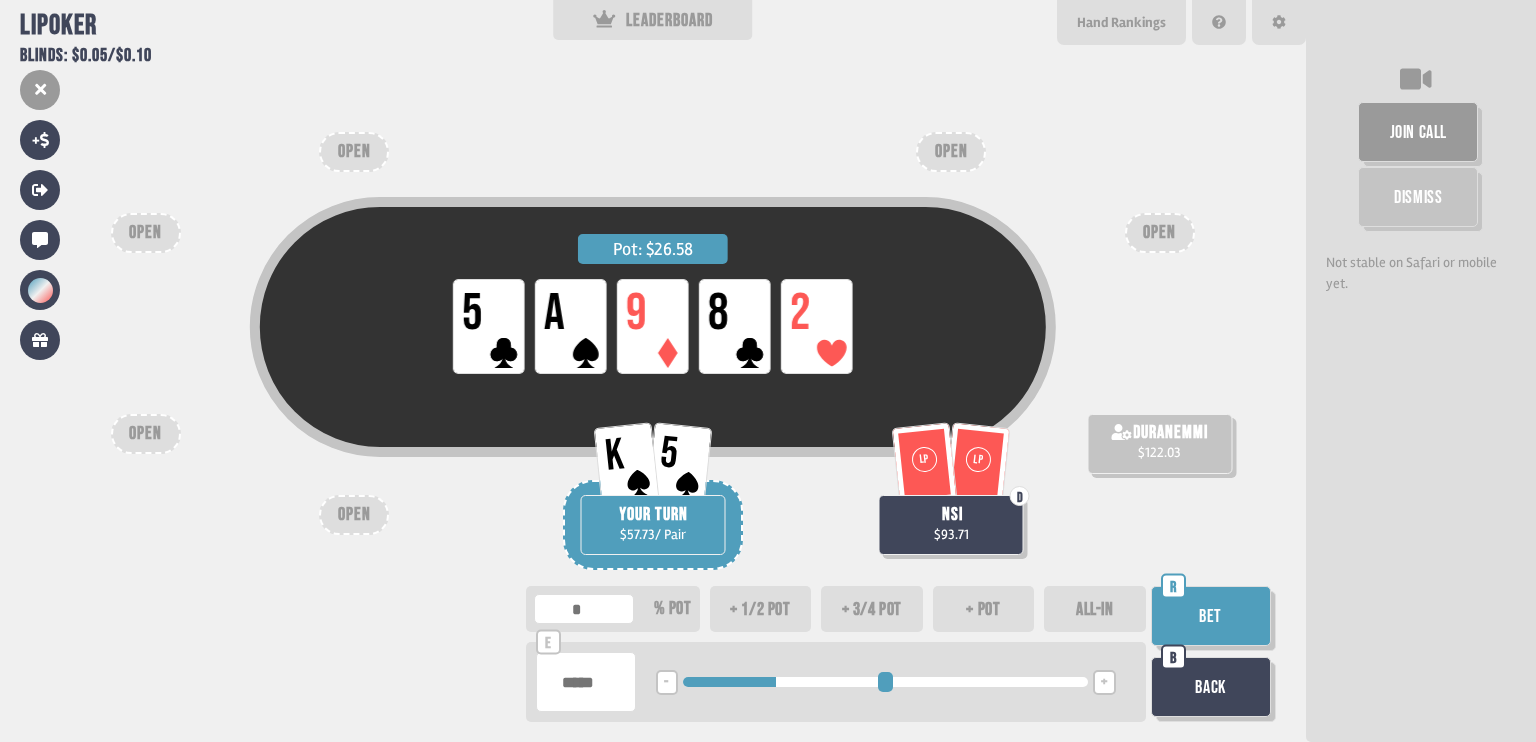 click on "Bet" at bounding box center [1211, 616] 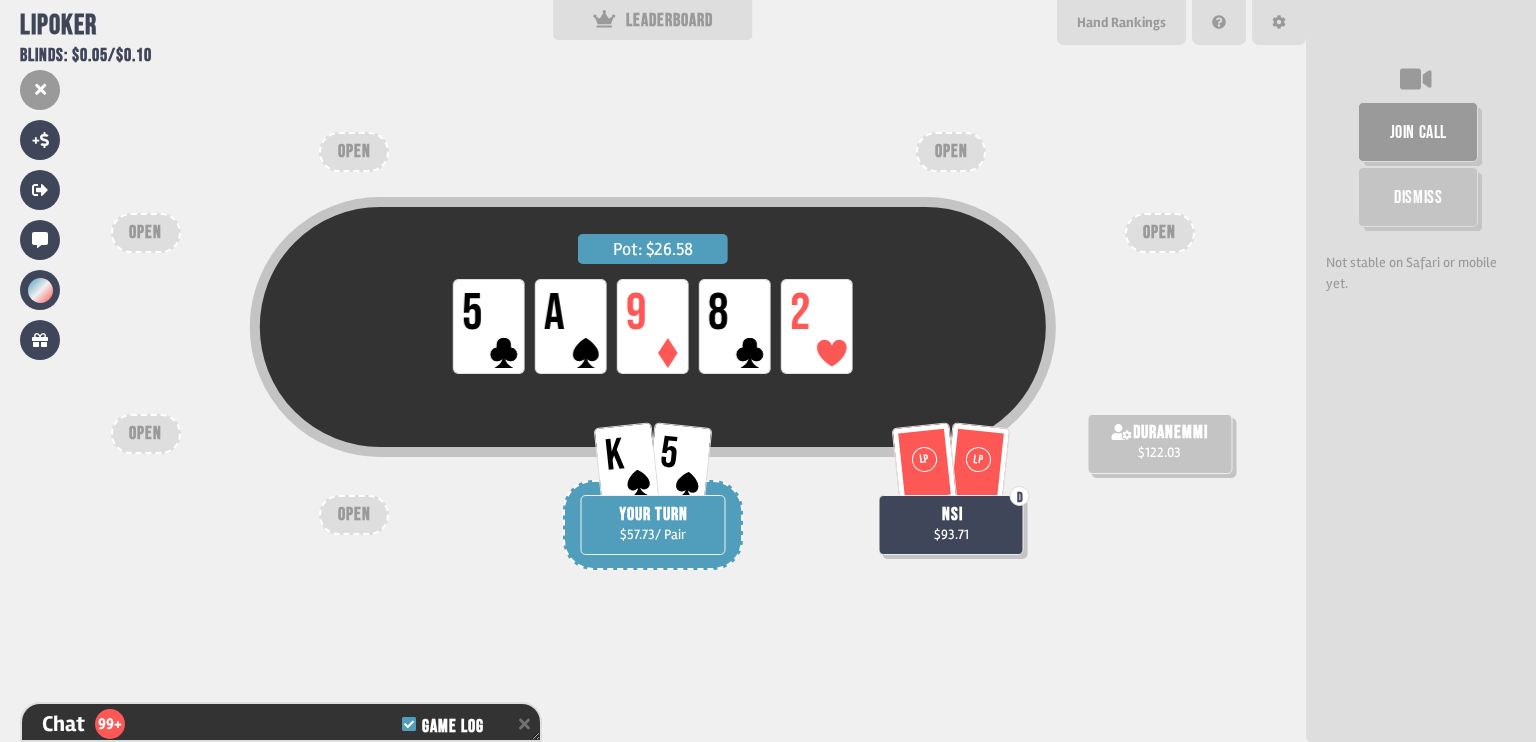 scroll, scrollTop: 3376, scrollLeft: 0, axis: vertical 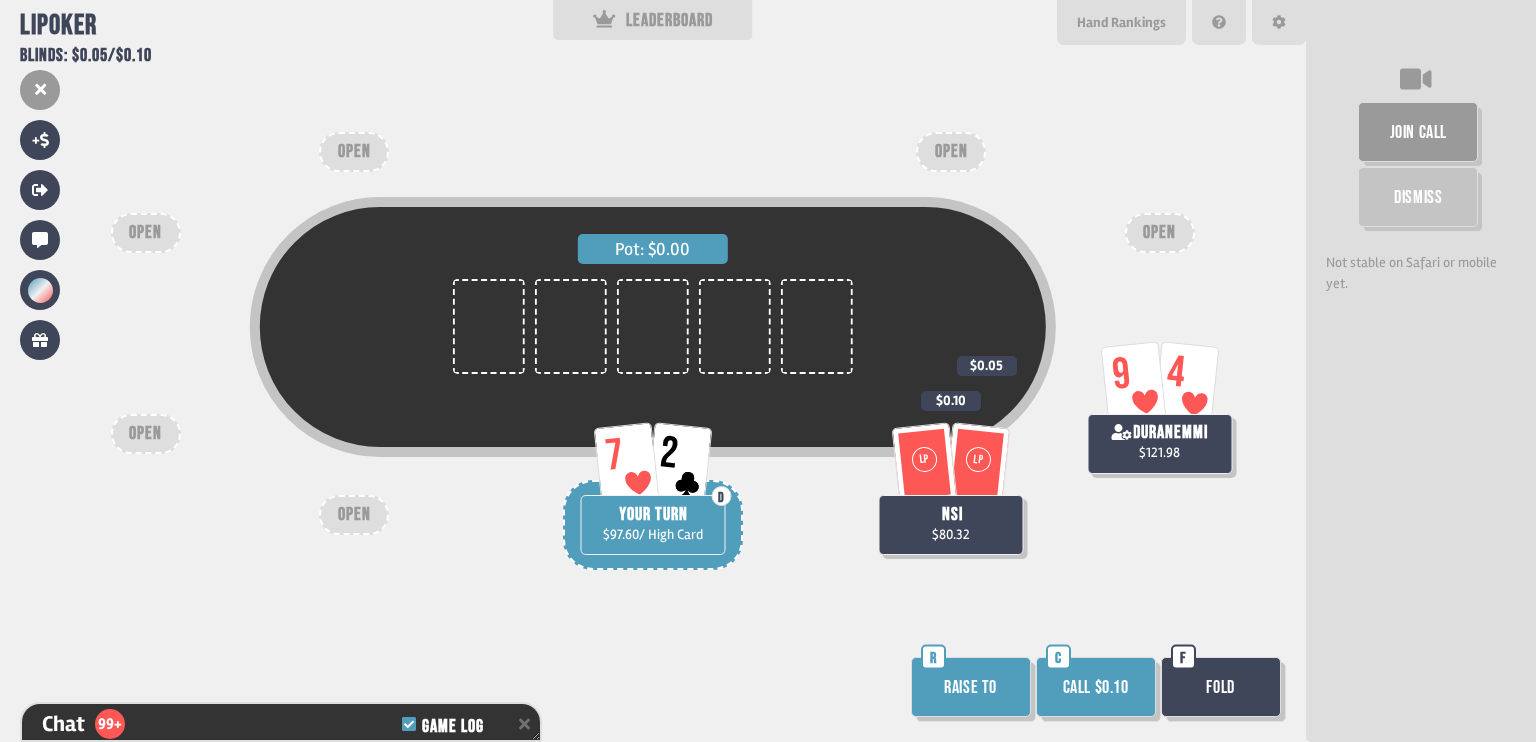 click on "Call $0.10" at bounding box center (1096, 687) 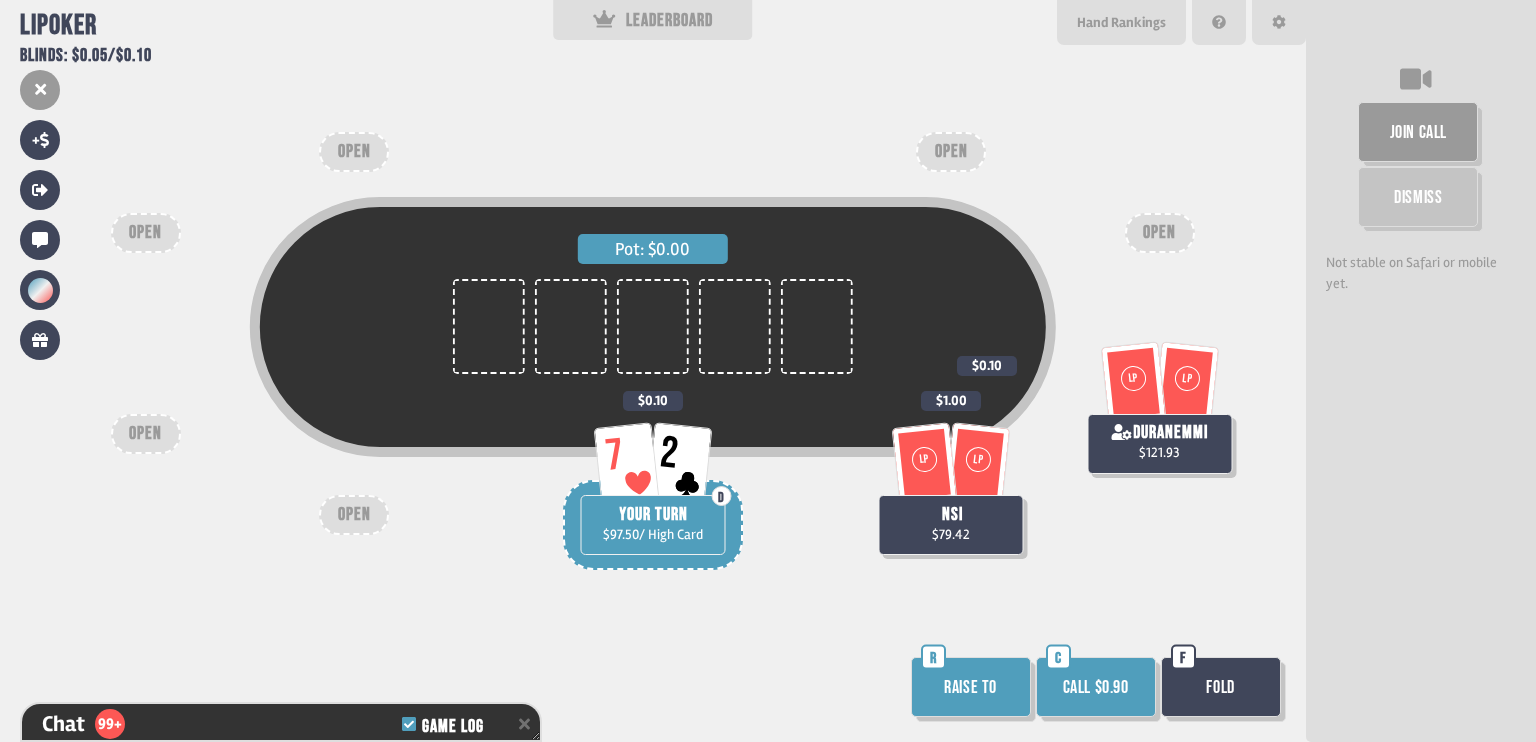 click on "Call $0.90" at bounding box center [1096, 687] 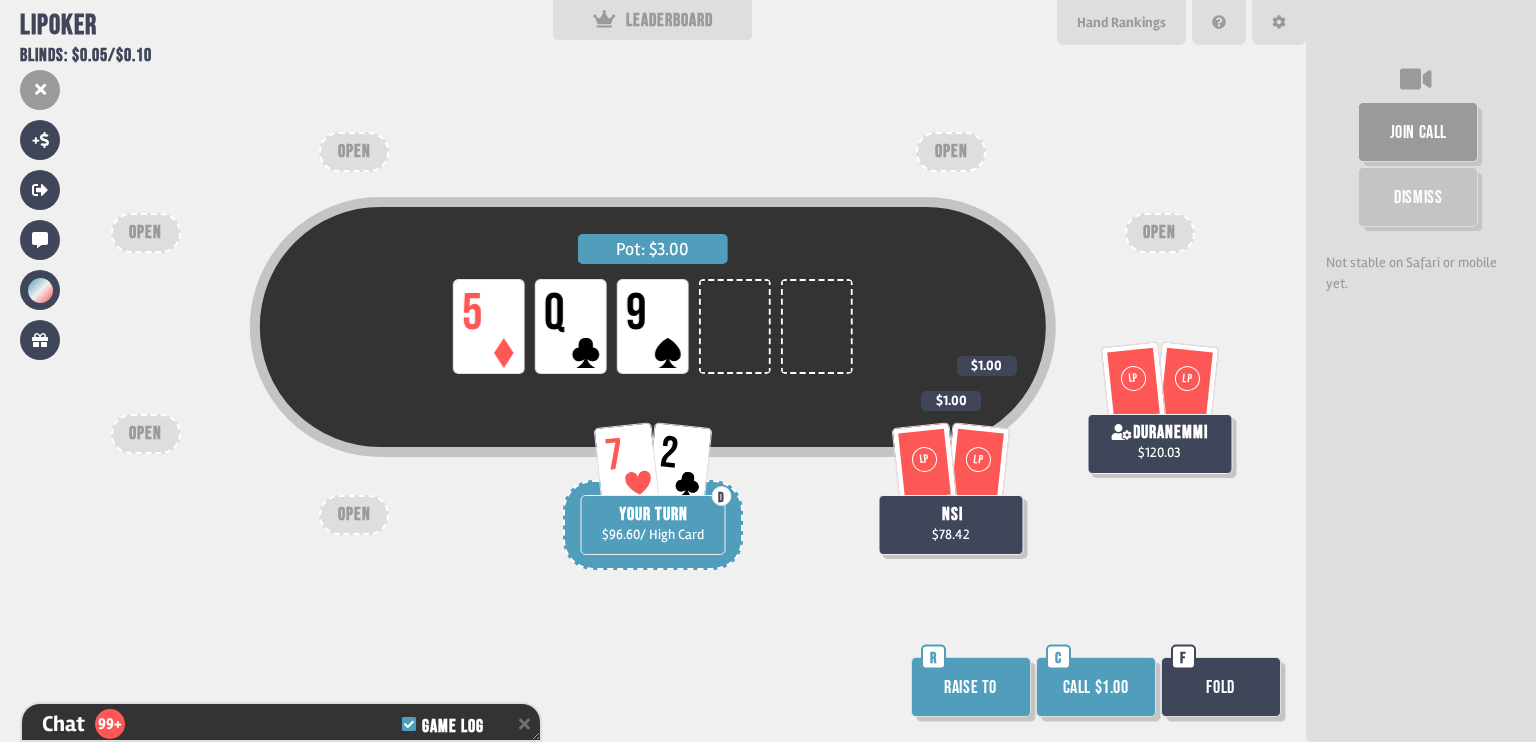click on "Call $1.00" at bounding box center (1096, 687) 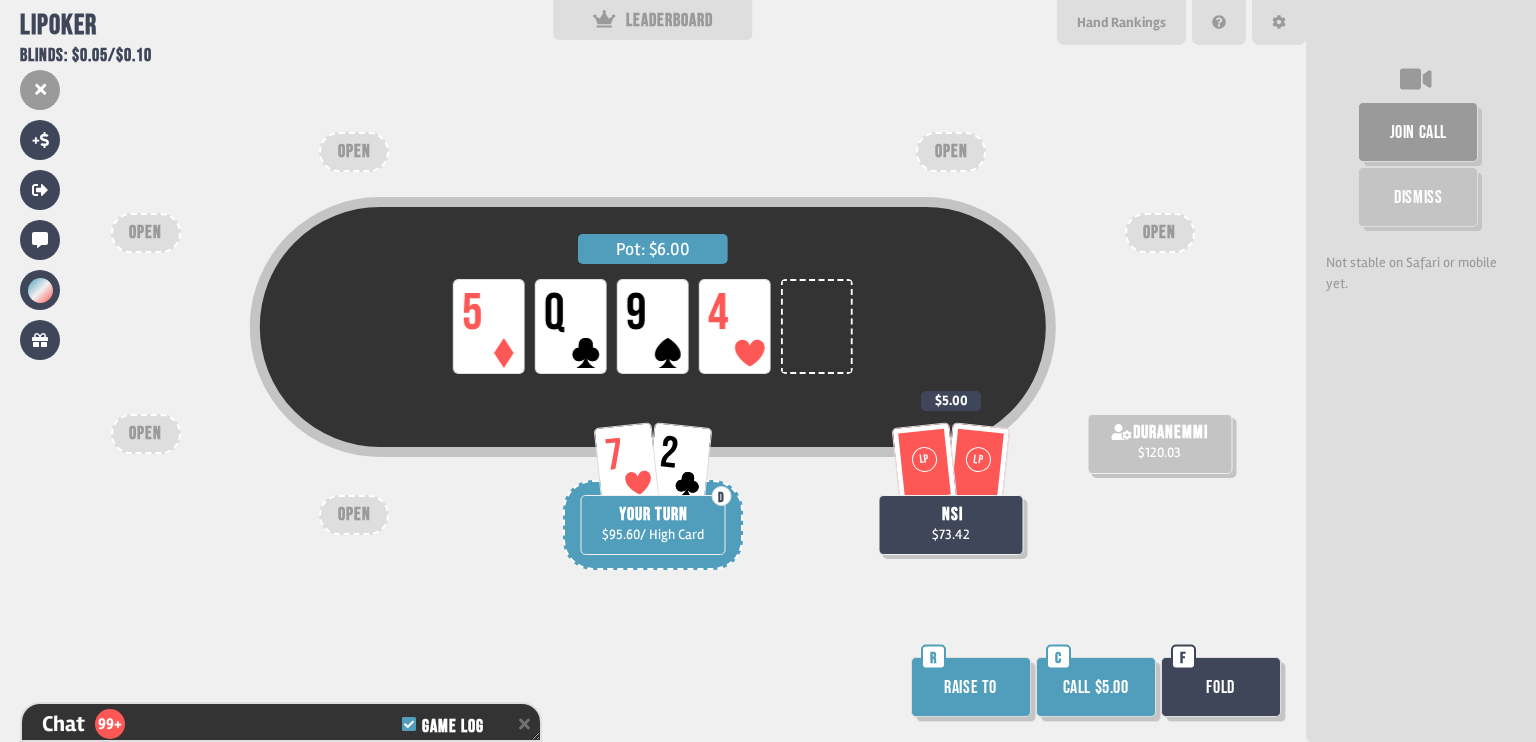click on "Fold" at bounding box center [1221, 687] 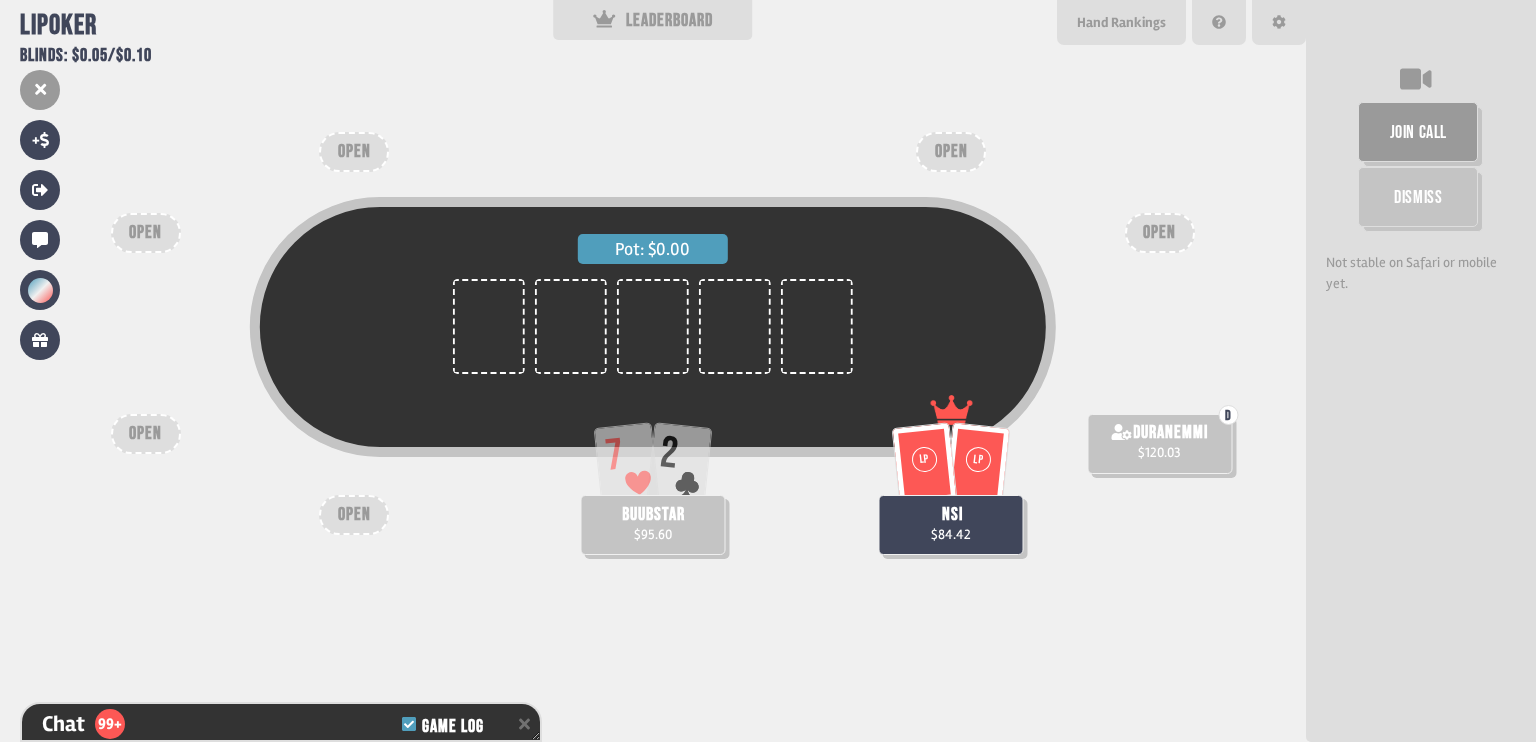 scroll, scrollTop: 98, scrollLeft: 0, axis: vertical 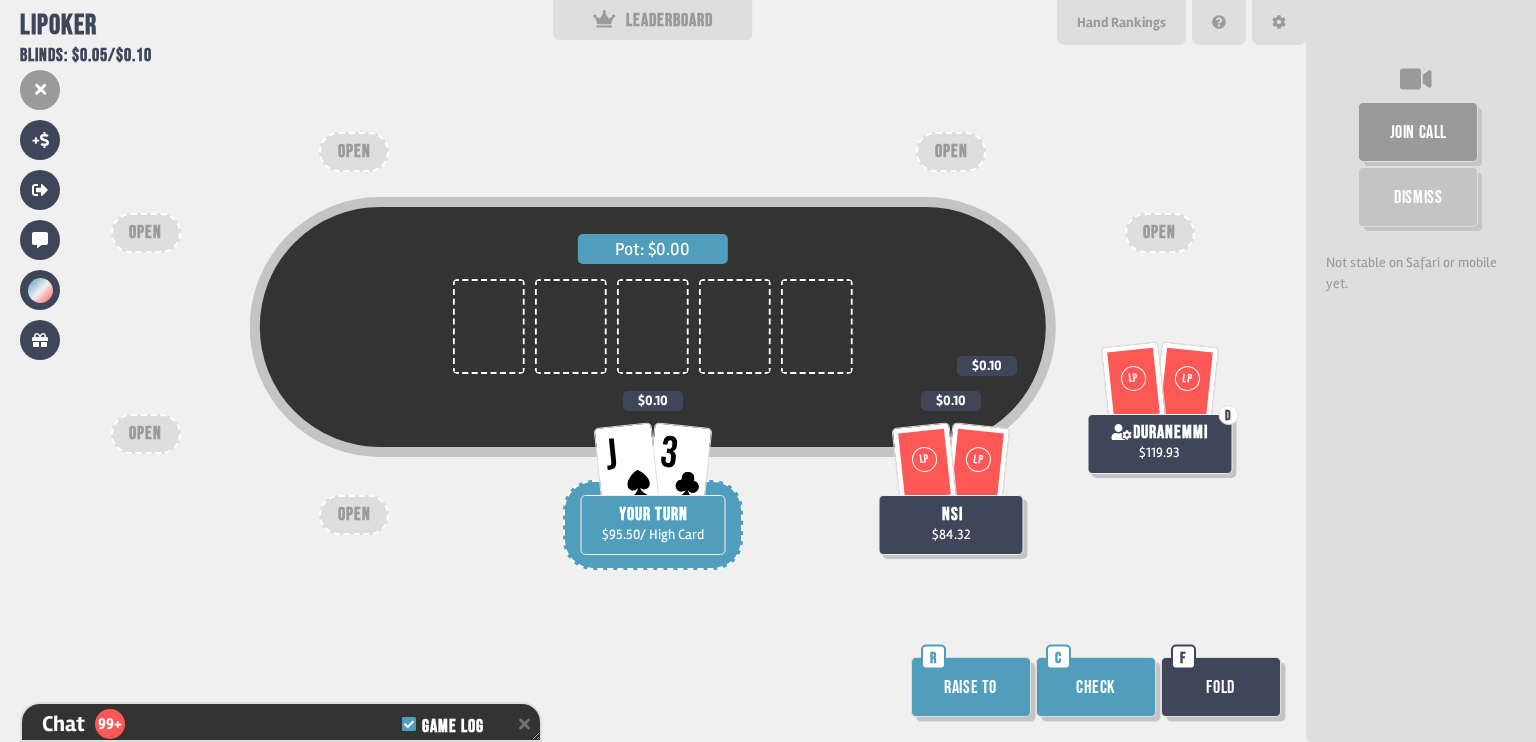 click on "Check" at bounding box center [1096, 687] 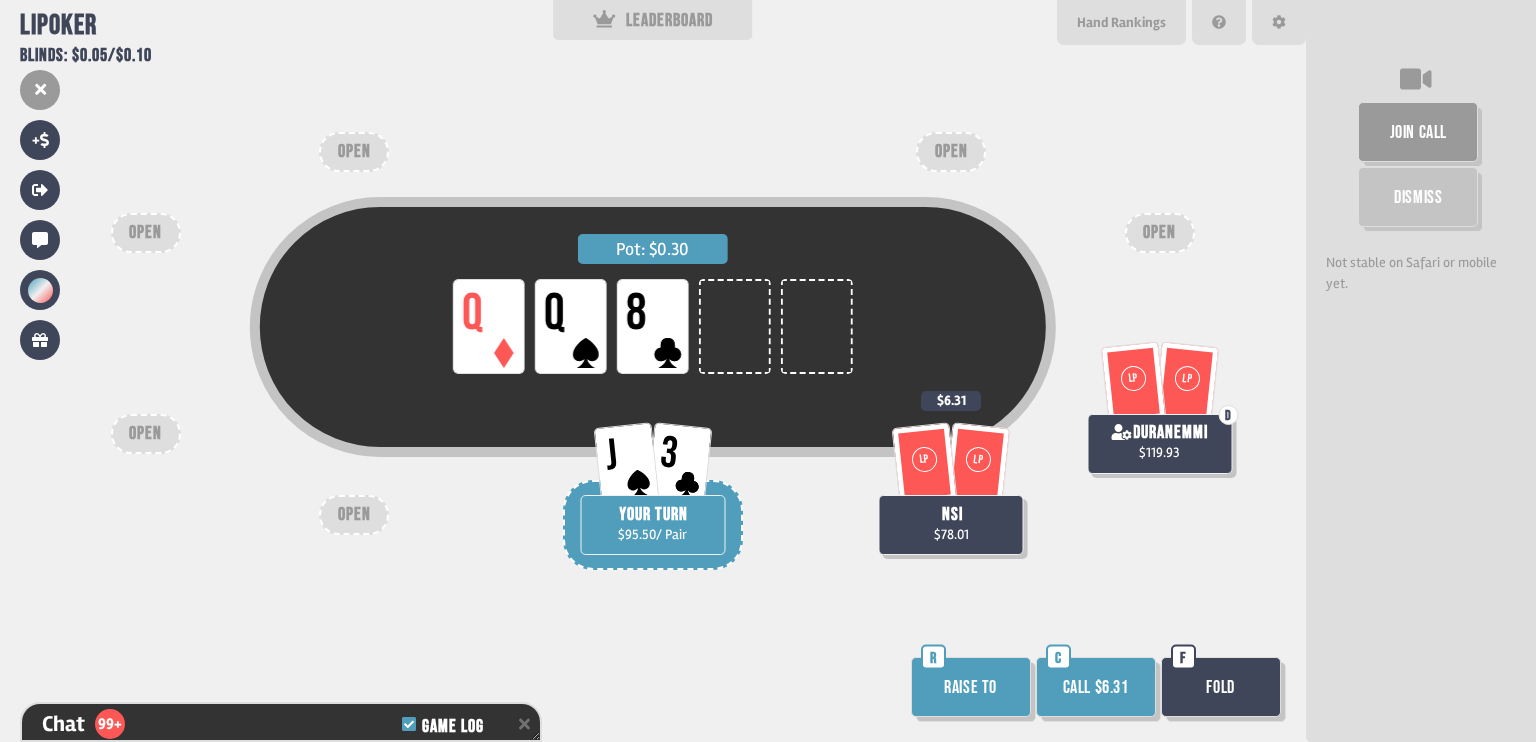 click on "Call $6.31" at bounding box center (1096, 687) 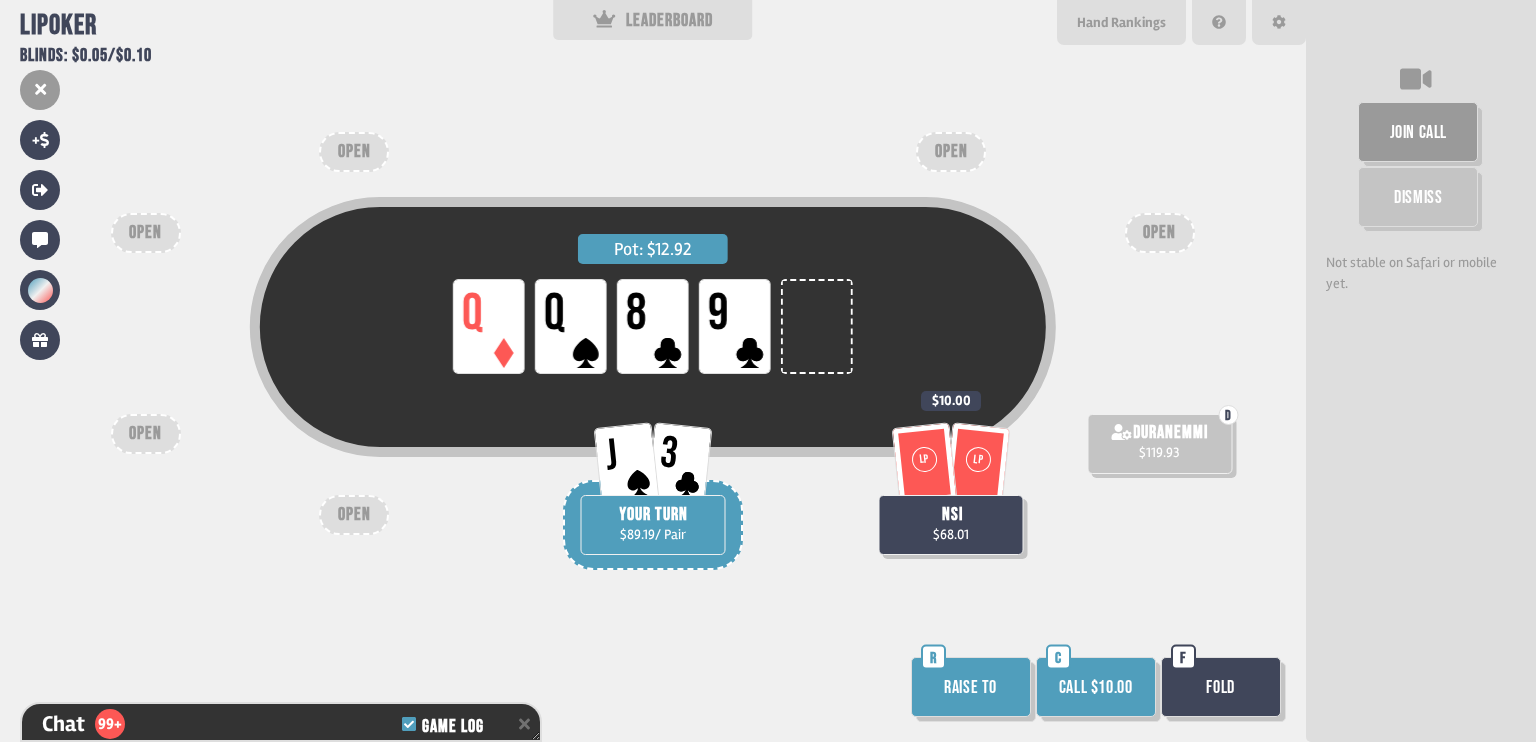 click on "Call $10.00" at bounding box center [1096, 687] 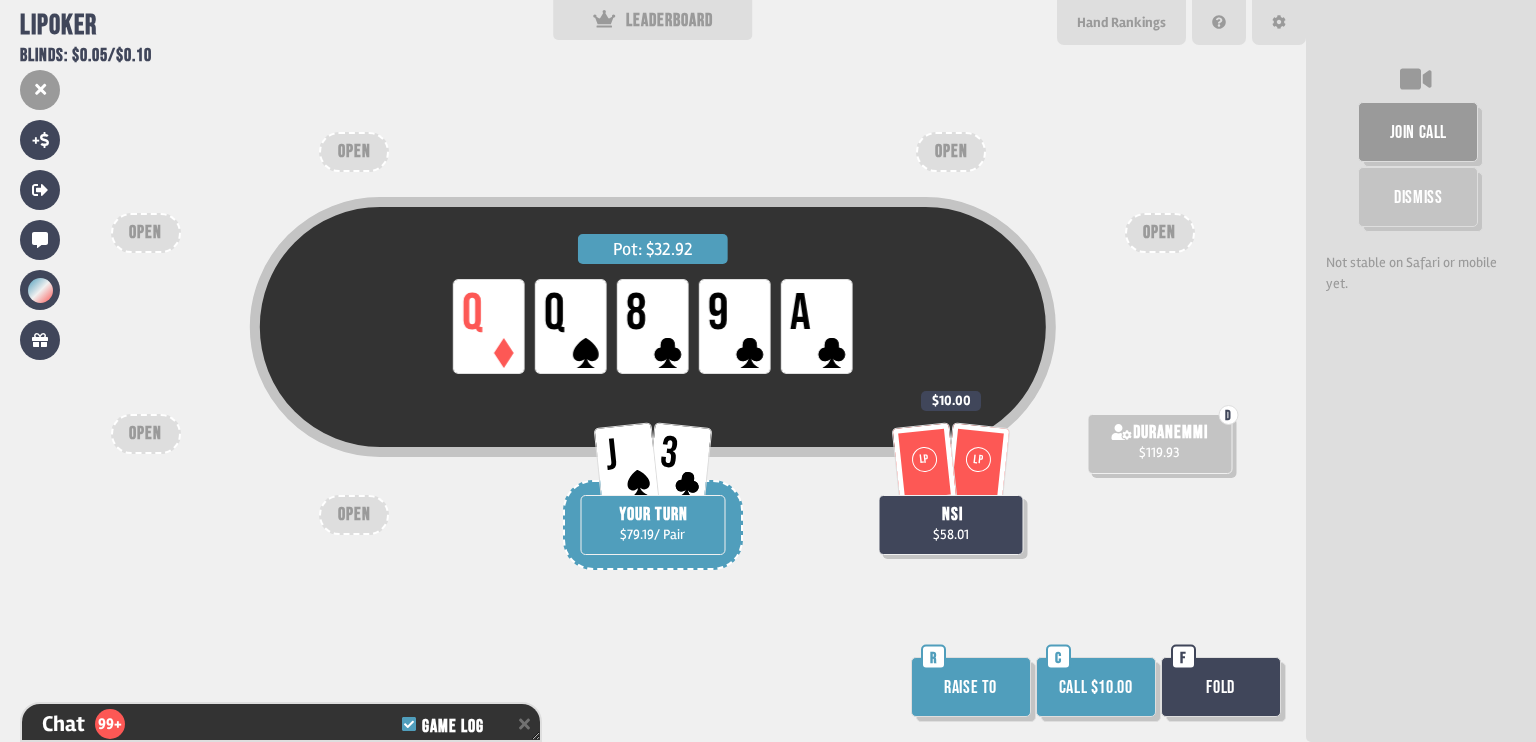 click on "Call $10.00" at bounding box center (1096, 687) 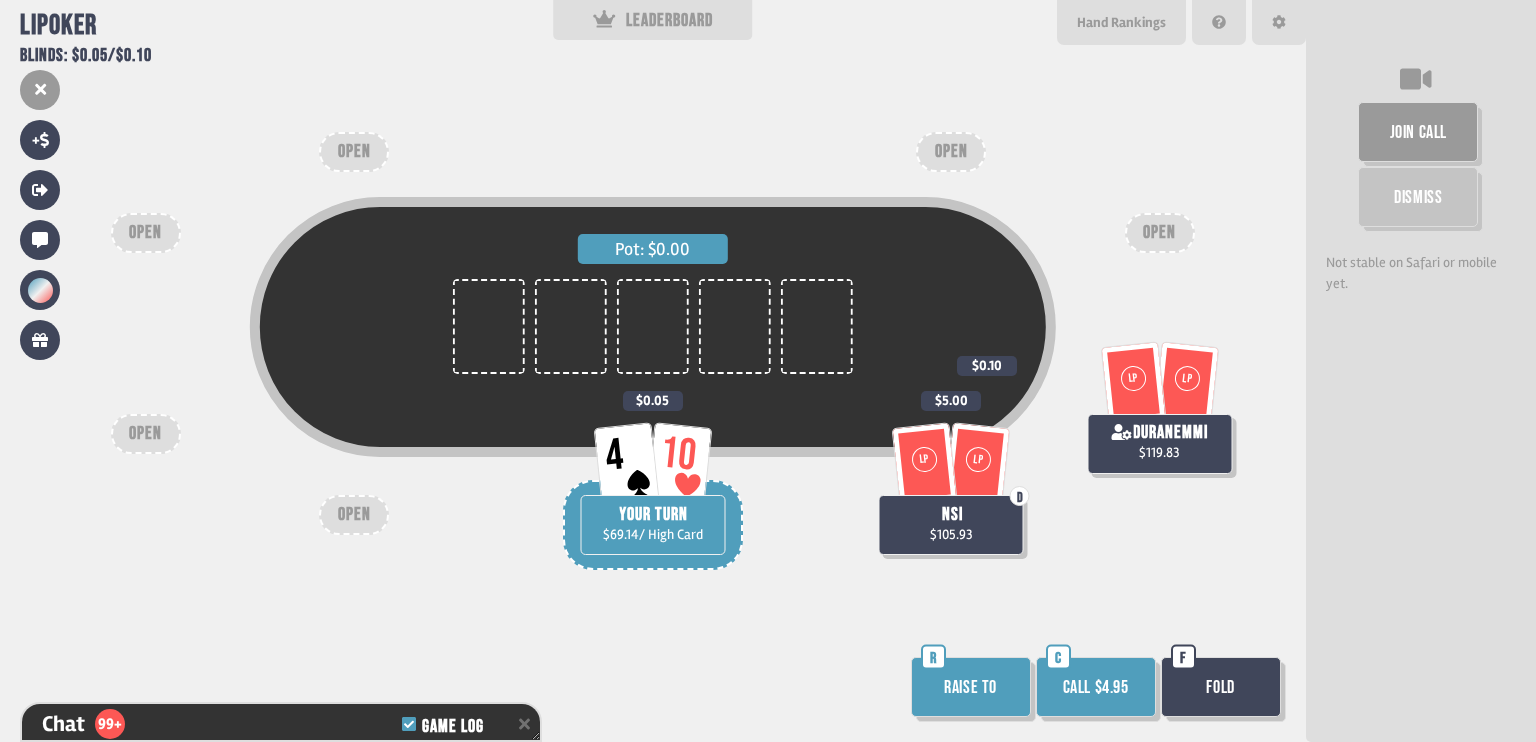 click on "Call $4.95" at bounding box center (1096, 687) 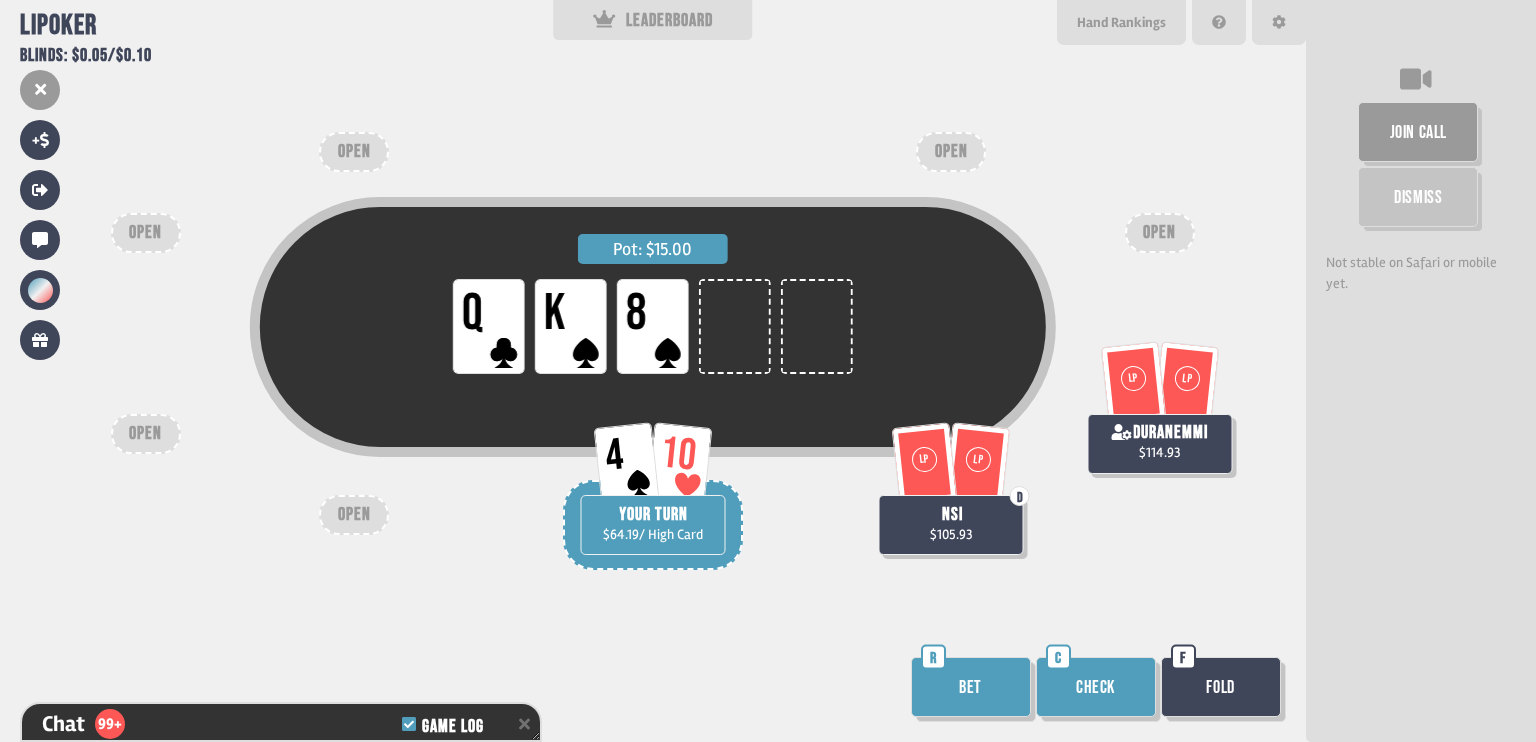 click on "Bet" at bounding box center [971, 687] 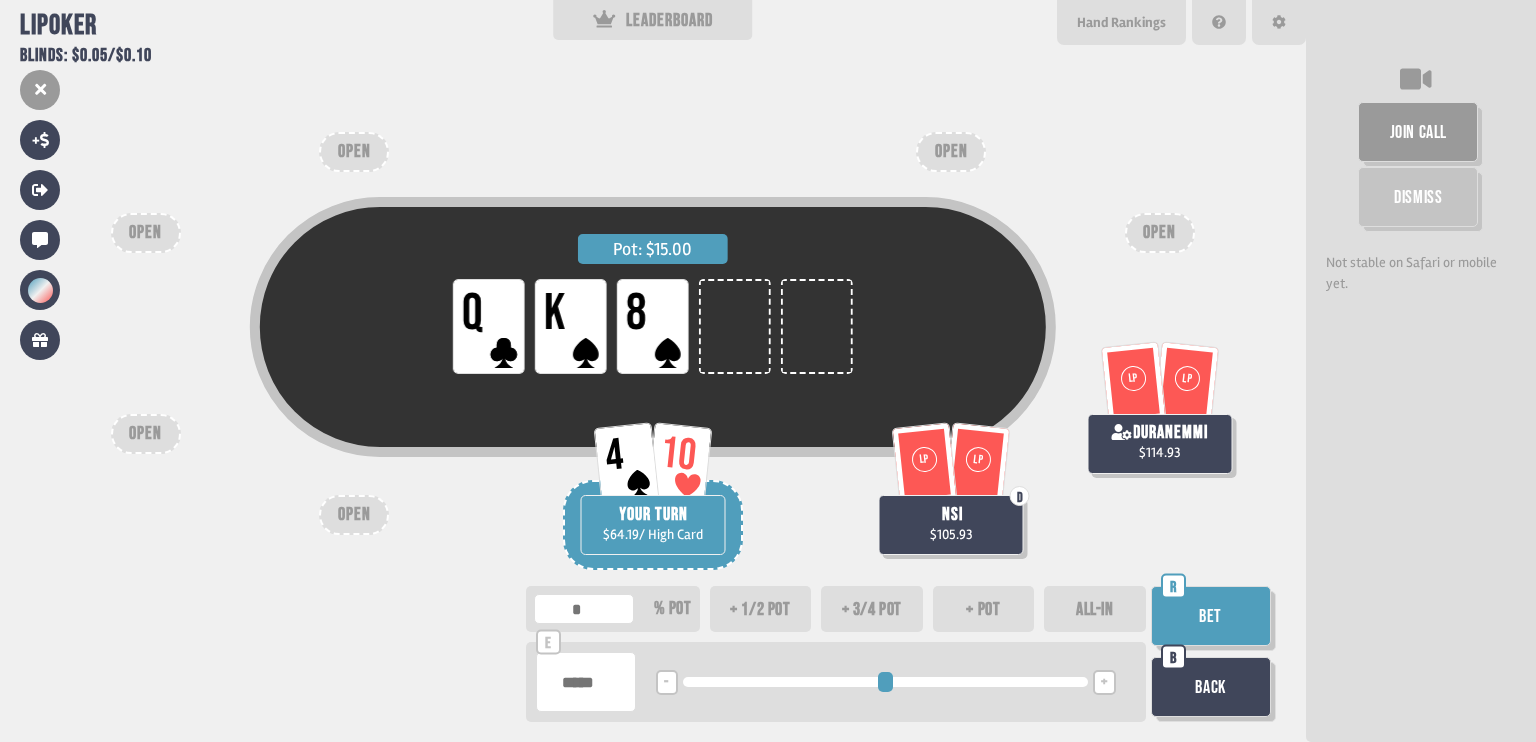 type on "*" 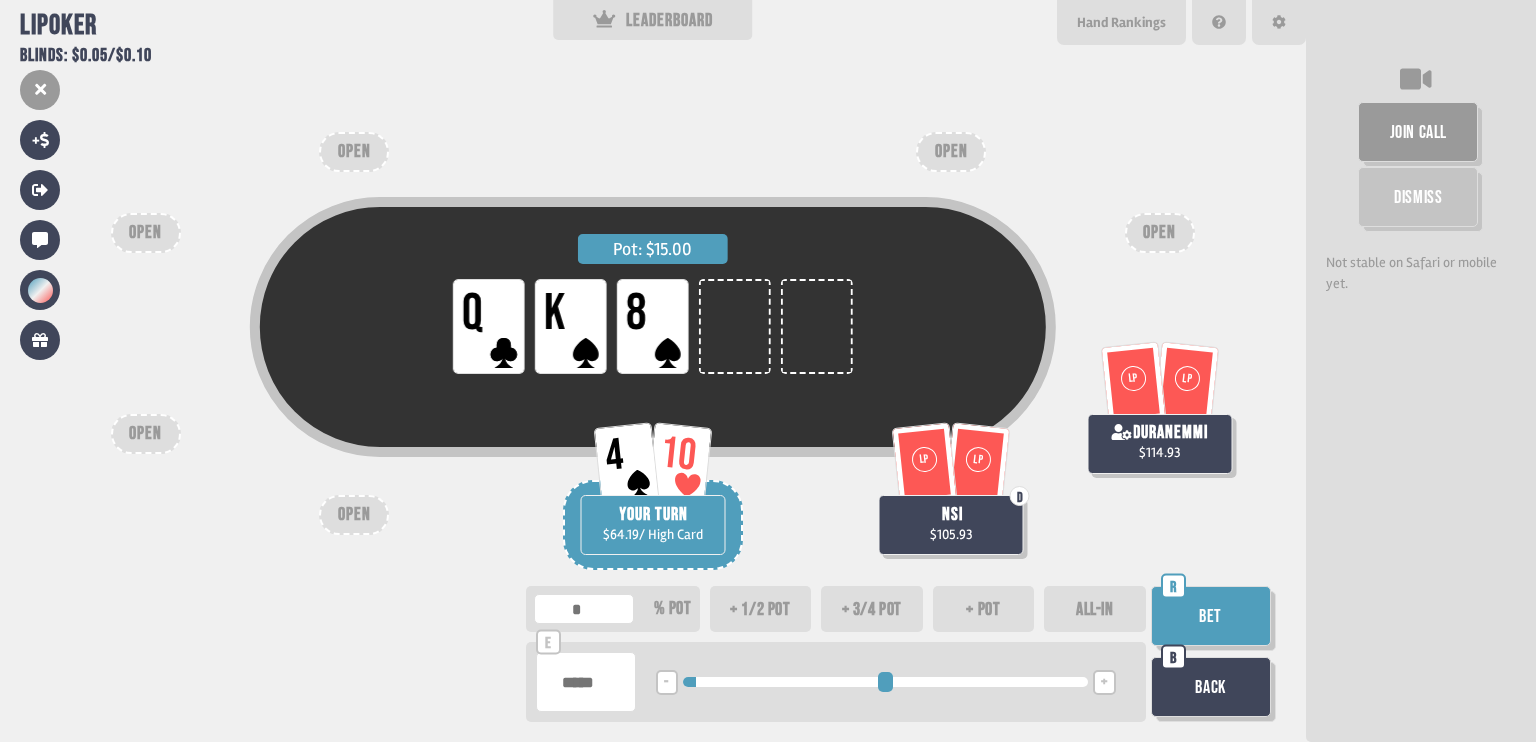 type on "**" 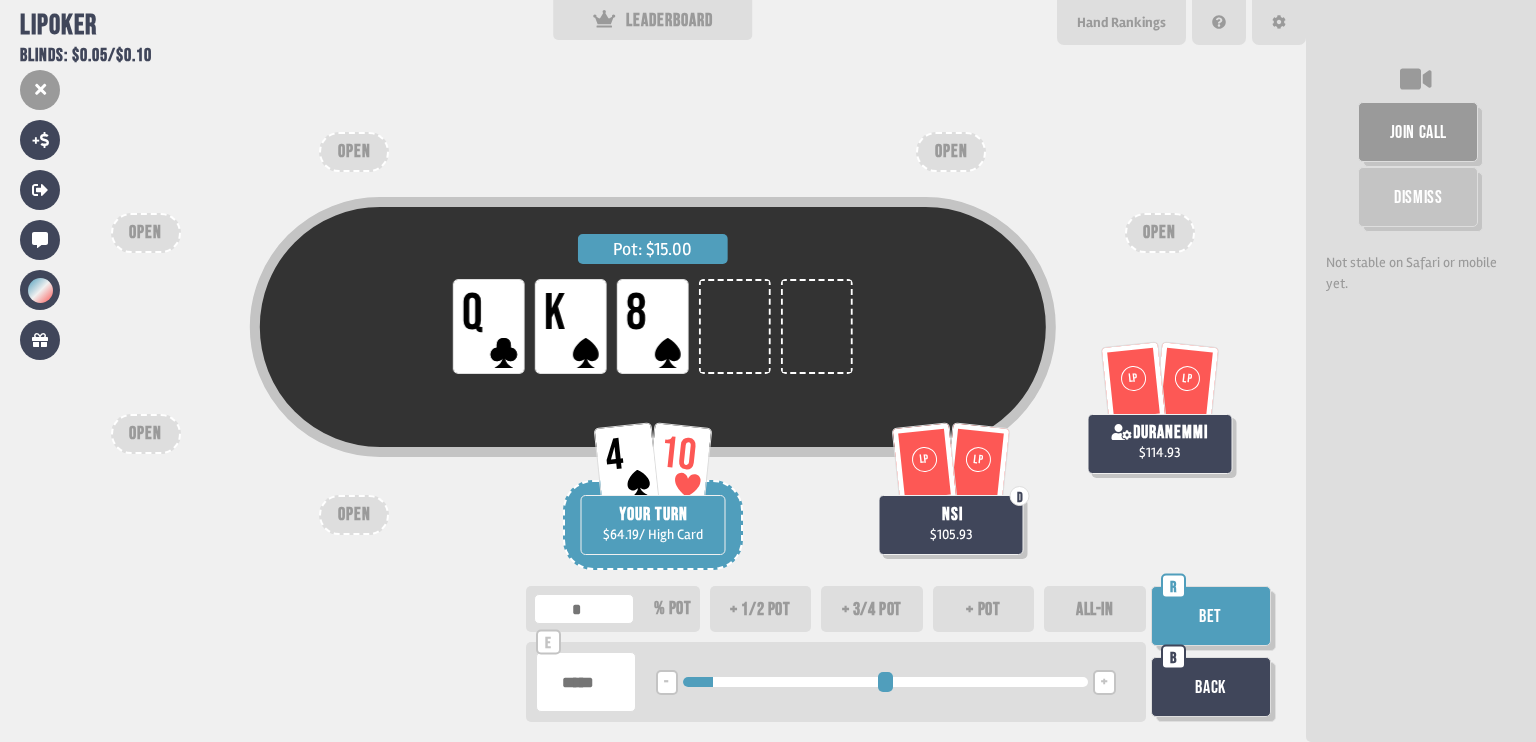 type on "**" 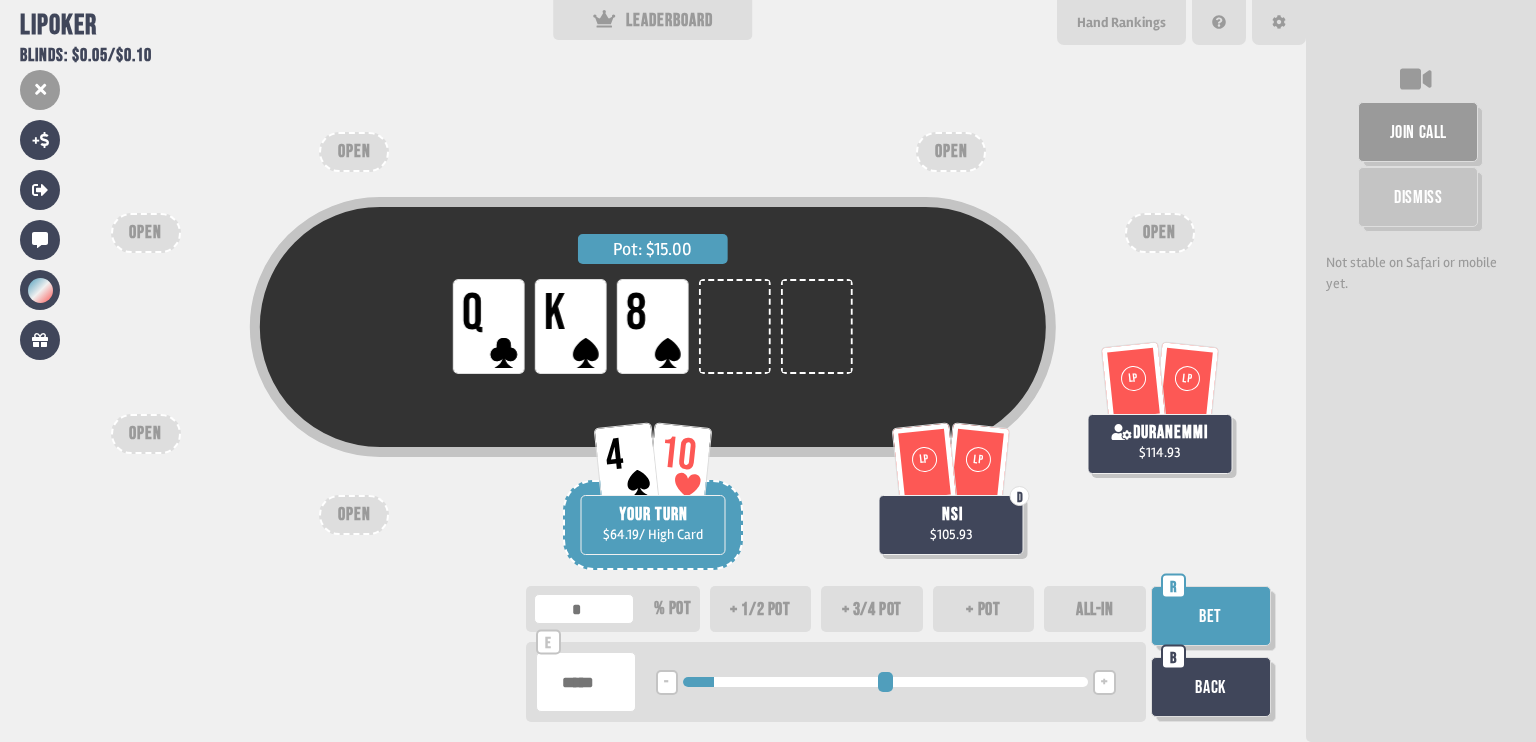 drag, startPoint x: 697, startPoint y: 682, endPoint x: 720, endPoint y: 683, distance: 23.021729 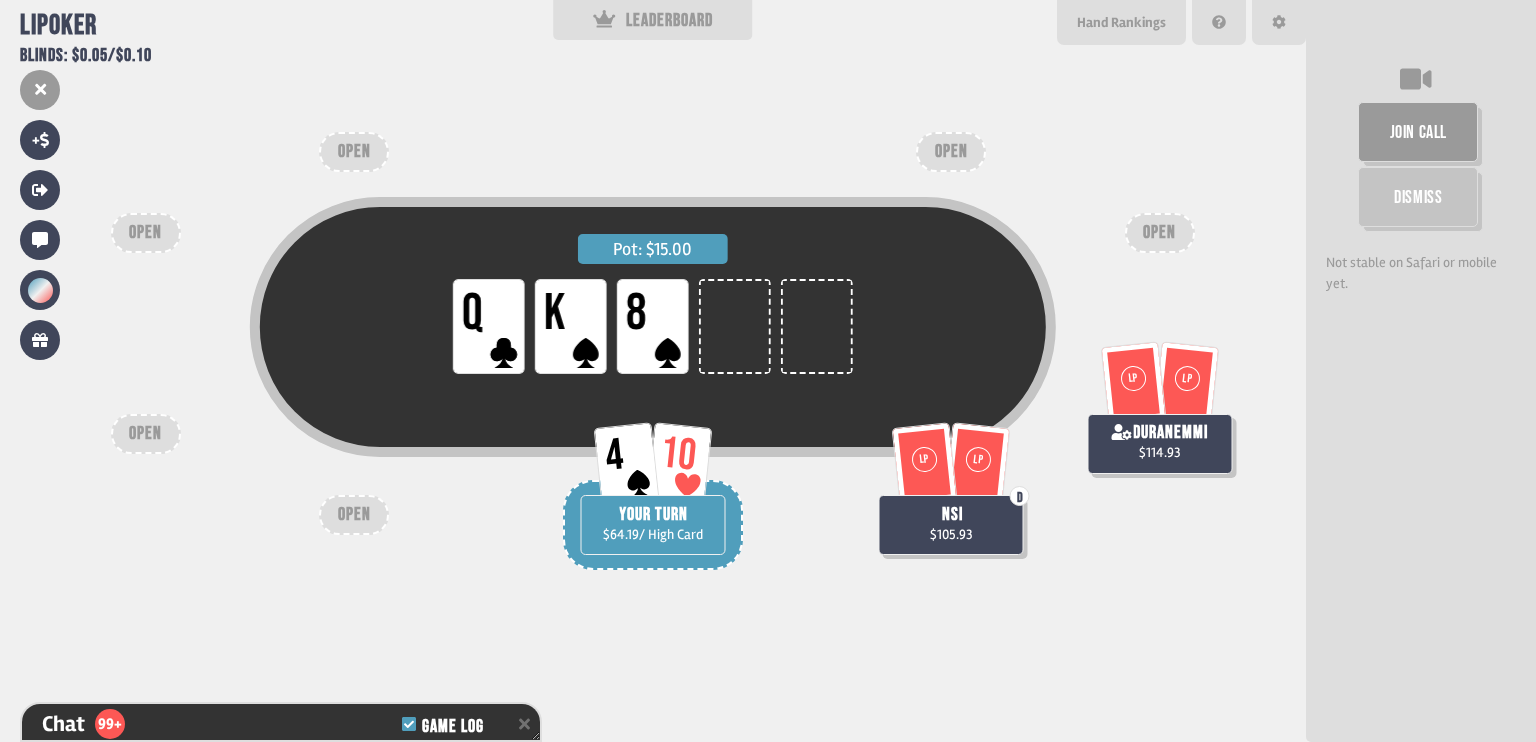 scroll, scrollTop: 4884, scrollLeft: 0, axis: vertical 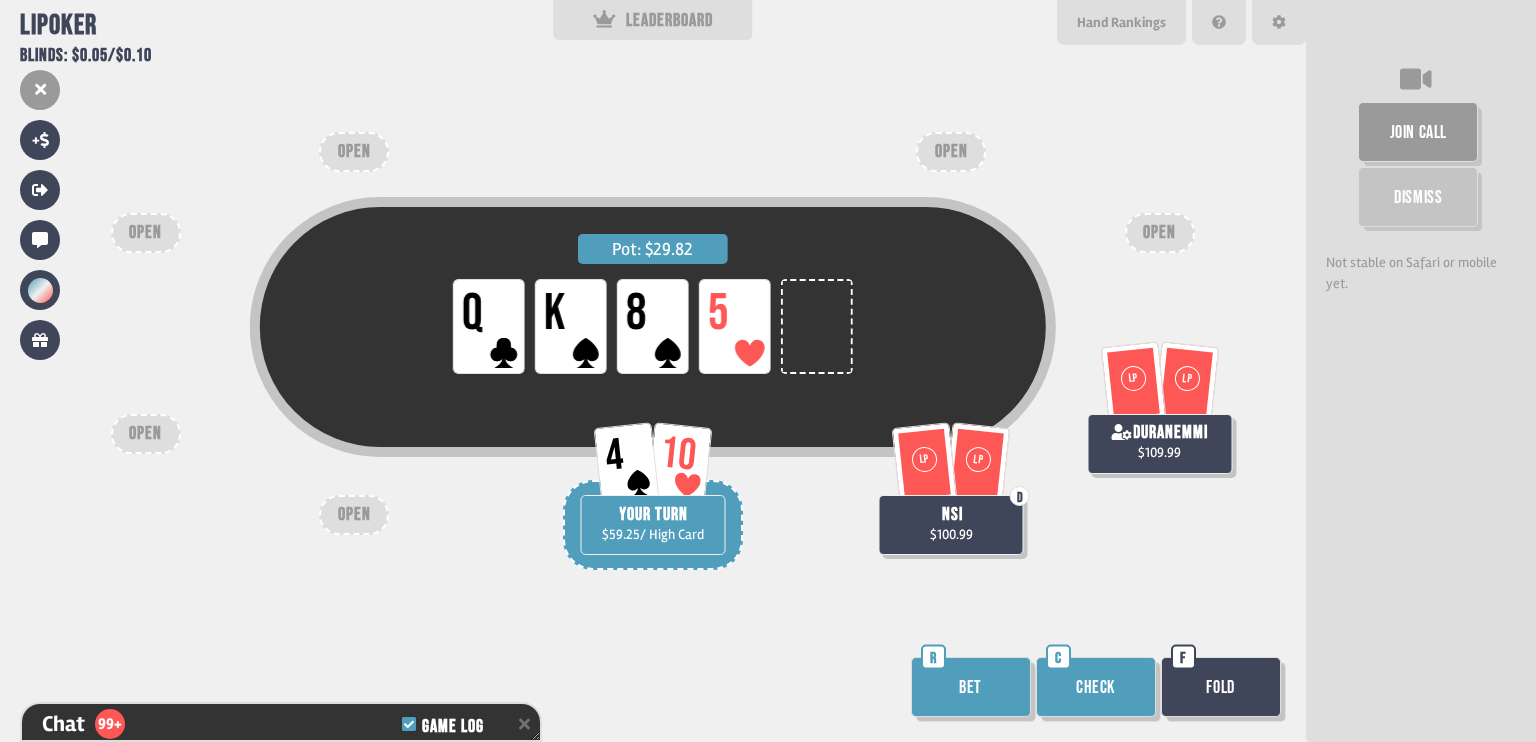 click on "Check" at bounding box center (1096, 687) 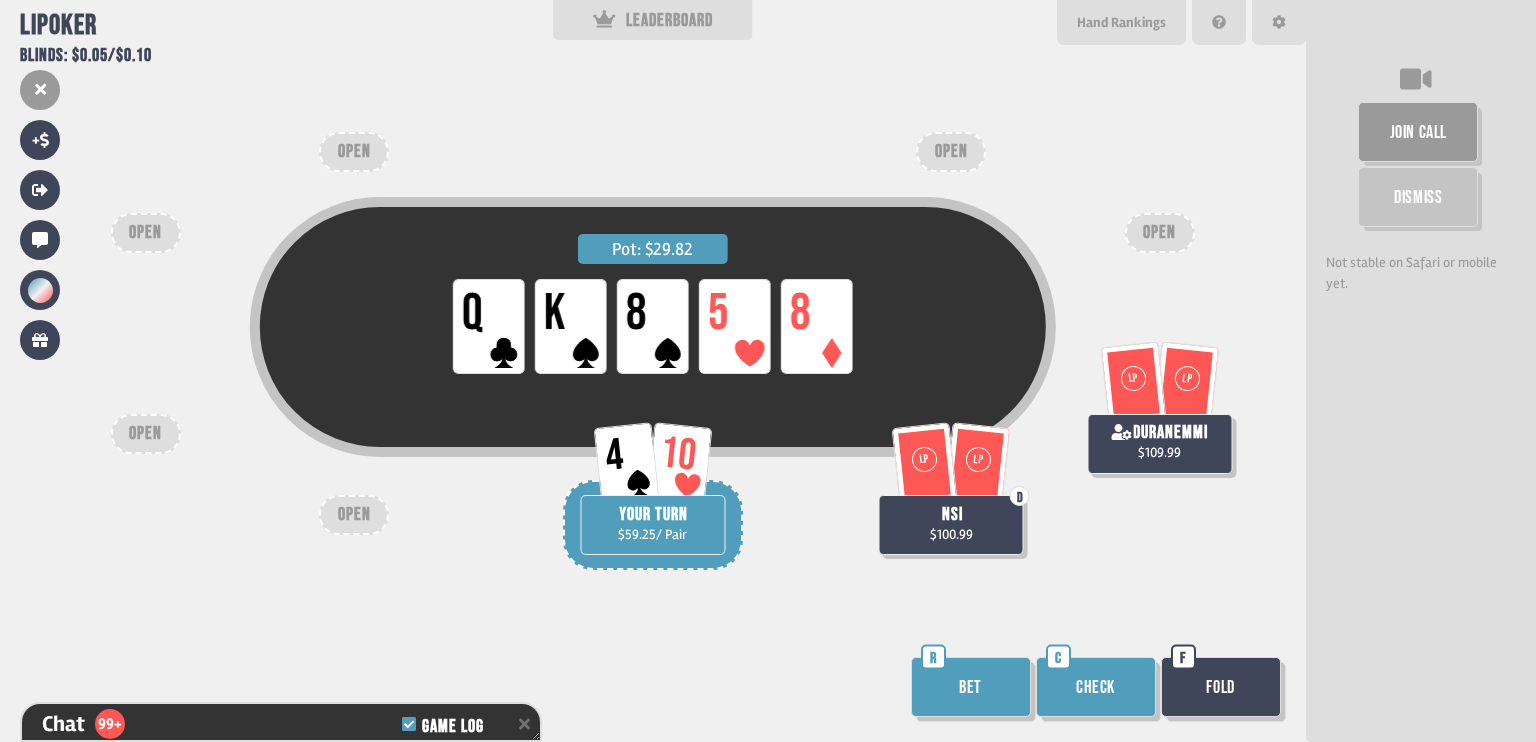 click on "Fold" at bounding box center (1221, 687) 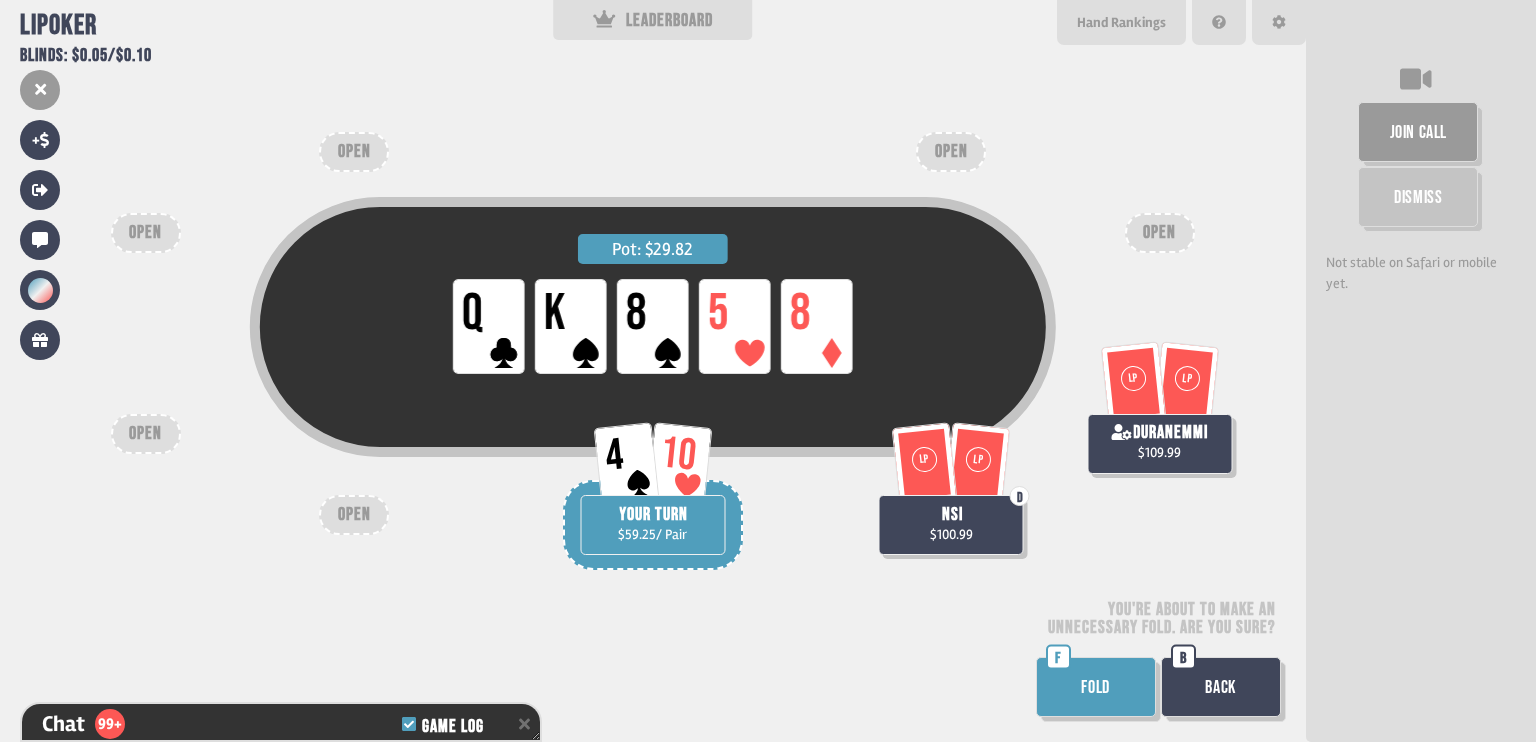 click on "Back" at bounding box center (1221, 687) 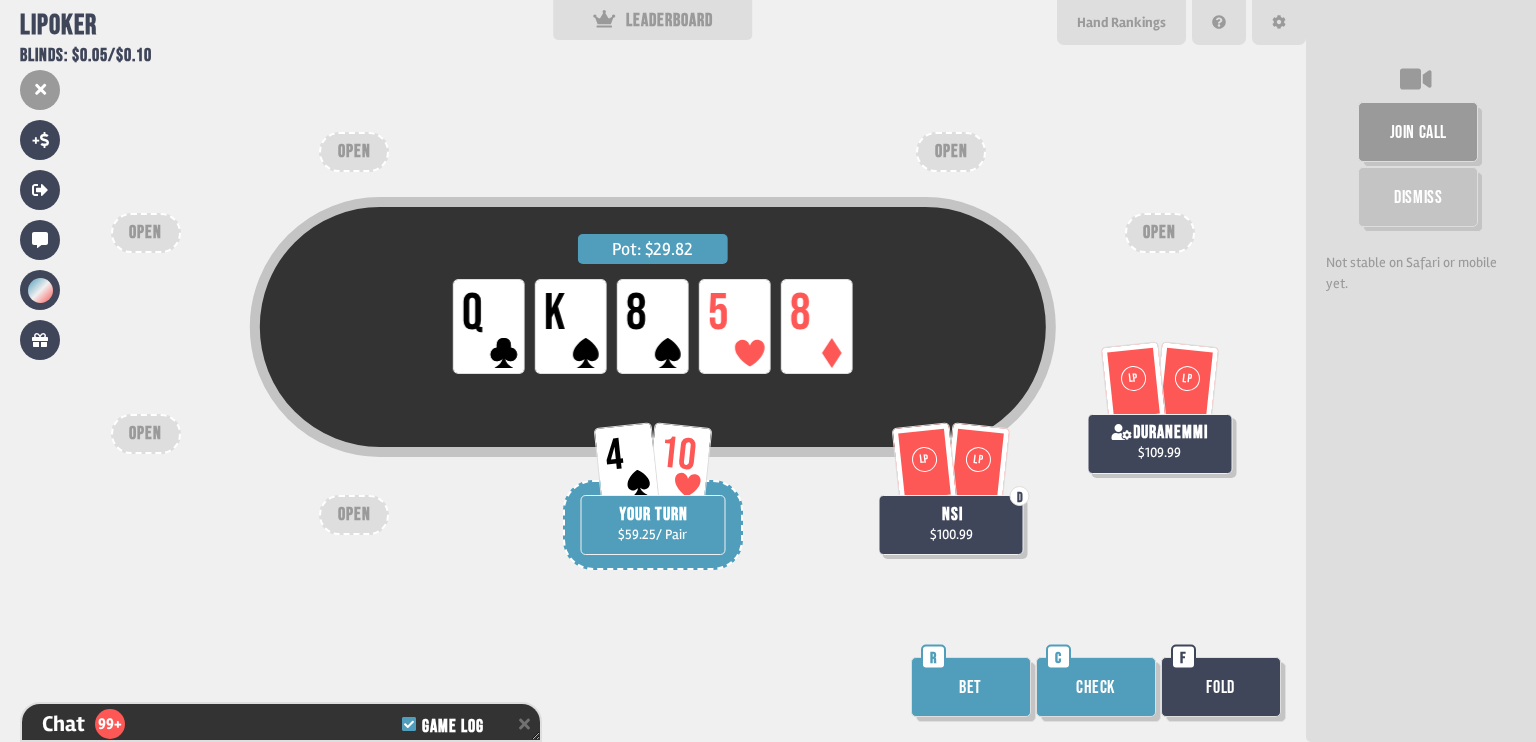click on "Check" at bounding box center [1096, 687] 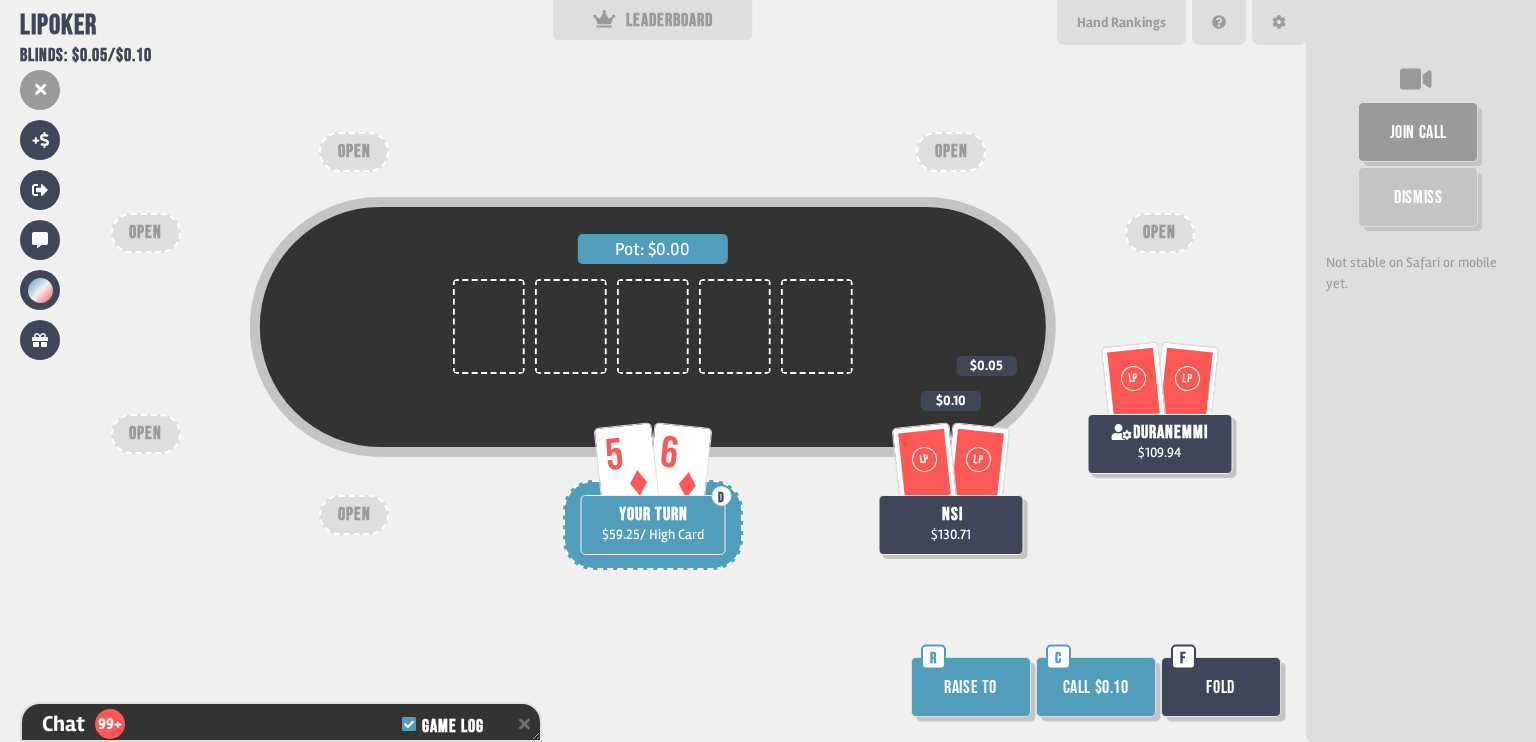 click on "Call $0.10" at bounding box center [1096, 687] 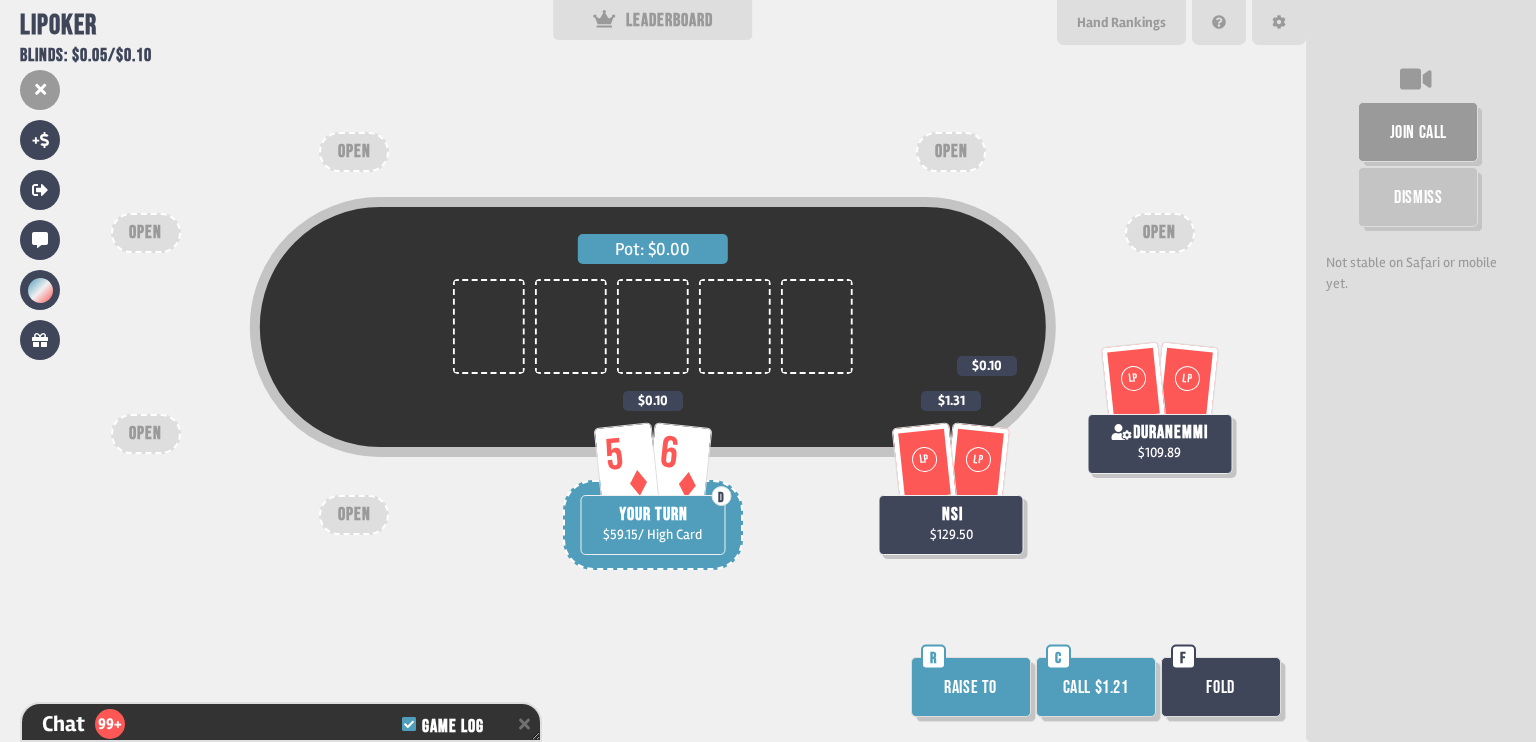 click on "Call $1.21" at bounding box center [1096, 687] 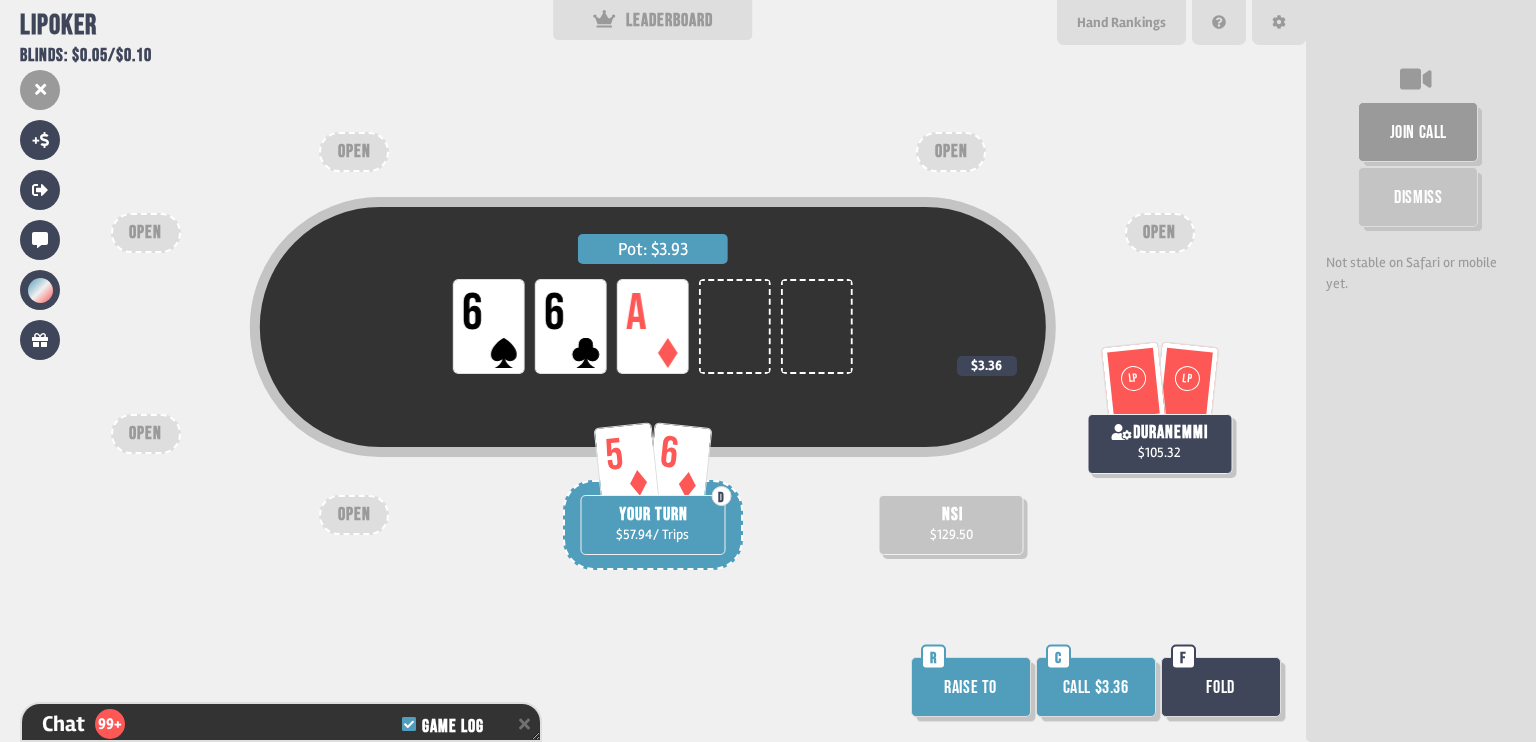 click on "Raise to" at bounding box center [971, 687] 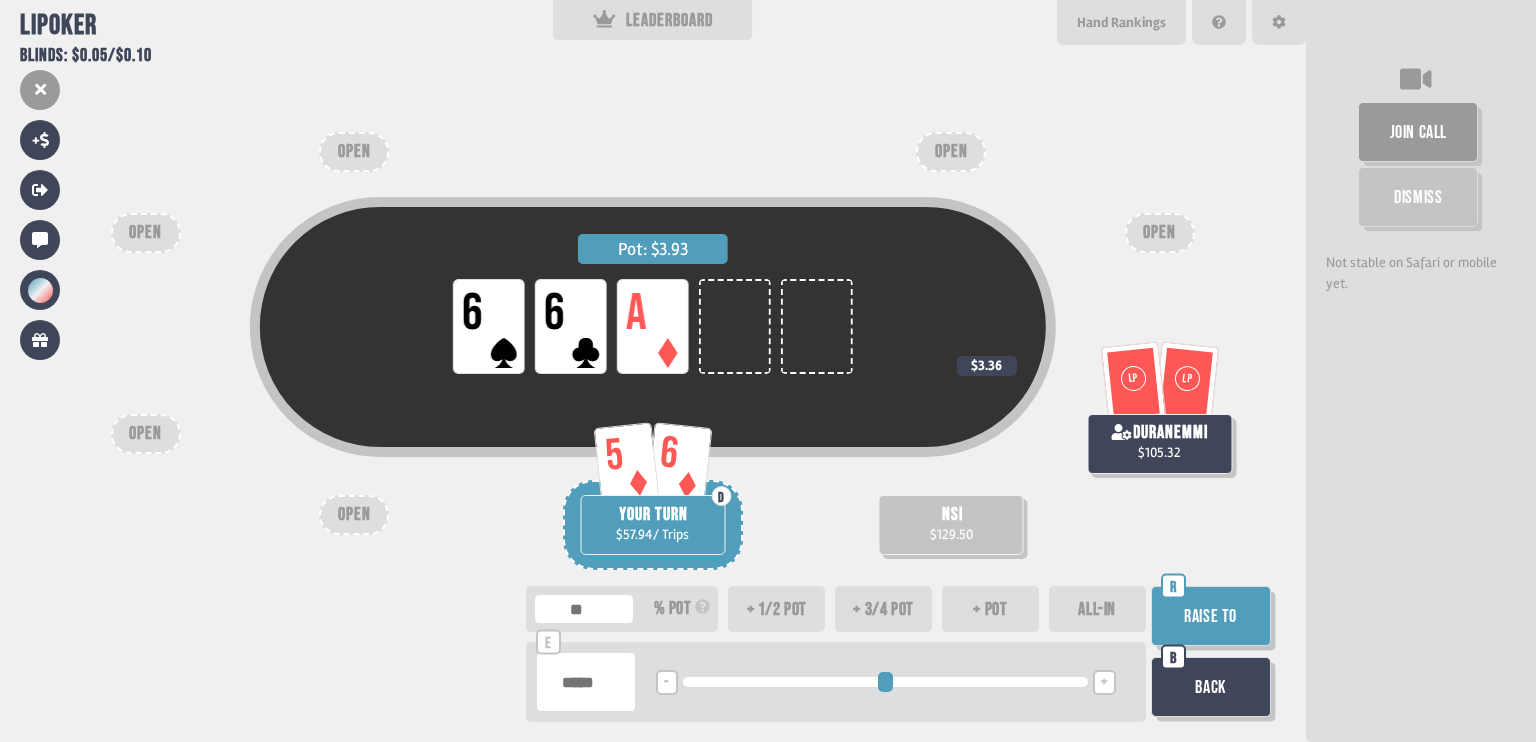 type on "***" 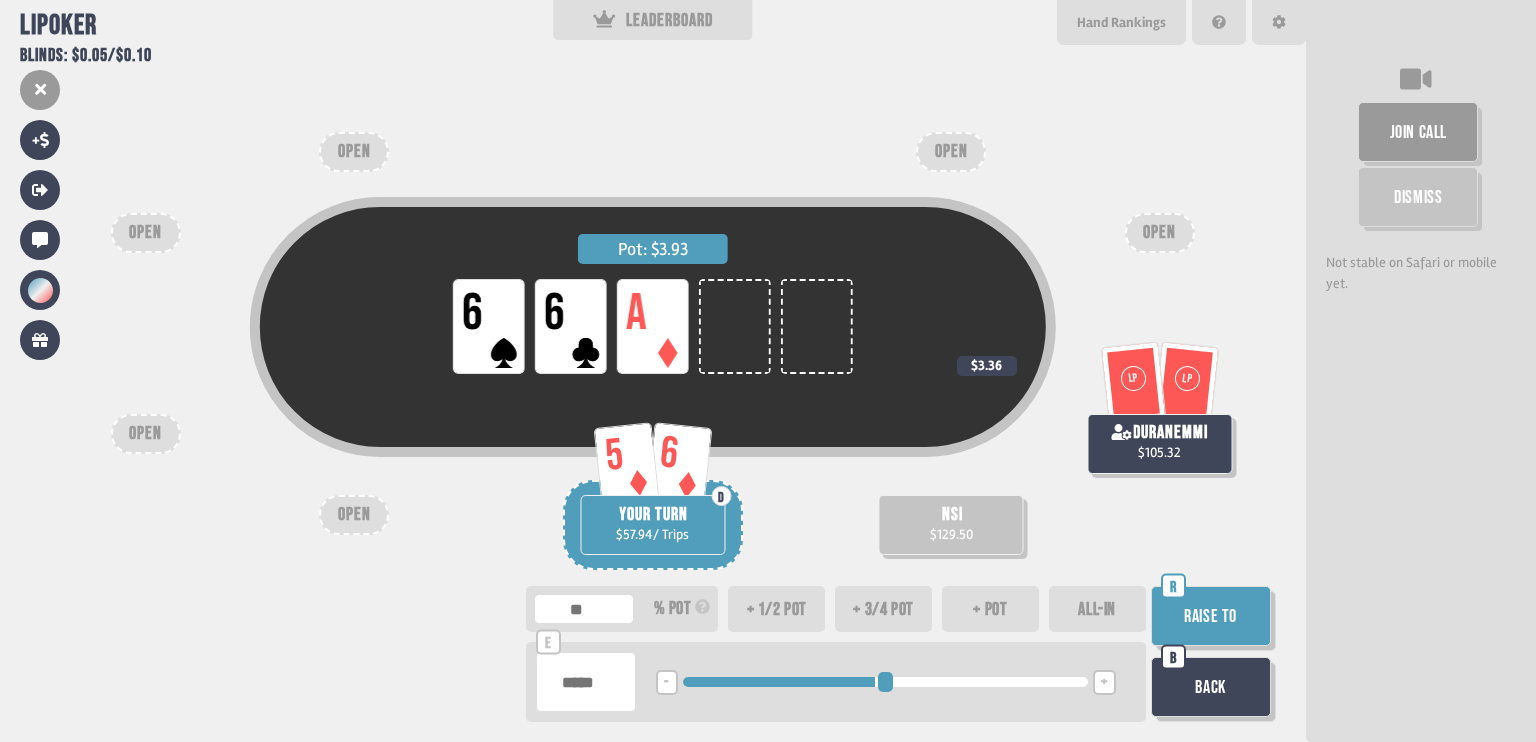 type on "*****" 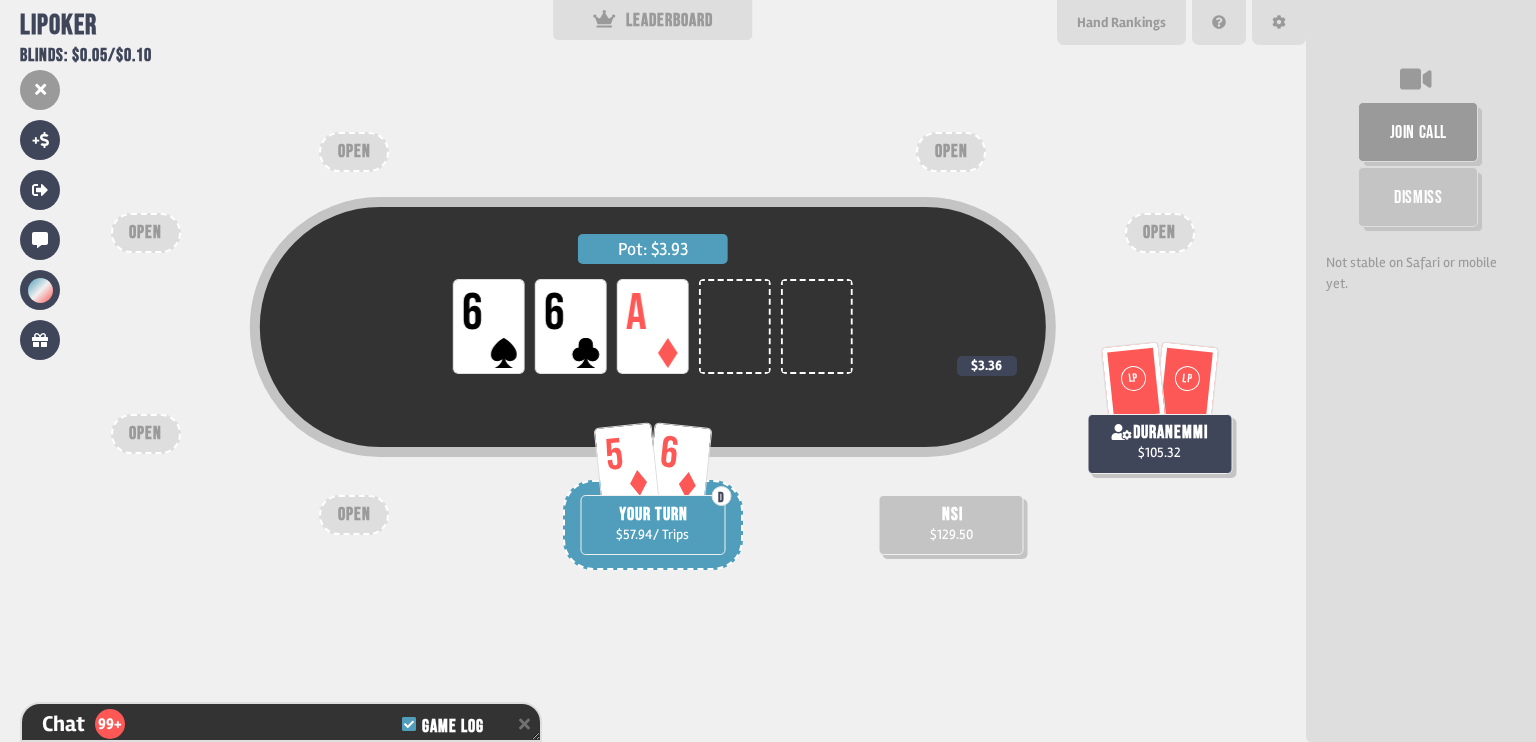 scroll, scrollTop: 5639, scrollLeft: 0, axis: vertical 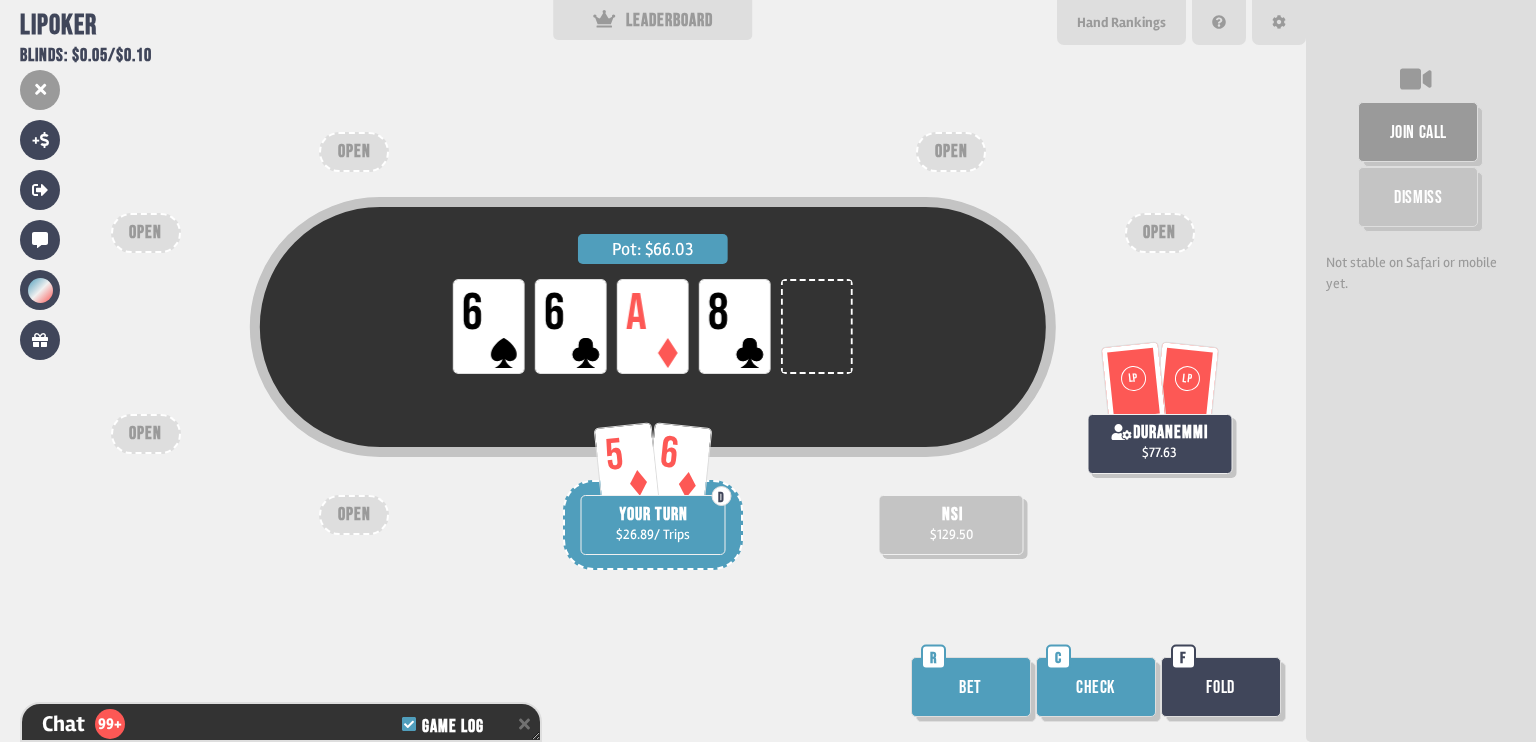 click on "Check" at bounding box center [1096, 687] 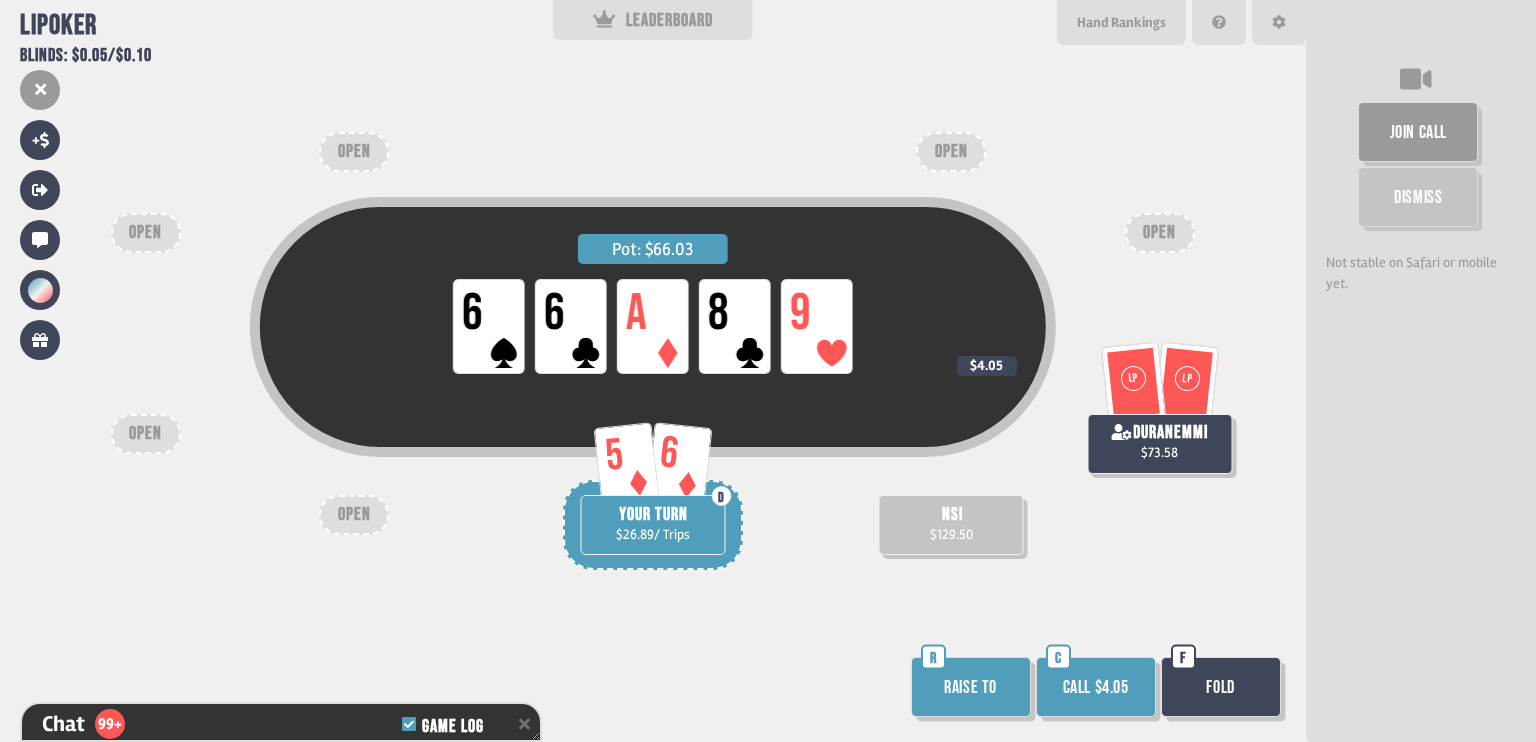 click on "Call $4.05" at bounding box center (1096, 687) 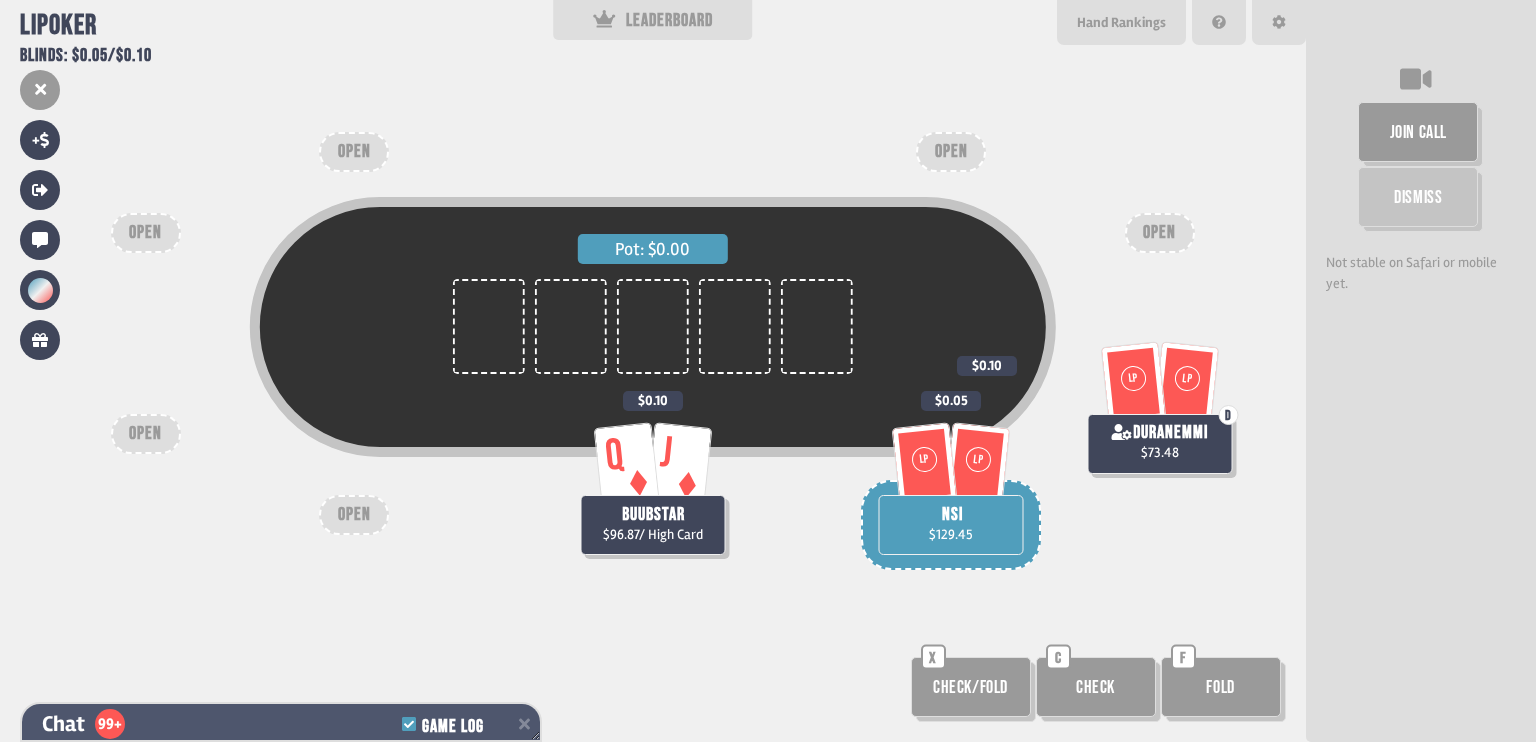 click on "Chat   99+ Game Log" at bounding box center [281, 724] 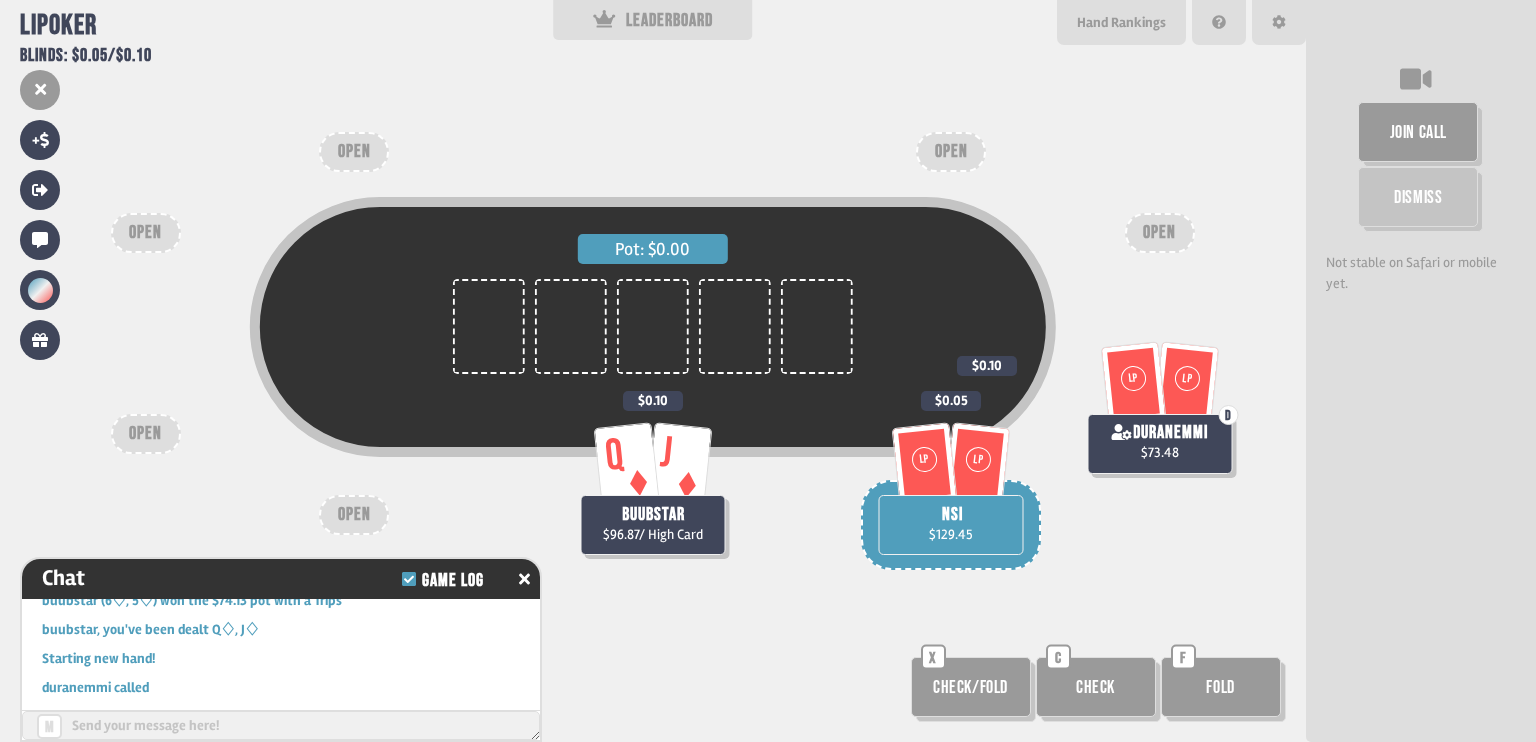 scroll, scrollTop: 5737, scrollLeft: 0, axis: vertical 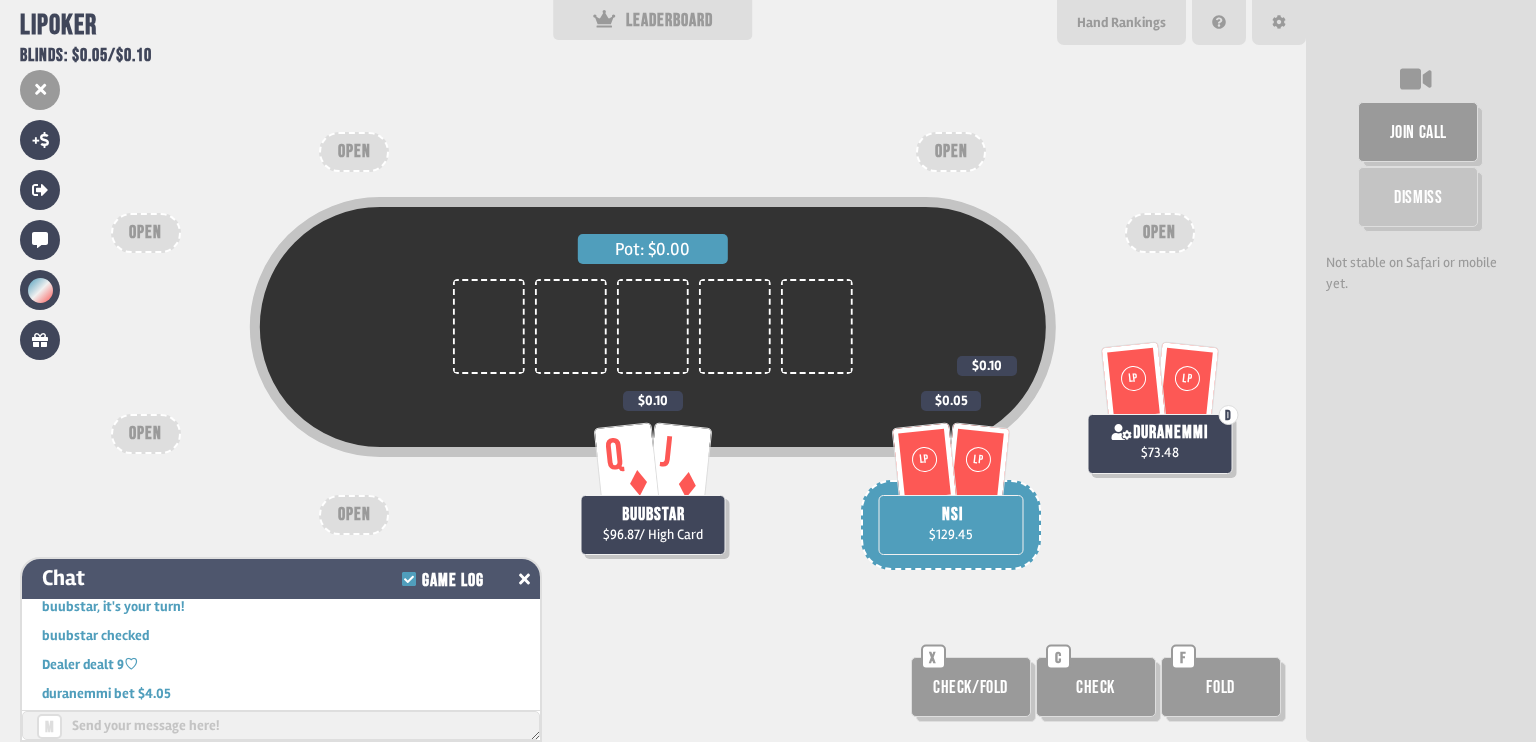 click on "Chat   Game Log" at bounding box center (281, 579) 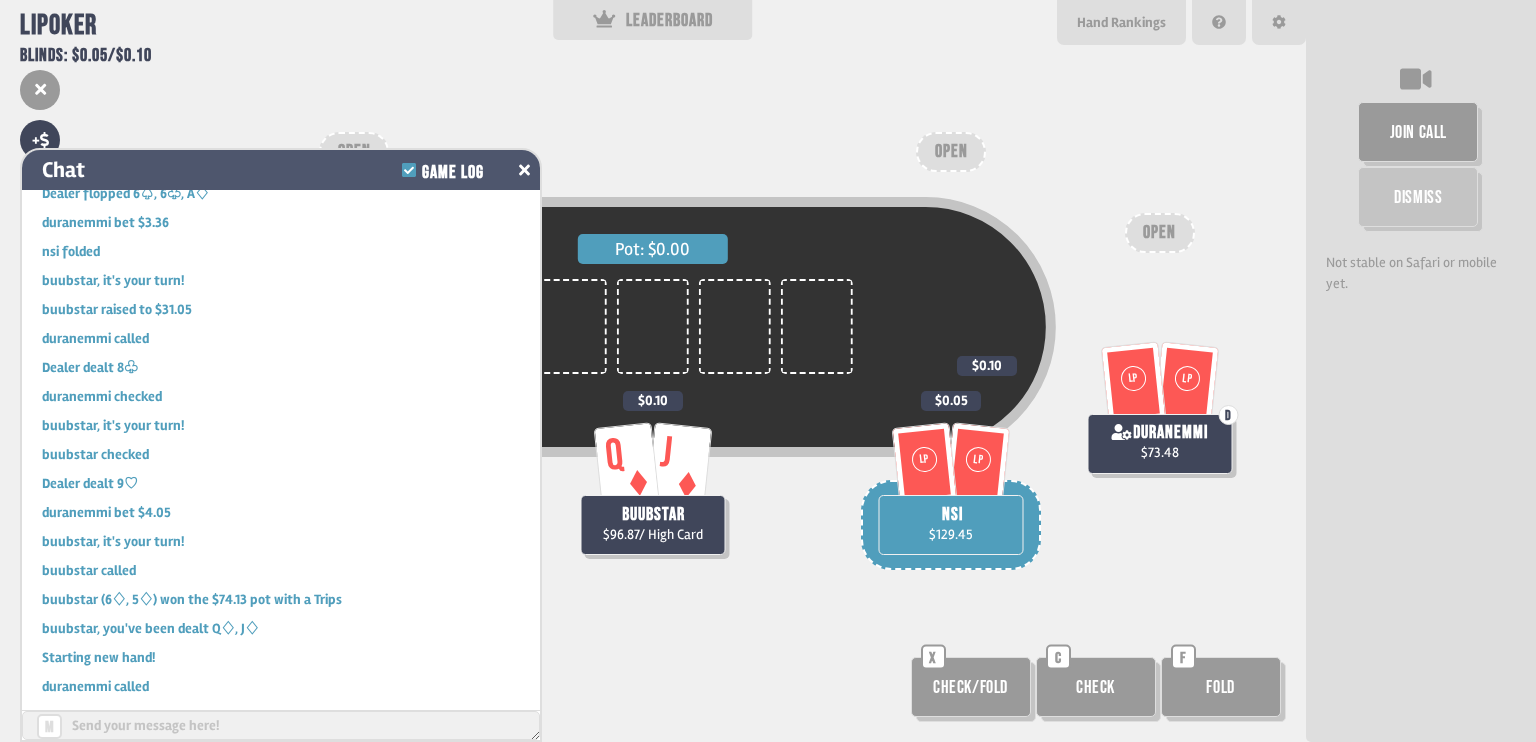 scroll, scrollTop: 5528, scrollLeft: 0, axis: vertical 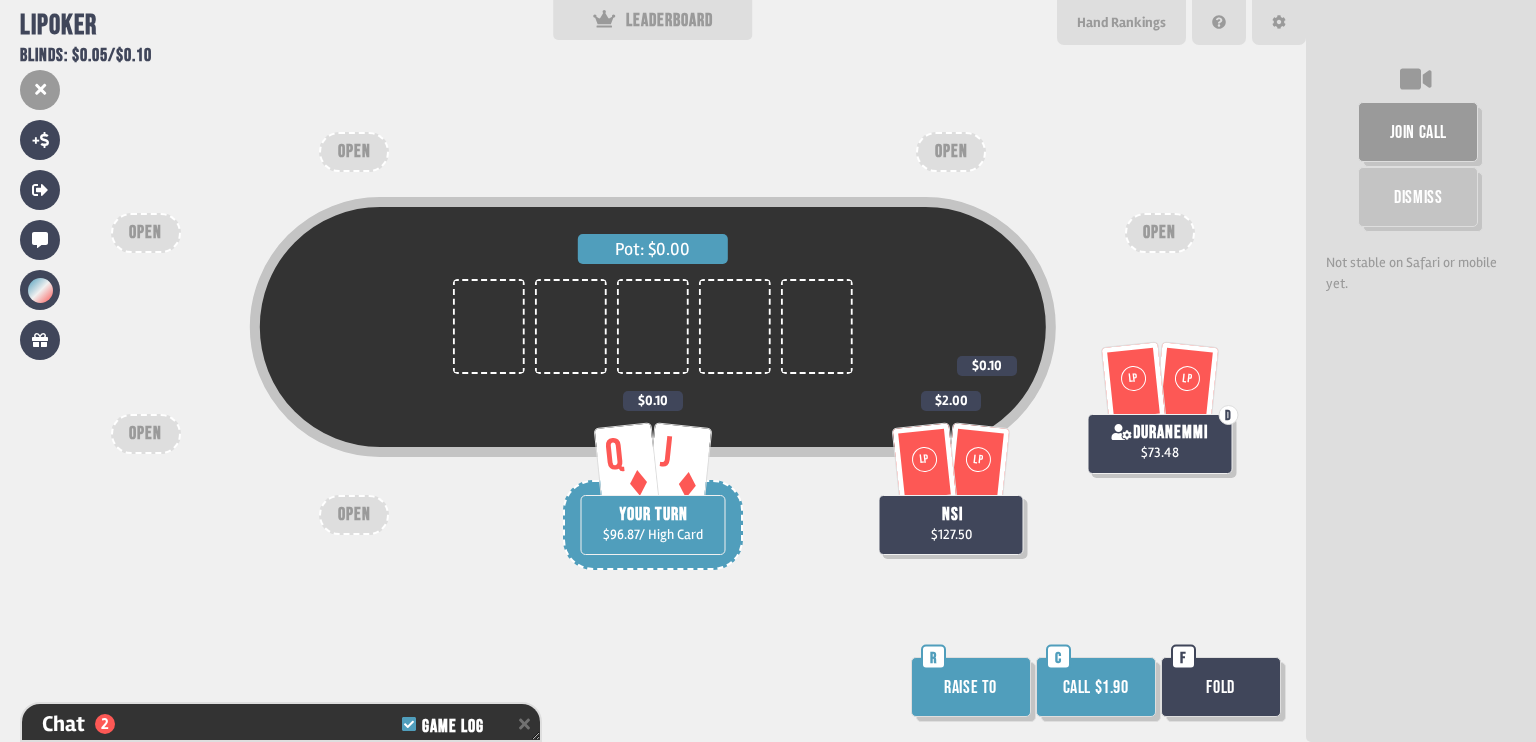 click on "Call $1.90" at bounding box center [1096, 687] 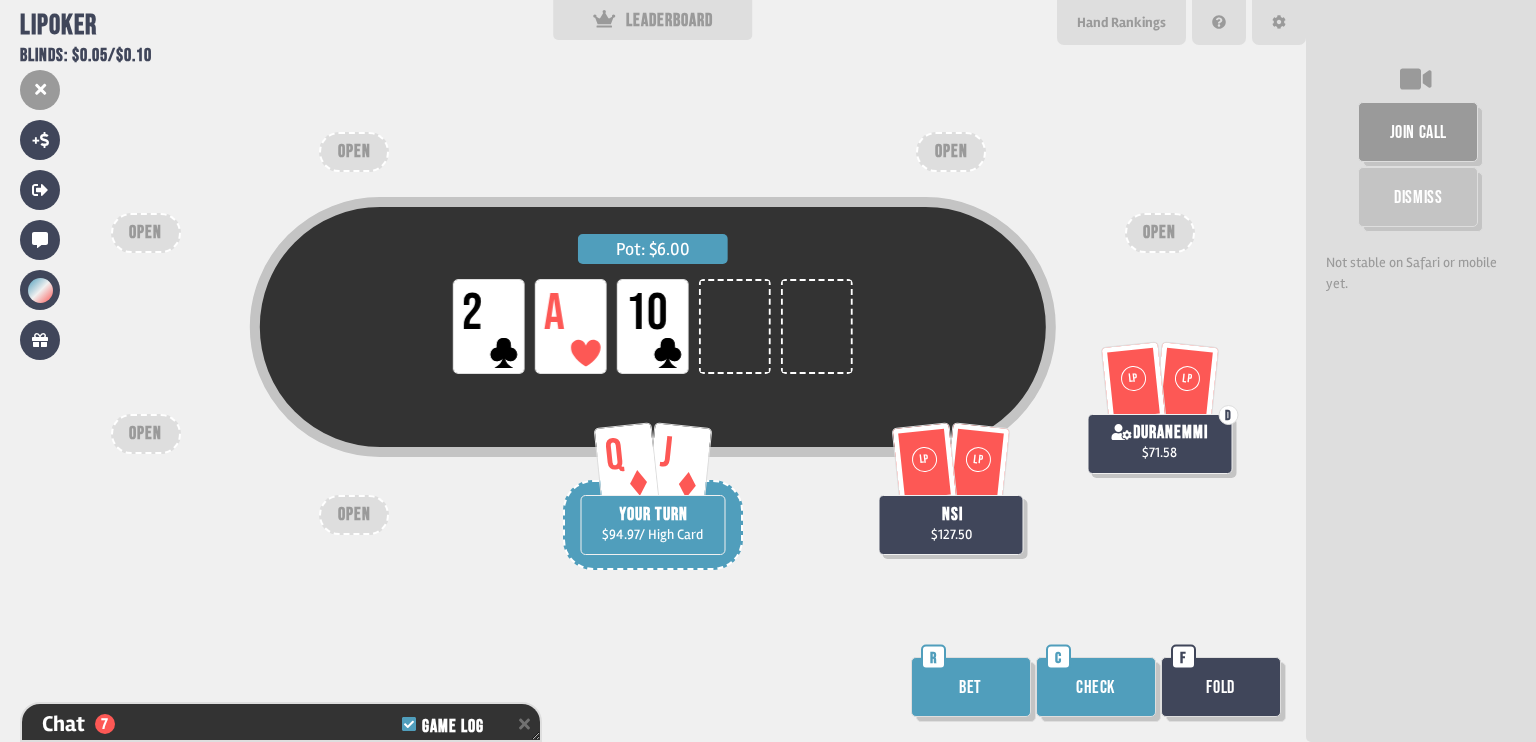 click on "Check" at bounding box center [1096, 687] 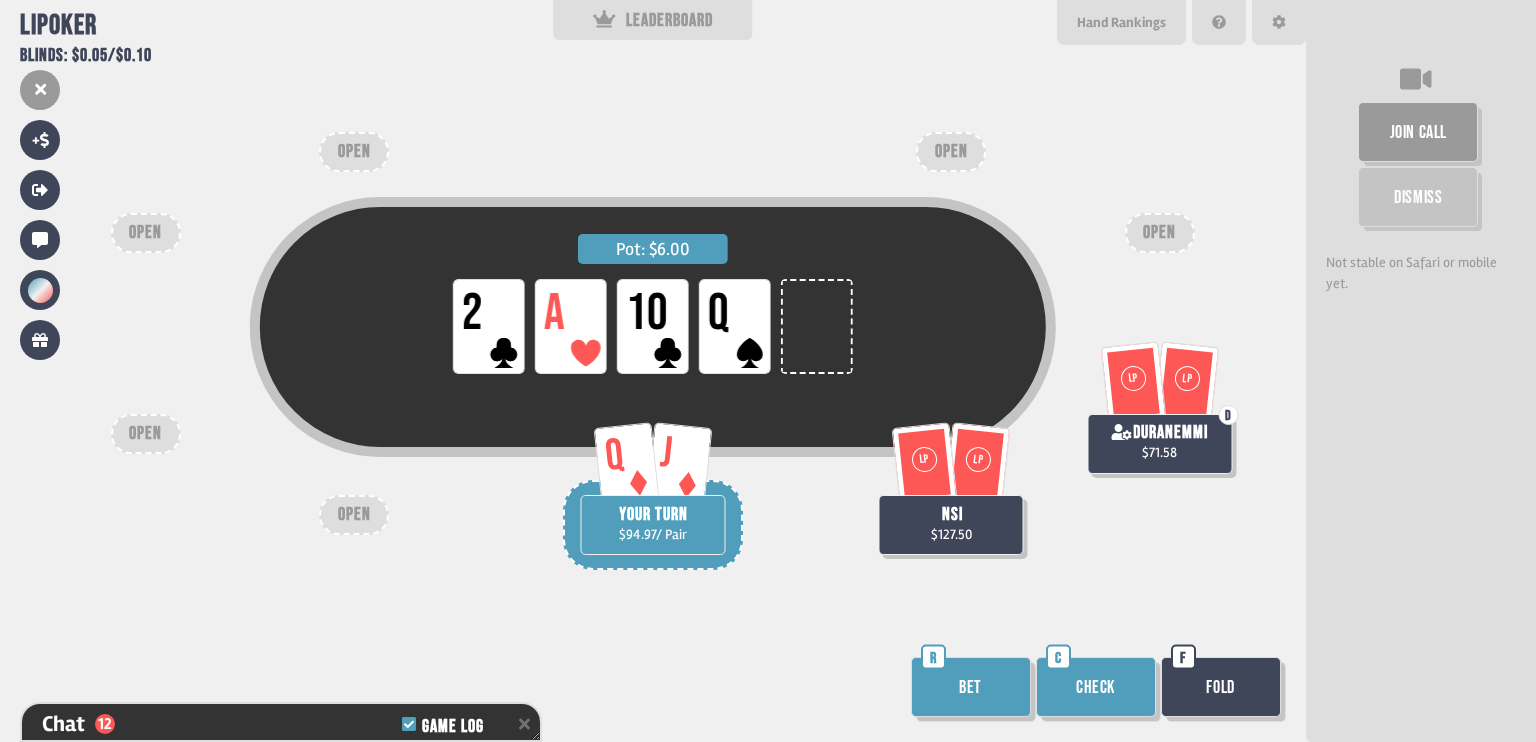click on "Check" at bounding box center [1096, 687] 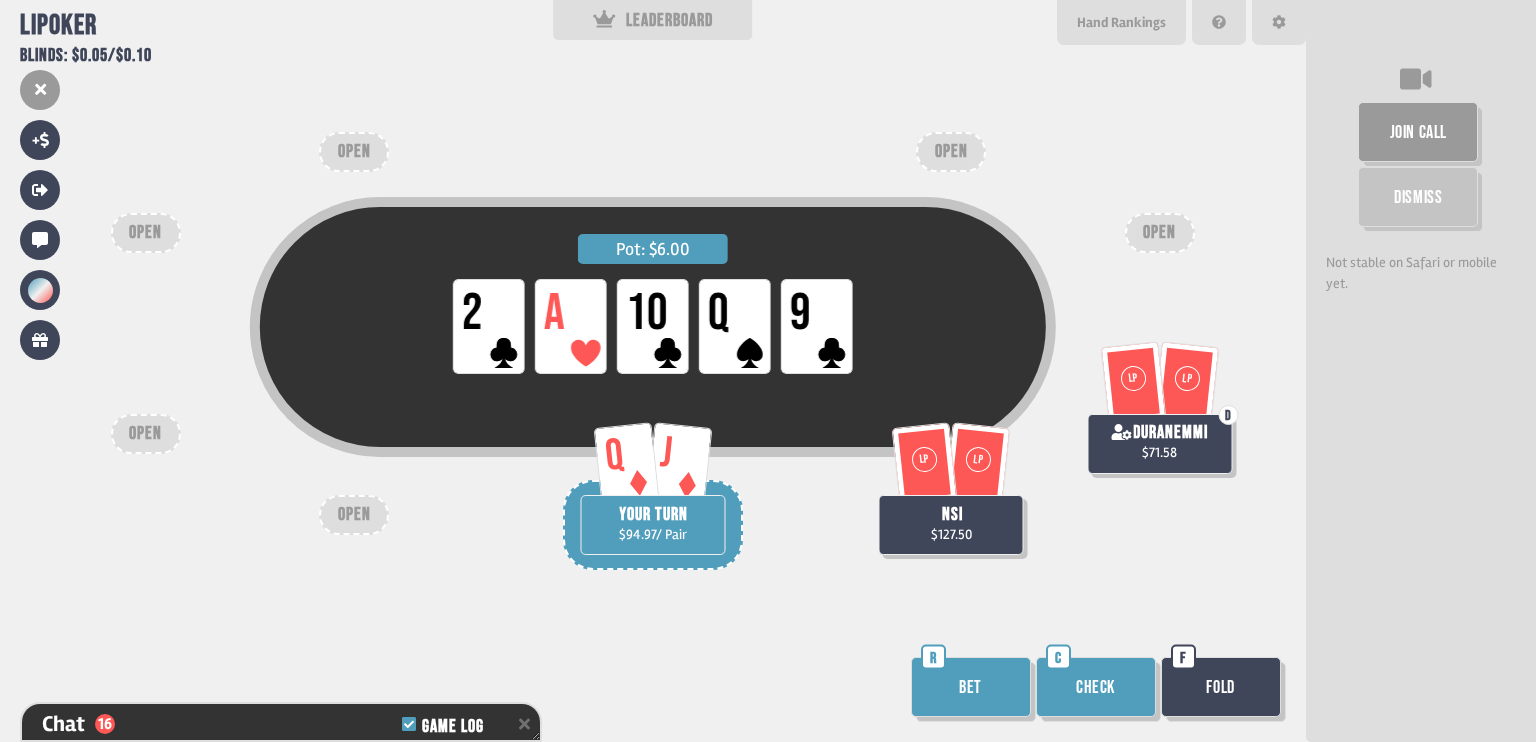 click on "Bet" at bounding box center (971, 687) 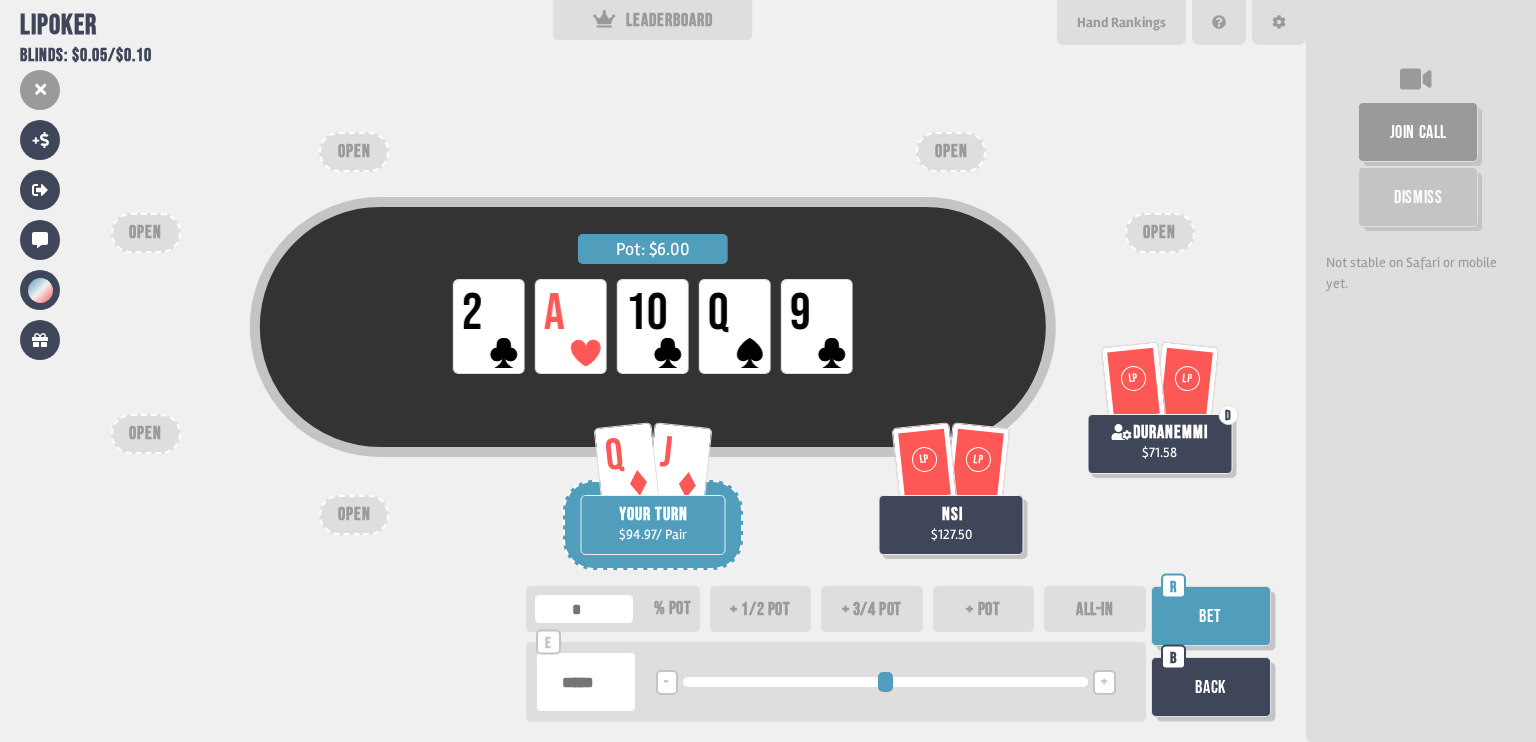 type on "**" 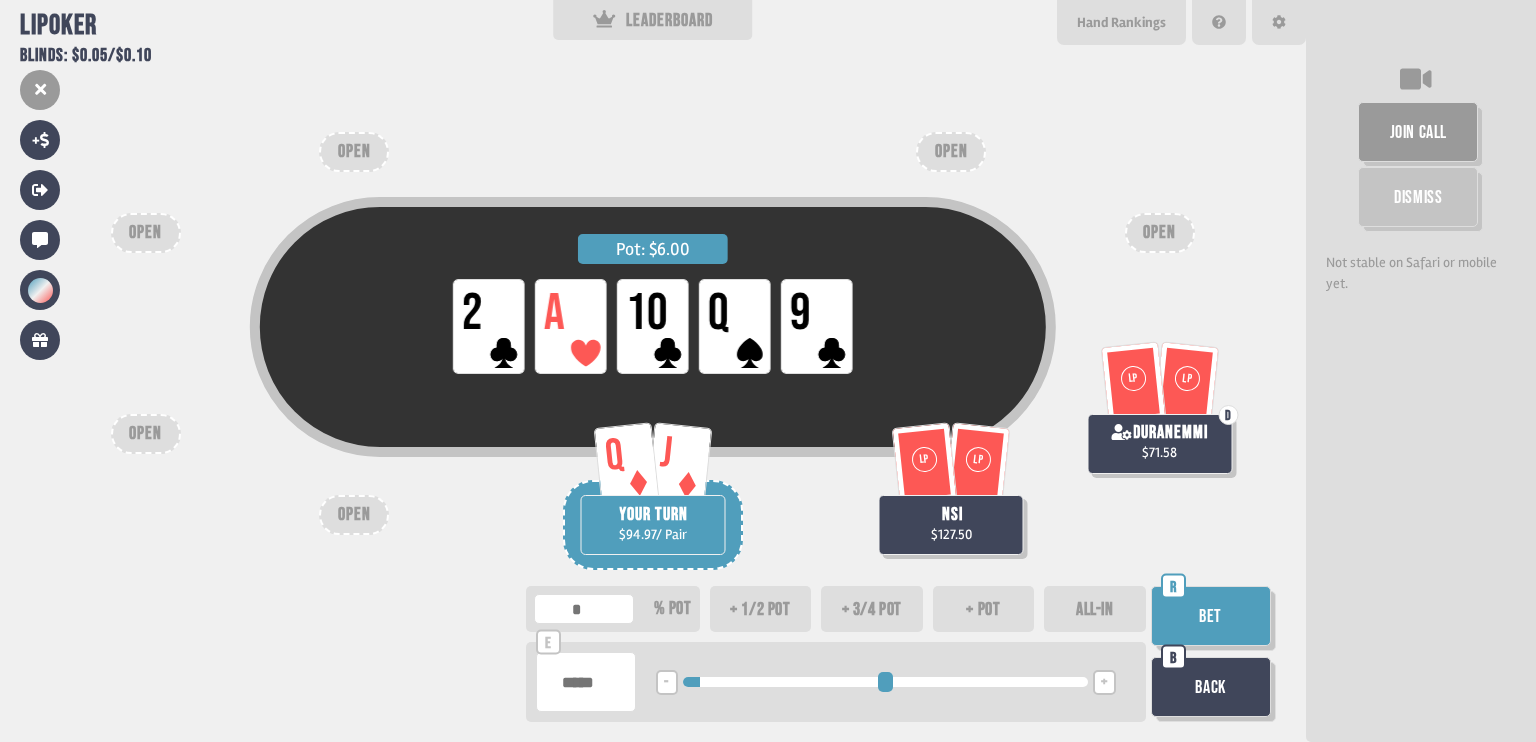 type on "**" 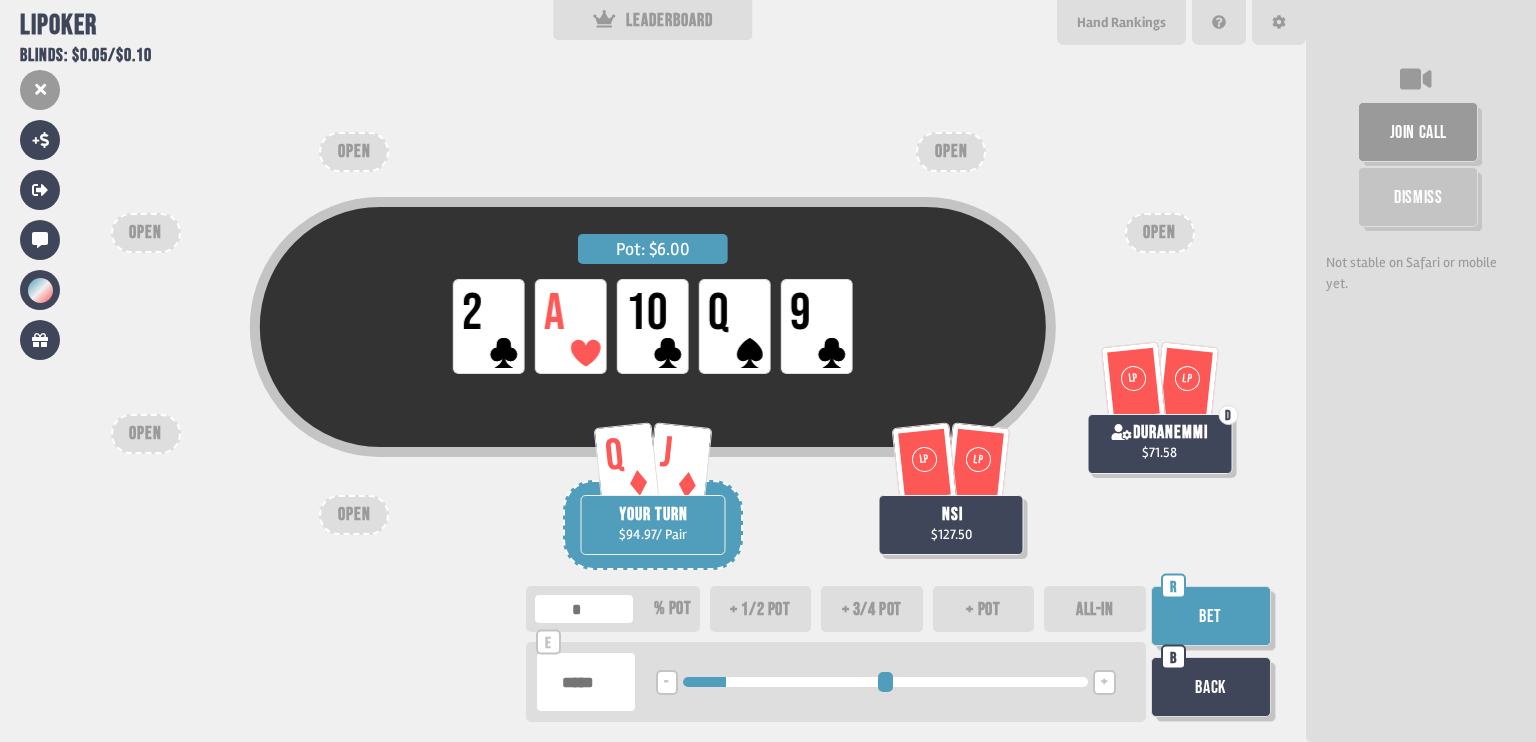 drag, startPoint x: 707, startPoint y: 676, endPoint x: 732, endPoint y: 679, distance: 25.179358 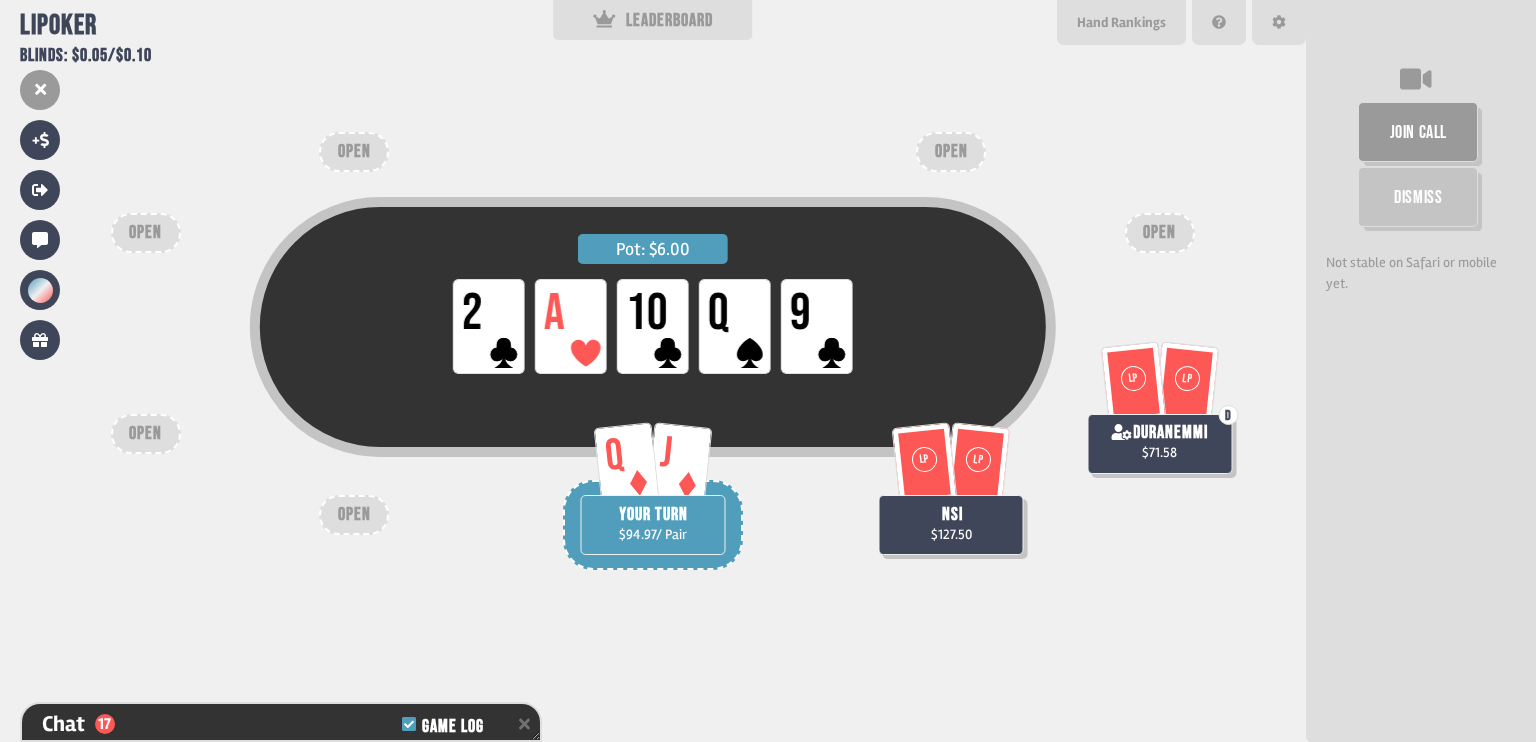 scroll, scrollTop: 6538, scrollLeft: 0, axis: vertical 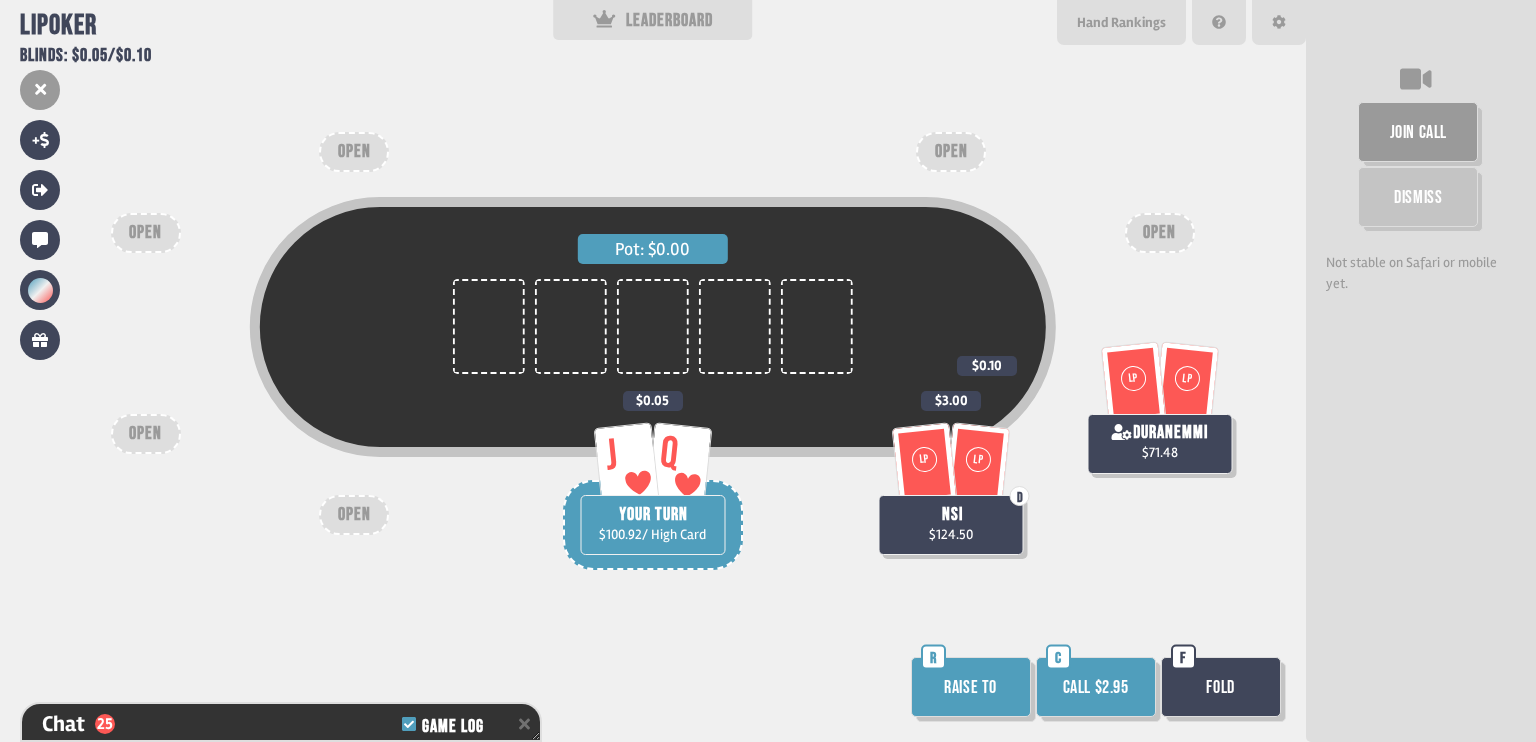 click on "Call $2.95" at bounding box center [1096, 687] 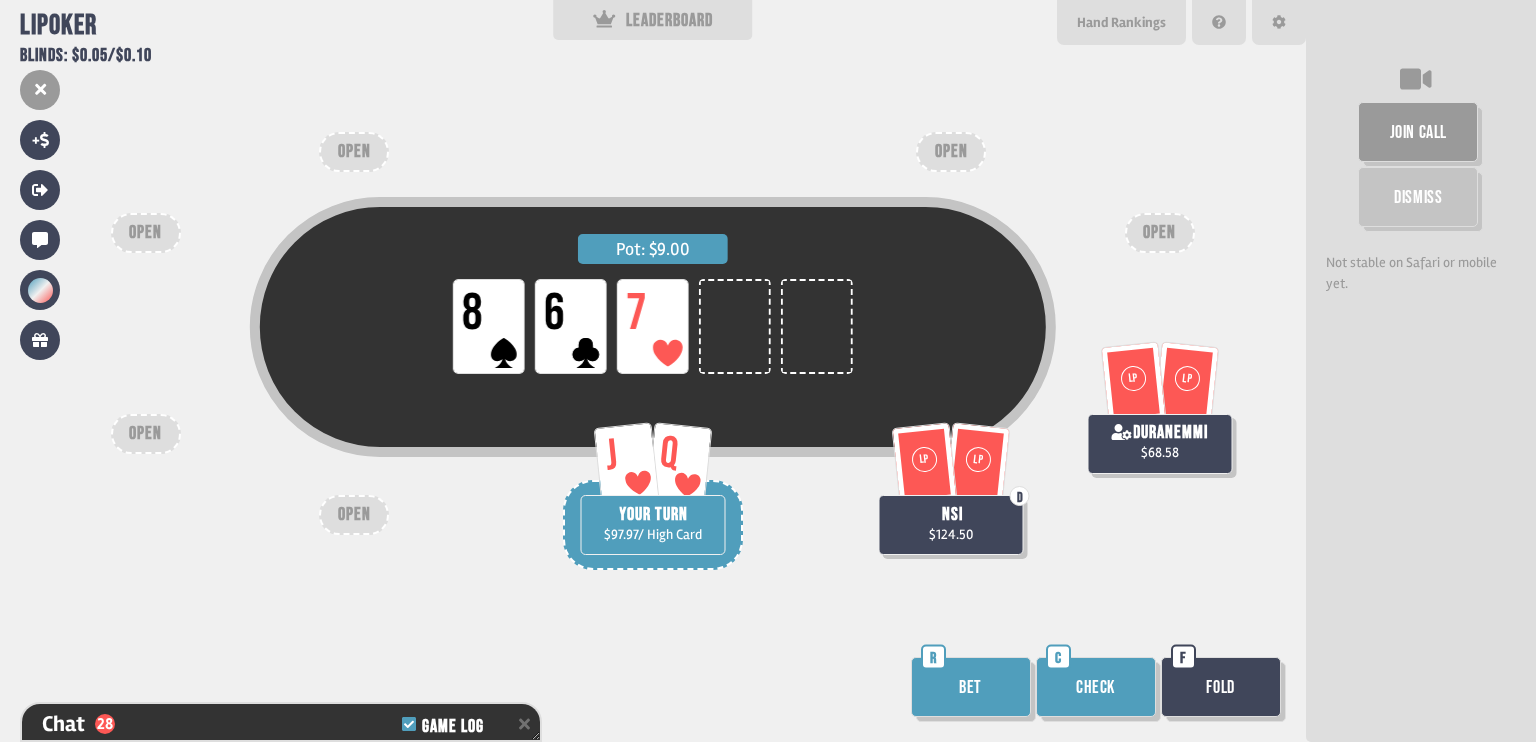 click on "Bet" at bounding box center [971, 687] 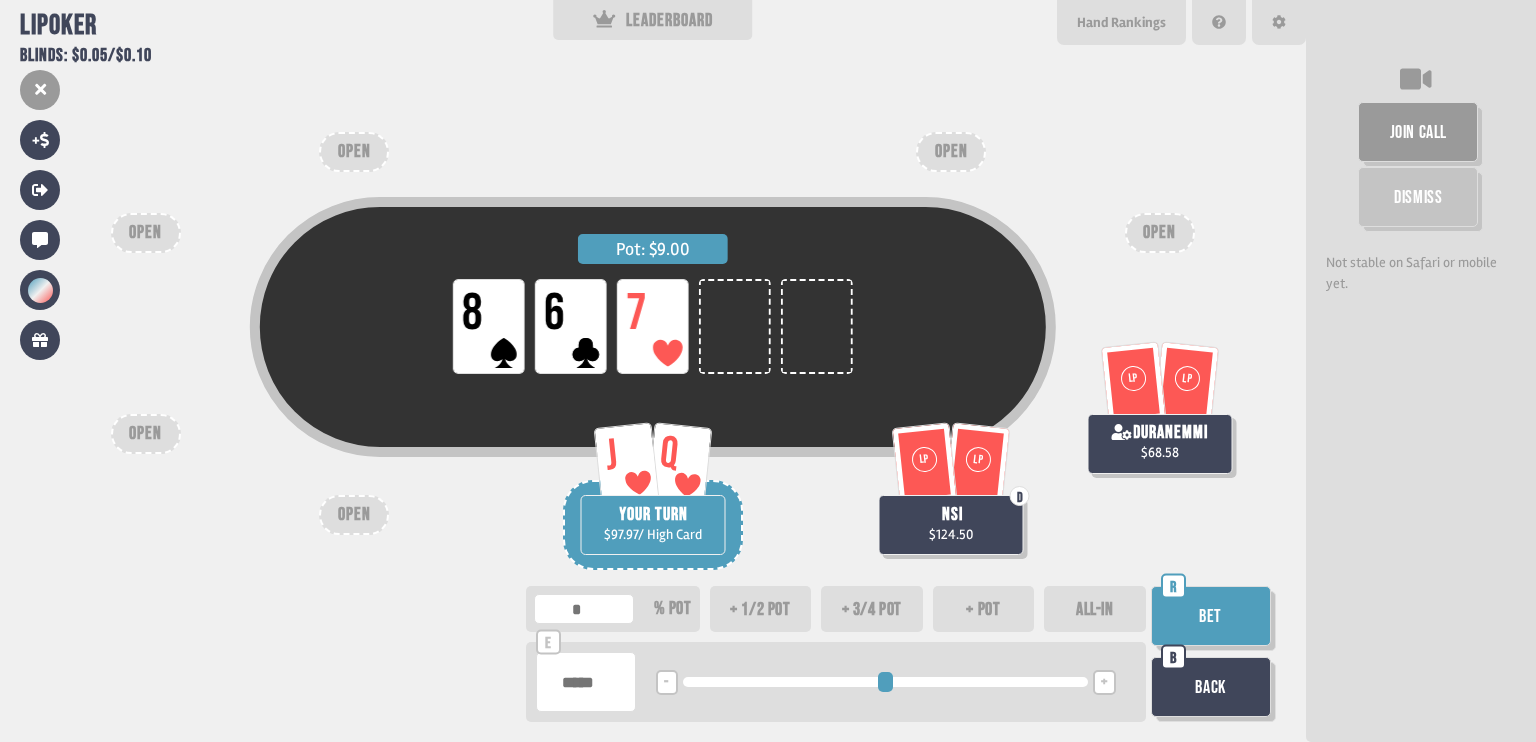 type on "**" 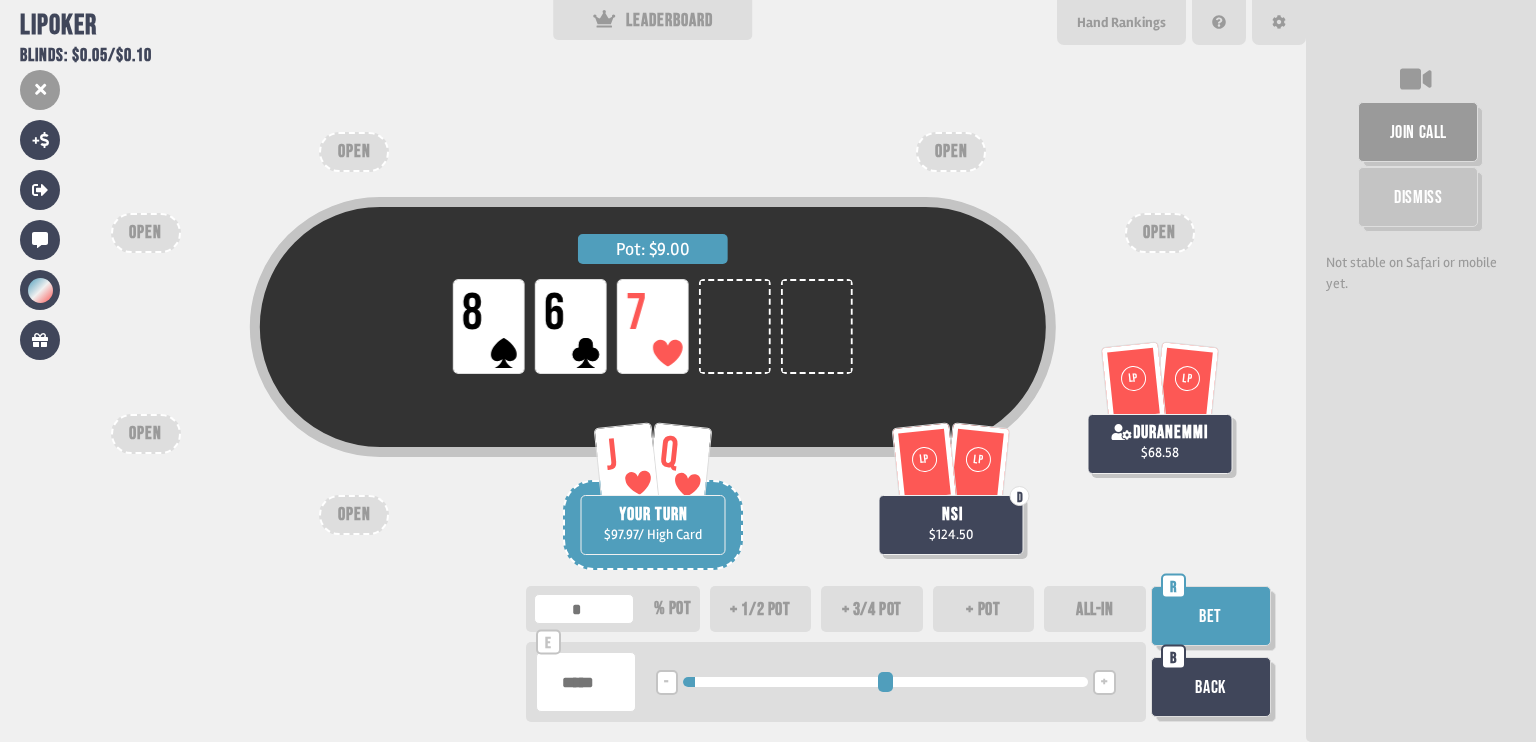 type on "***" 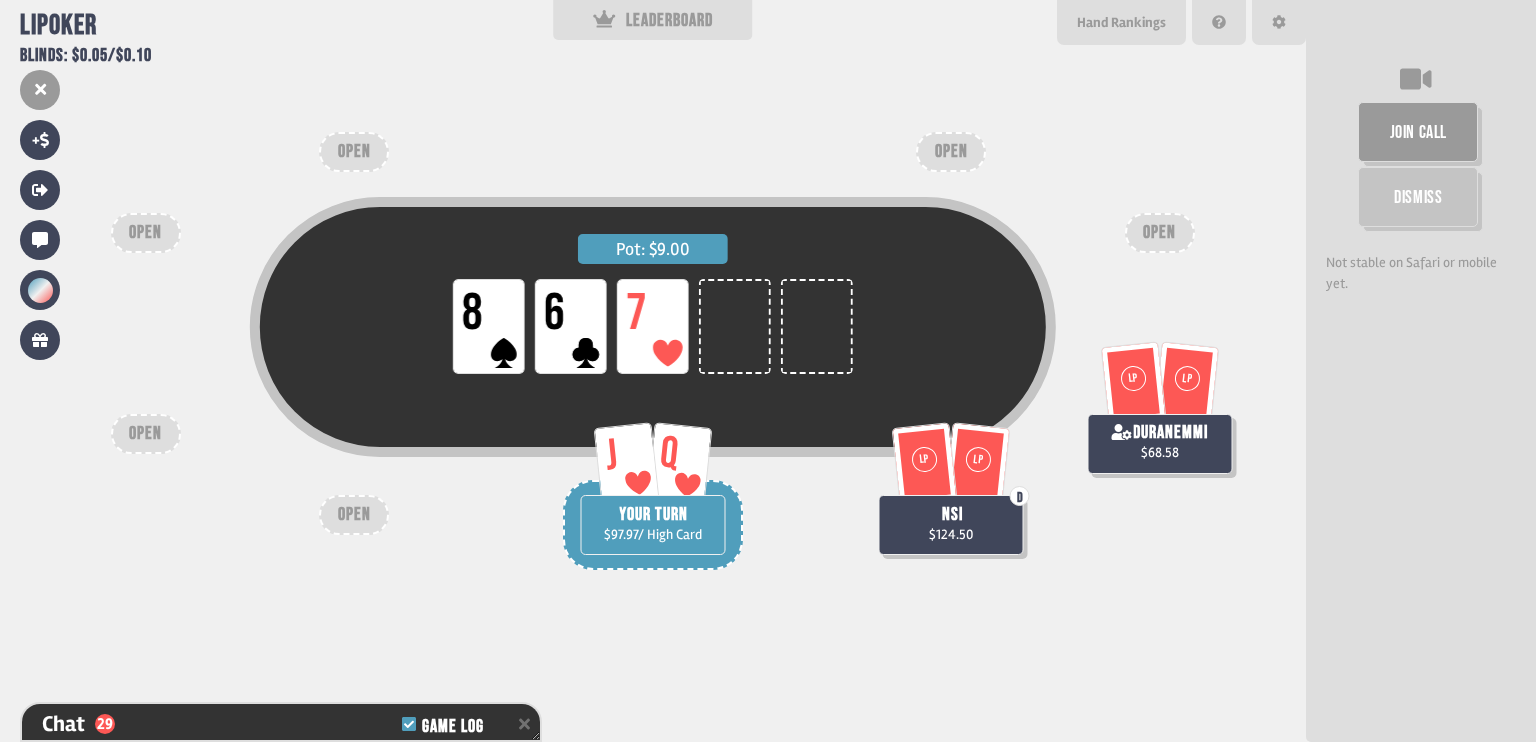 scroll, scrollTop: 6886, scrollLeft: 0, axis: vertical 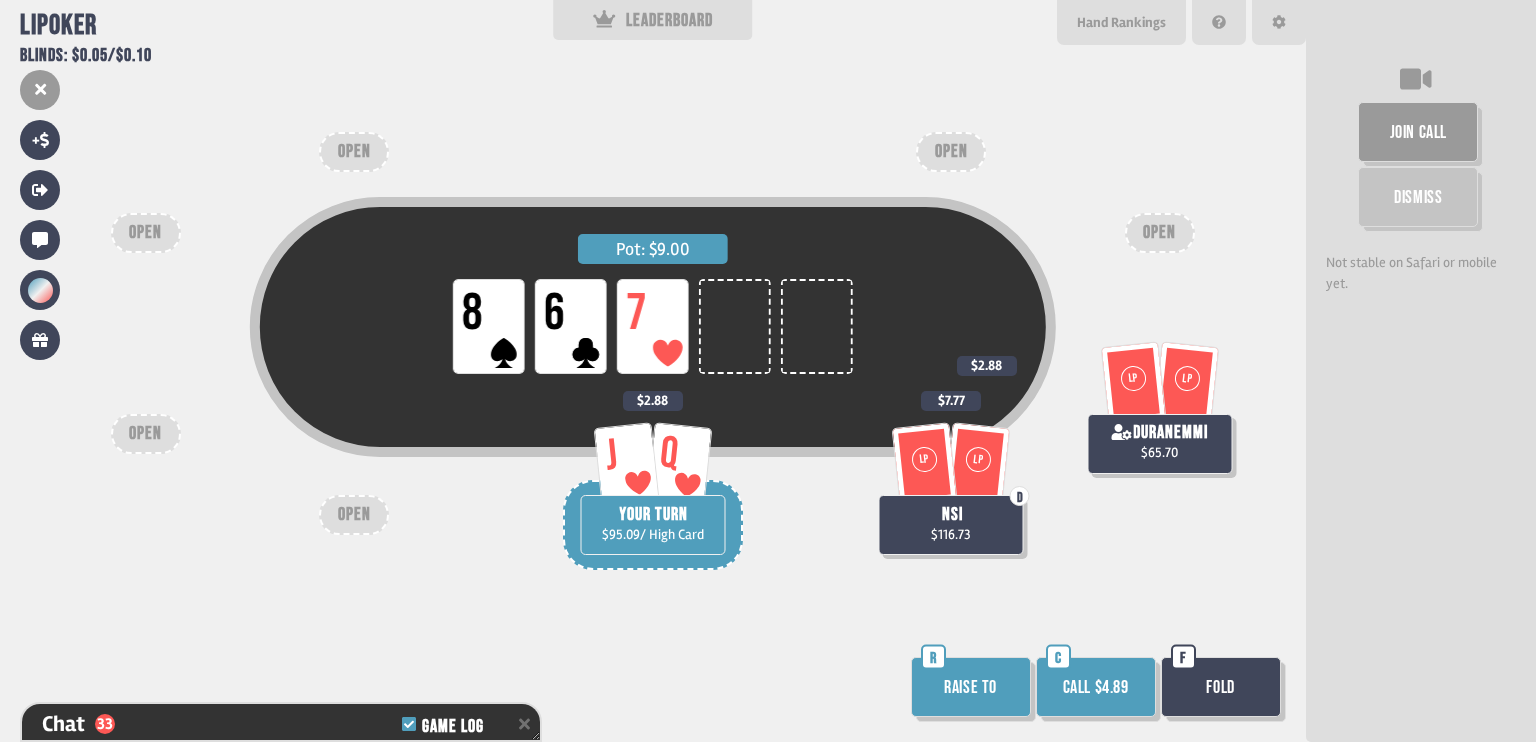 click on "Pot: $9.00   LP 8 LP 6 LP 7 LP LP duranemmi $65.70  $2.88  J Q YOUR TURN $95.09   / High Card $2.88  LP LP D nsi $116.73  $7.77  OPEN OPEN OPEN OPEN OPEN OPEN Raise to R Call $4.89 C Fold F" at bounding box center [653, 371] 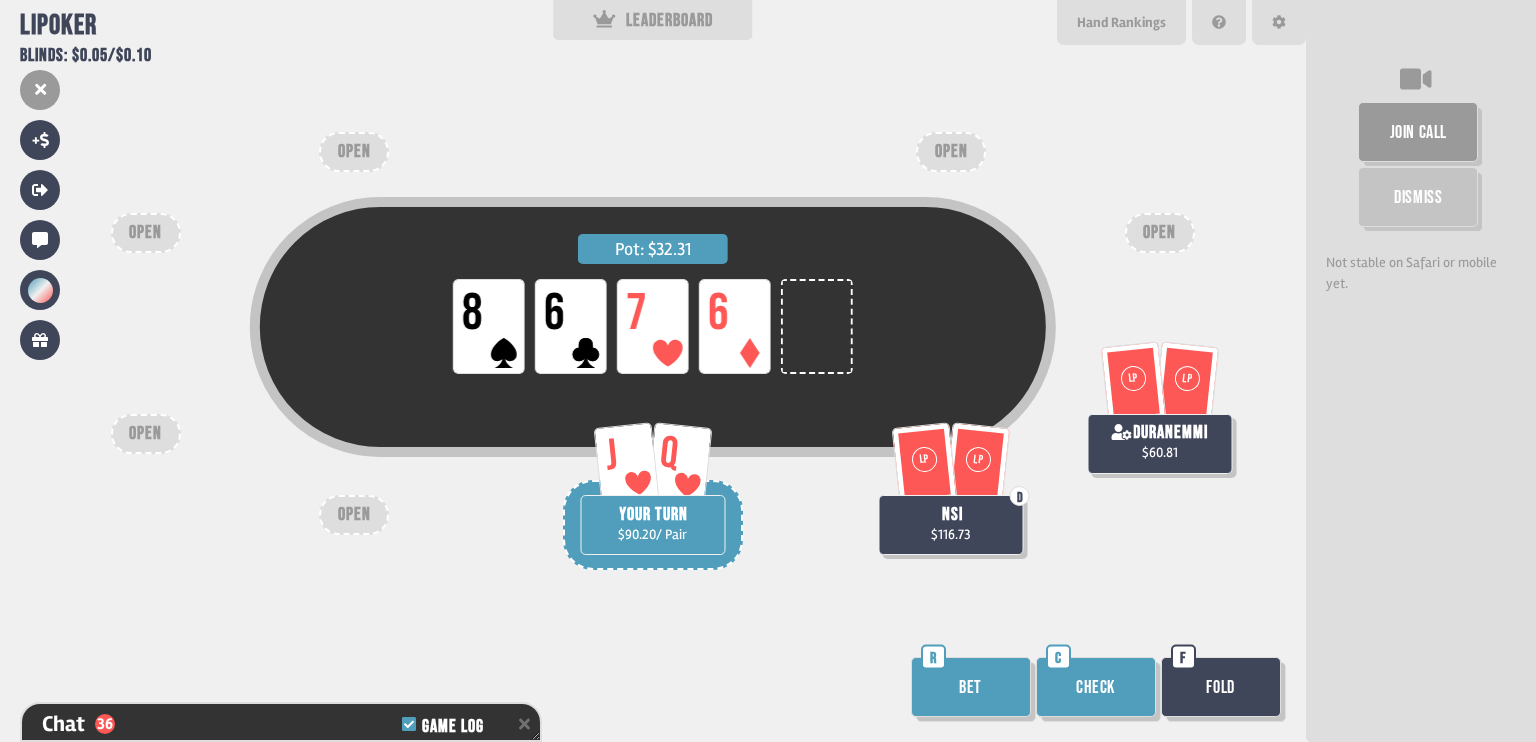 click on "Check" at bounding box center (1096, 687) 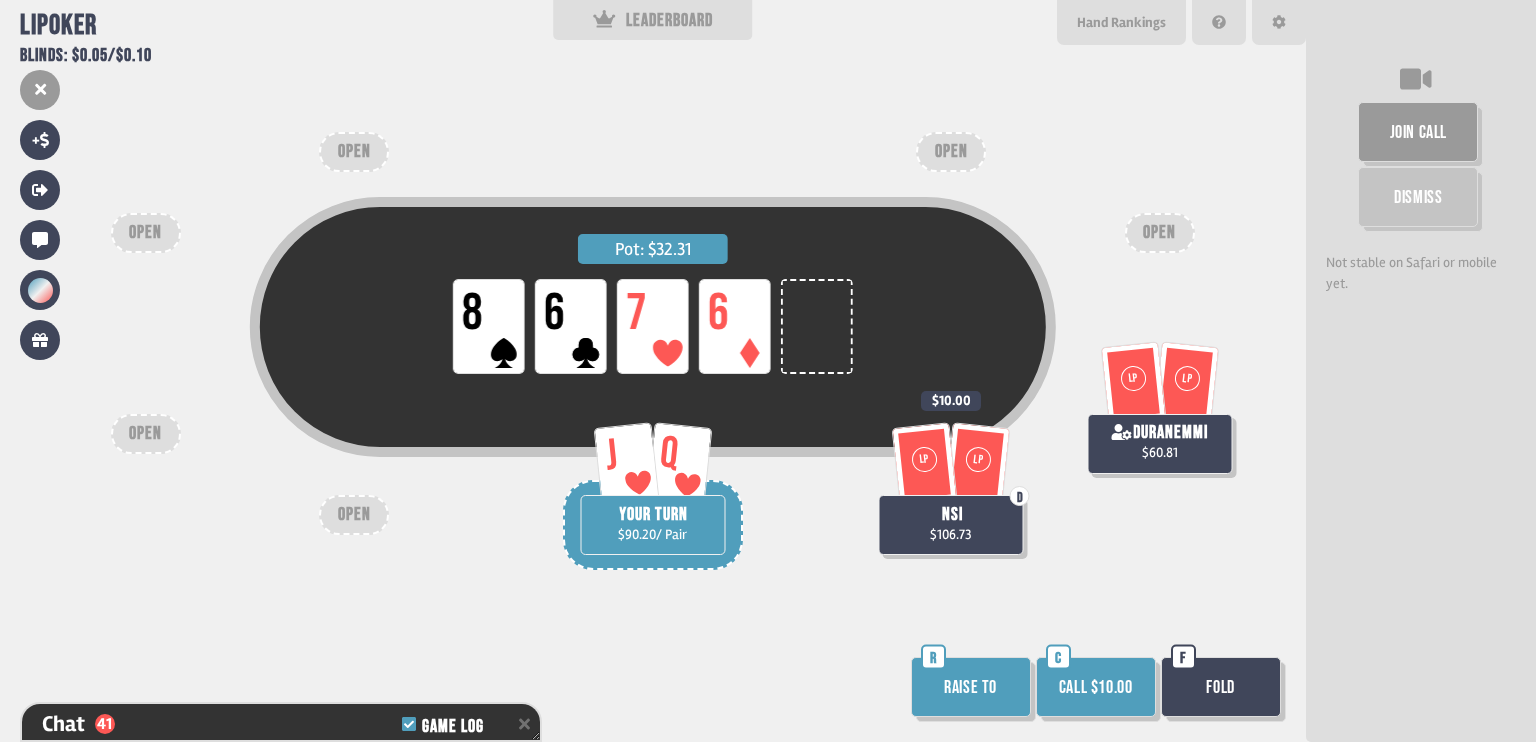click on "Fold" at bounding box center [1221, 687] 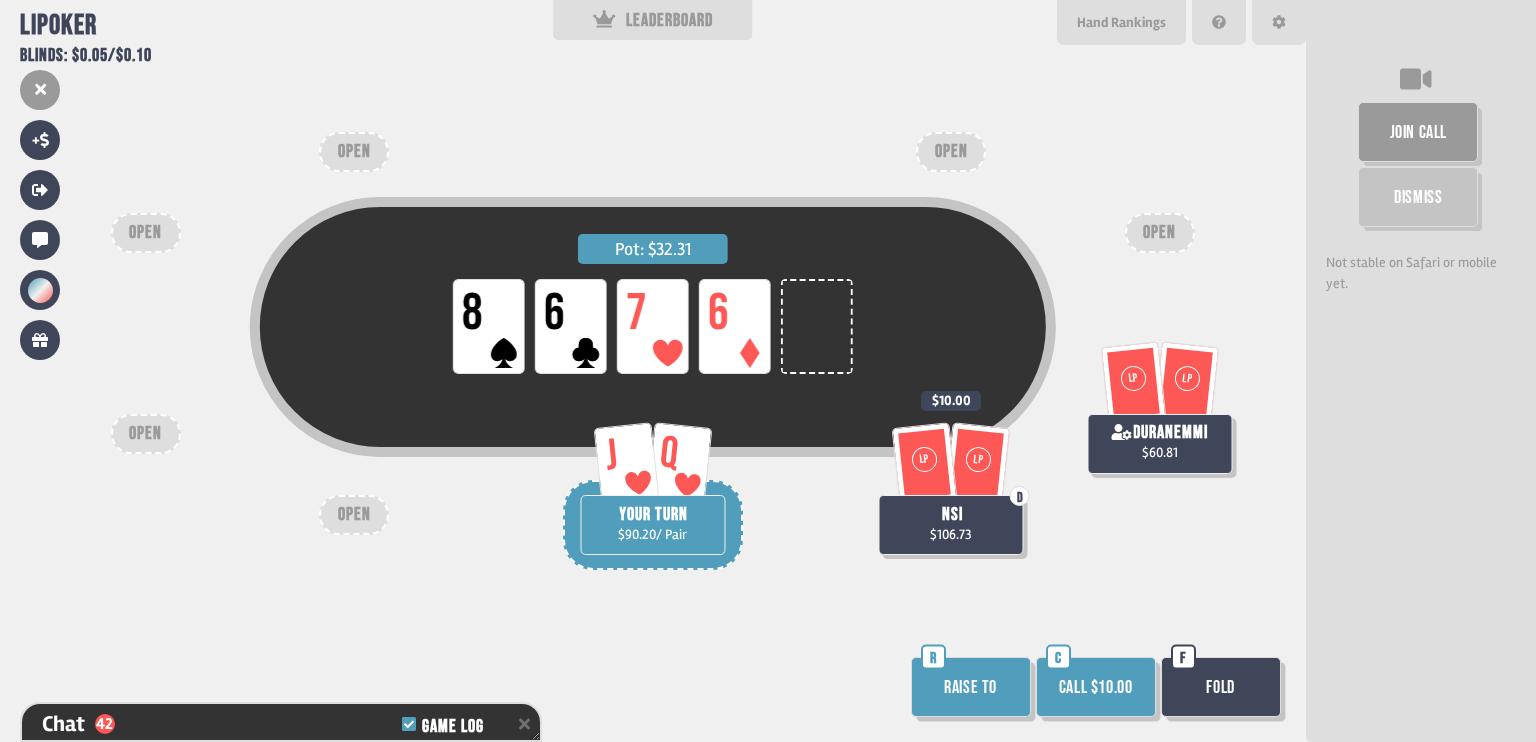 scroll, scrollTop: 100, scrollLeft: 0, axis: vertical 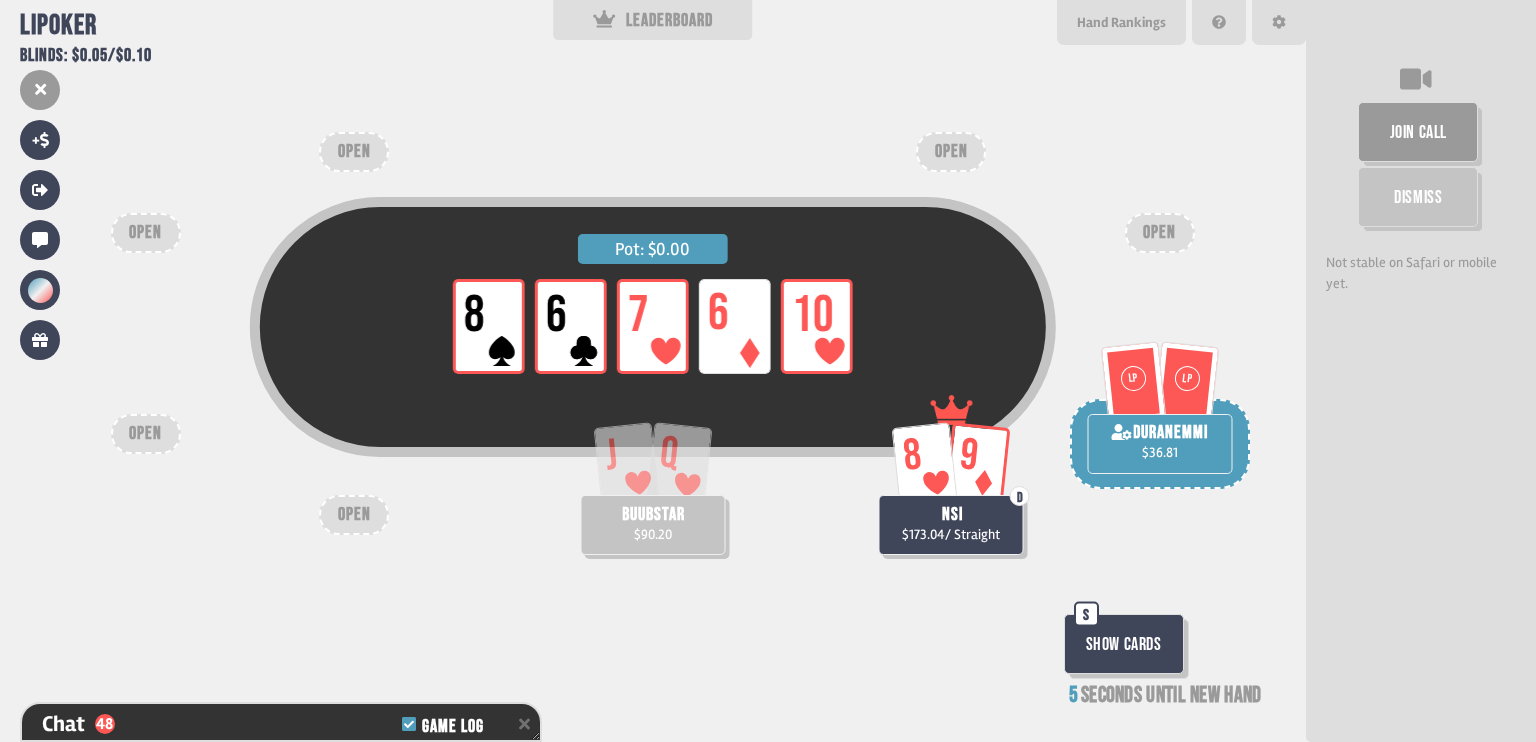 click on "Show Cards" at bounding box center [1124, 644] 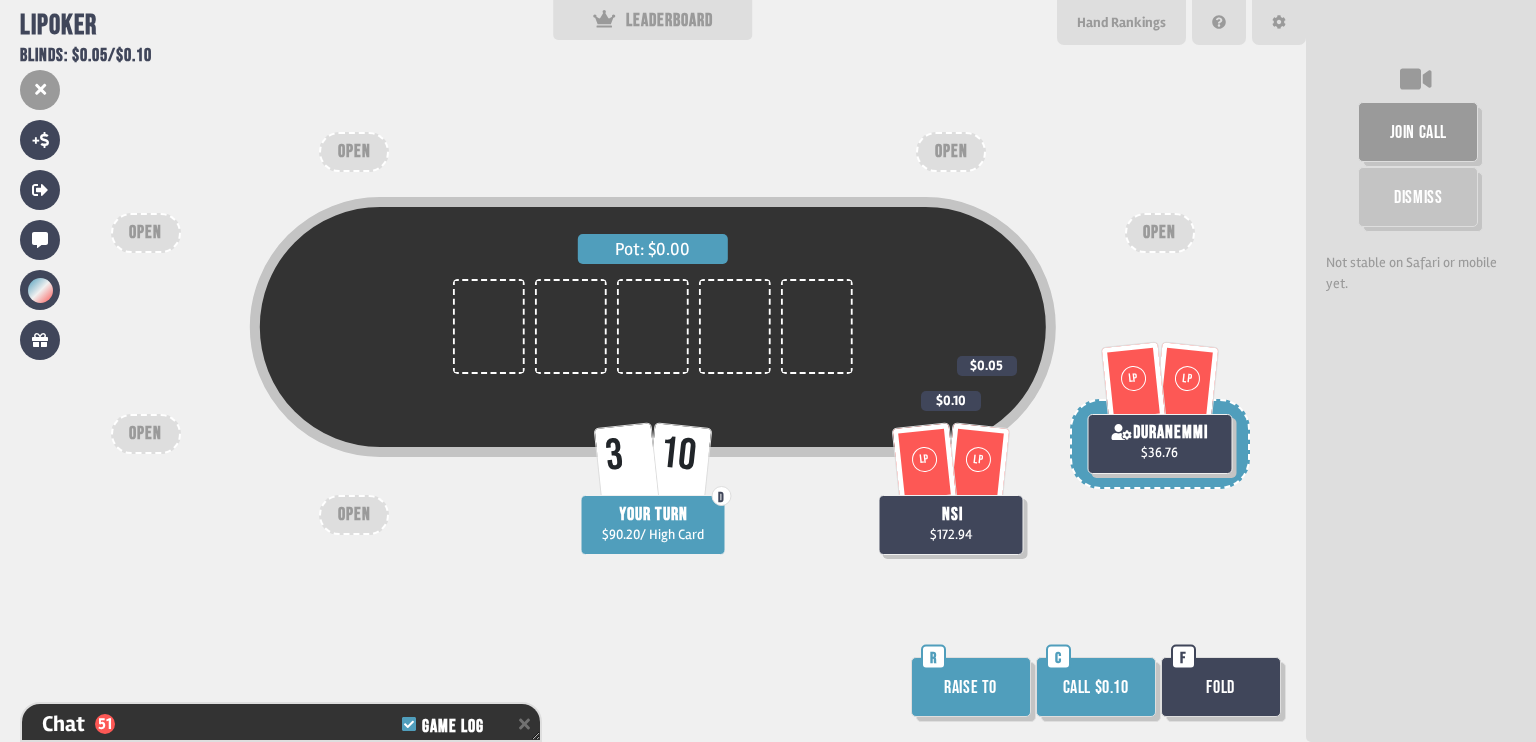 scroll, scrollTop: 98, scrollLeft: 0, axis: vertical 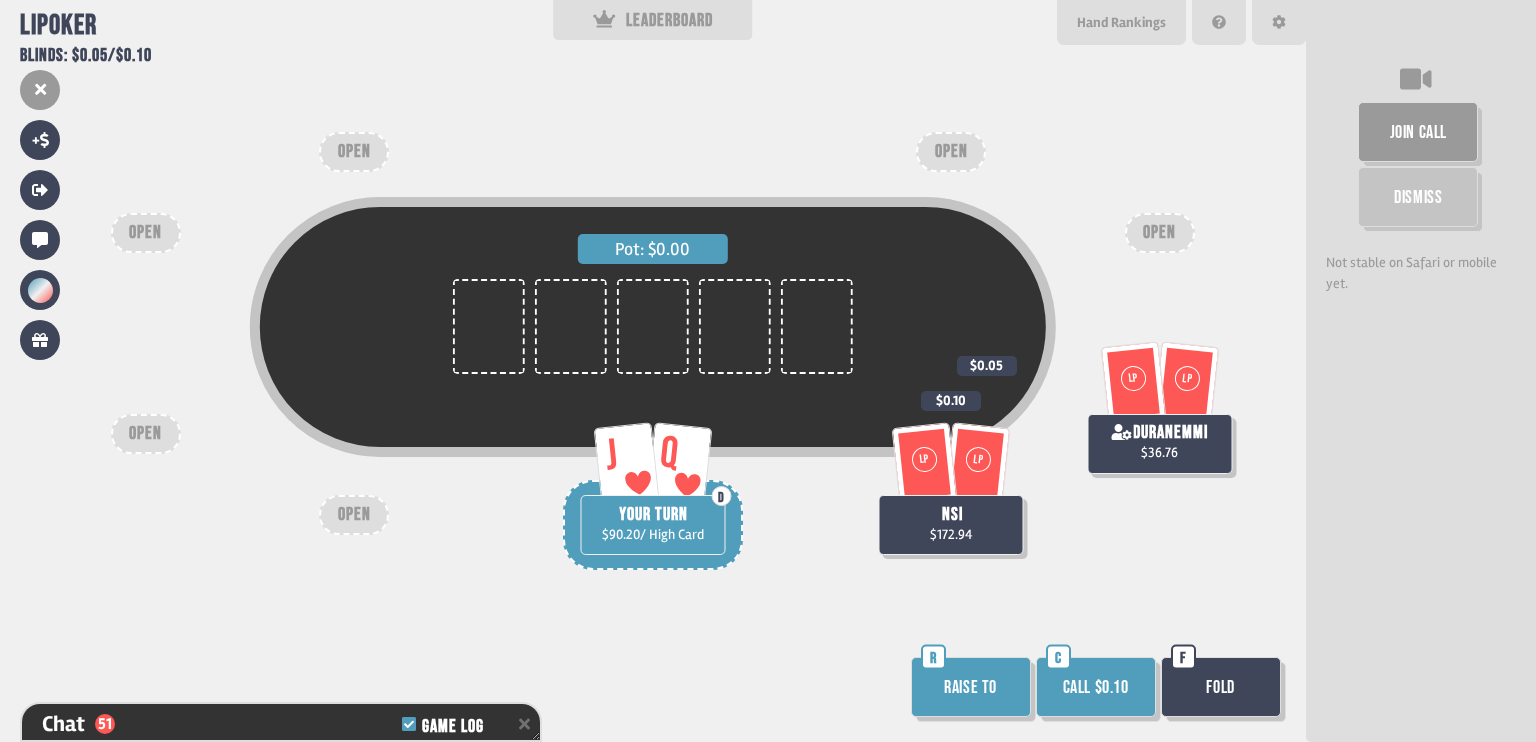 click on "Raise to" at bounding box center [971, 687] 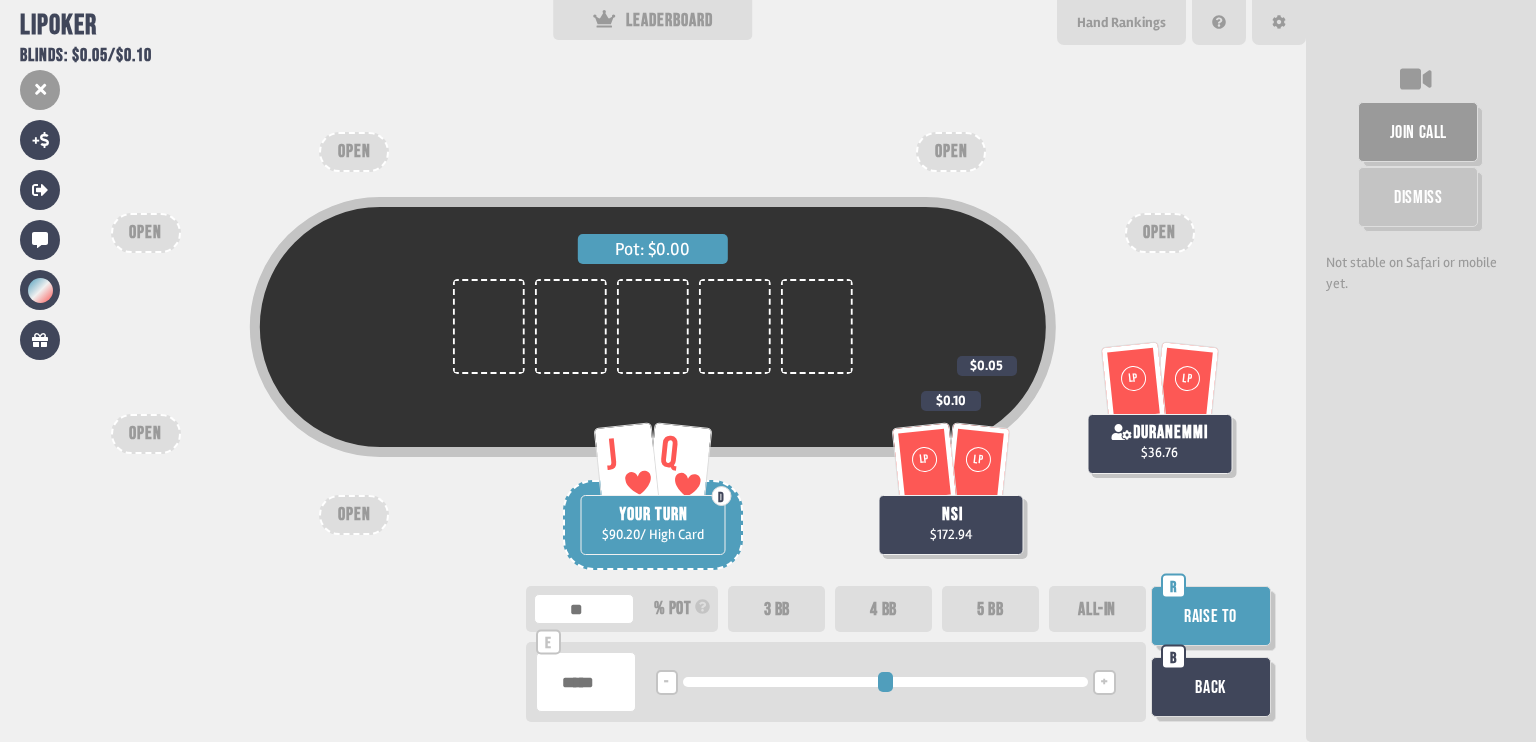 click at bounding box center (586, 682) 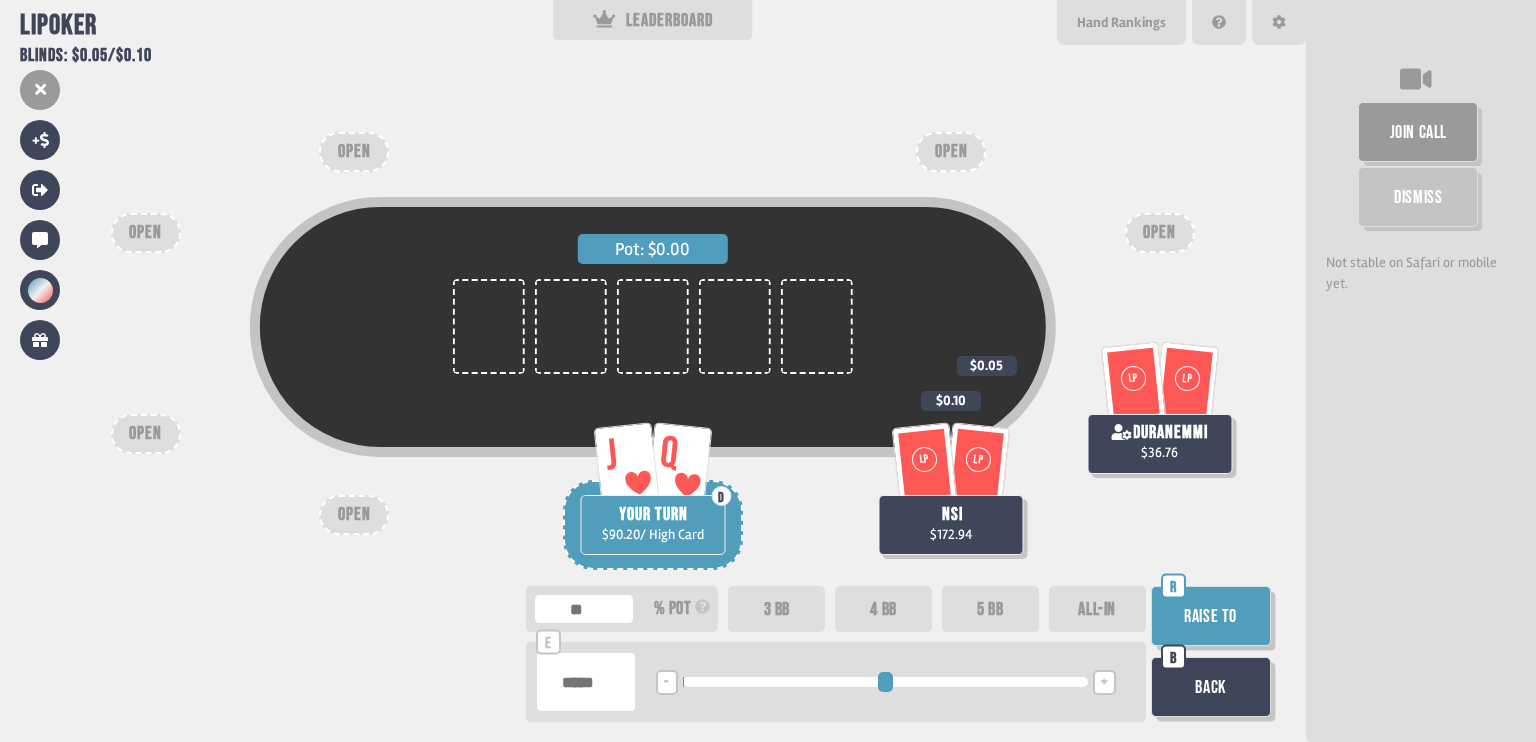 type on "**" 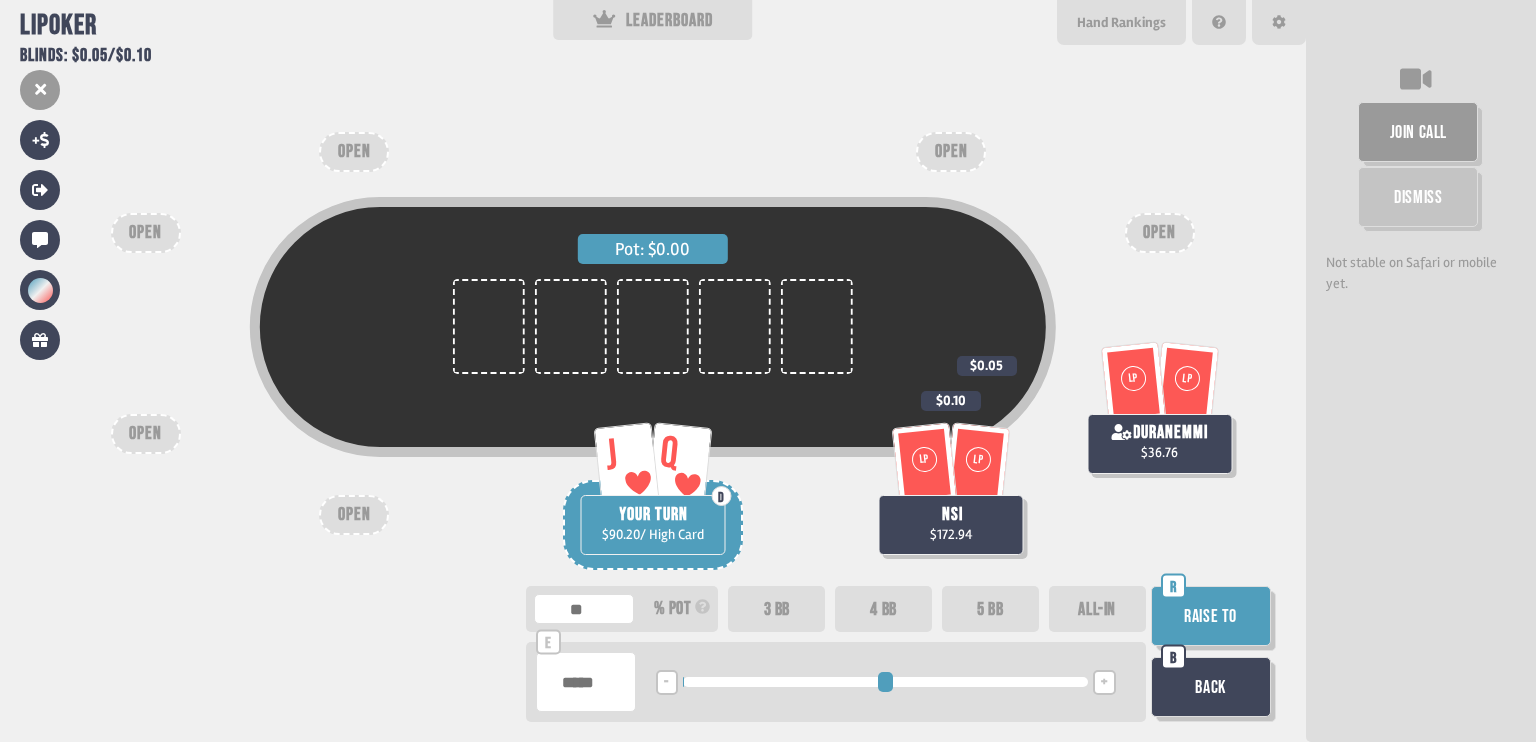 click on "Raise to" at bounding box center [1211, 616] 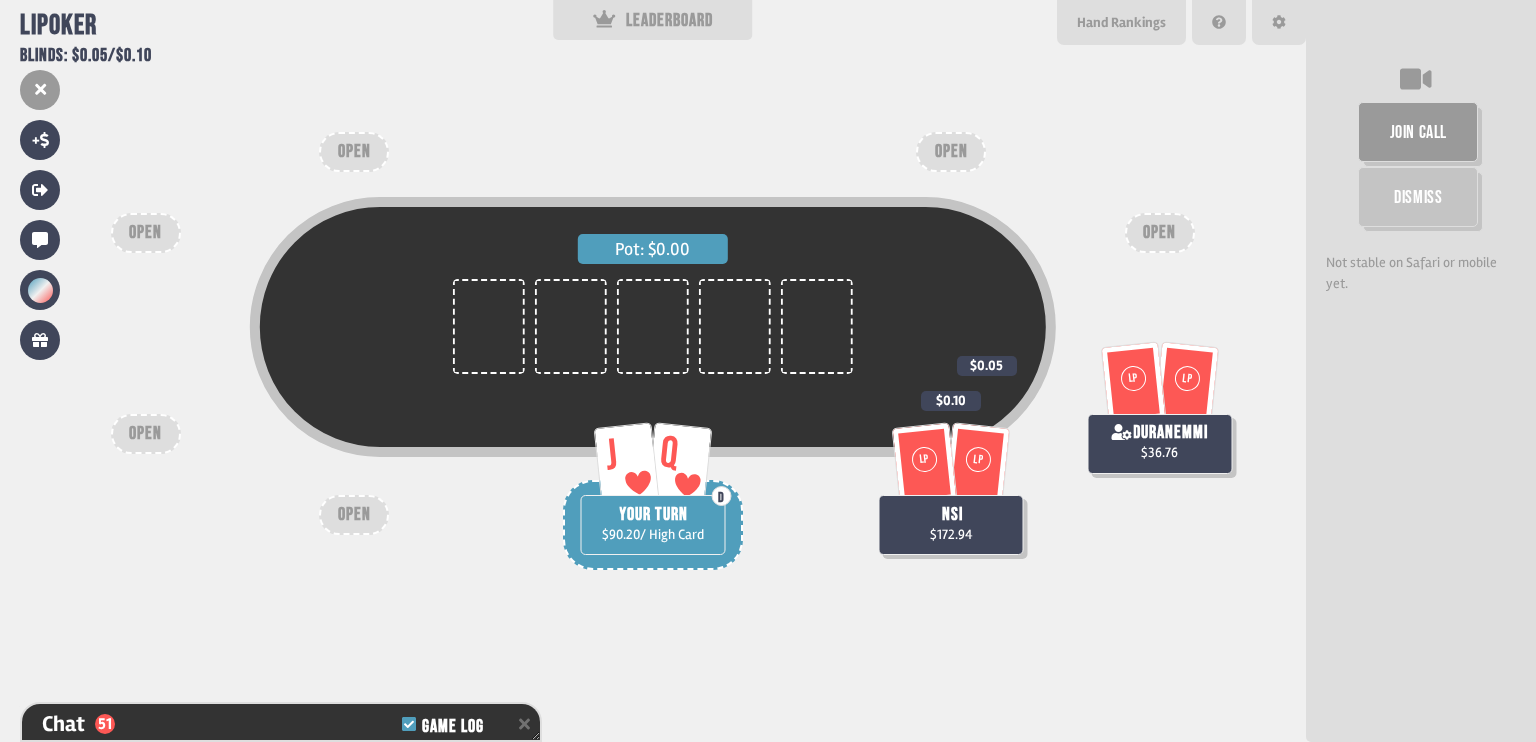scroll, scrollTop: 7552, scrollLeft: 0, axis: vertical 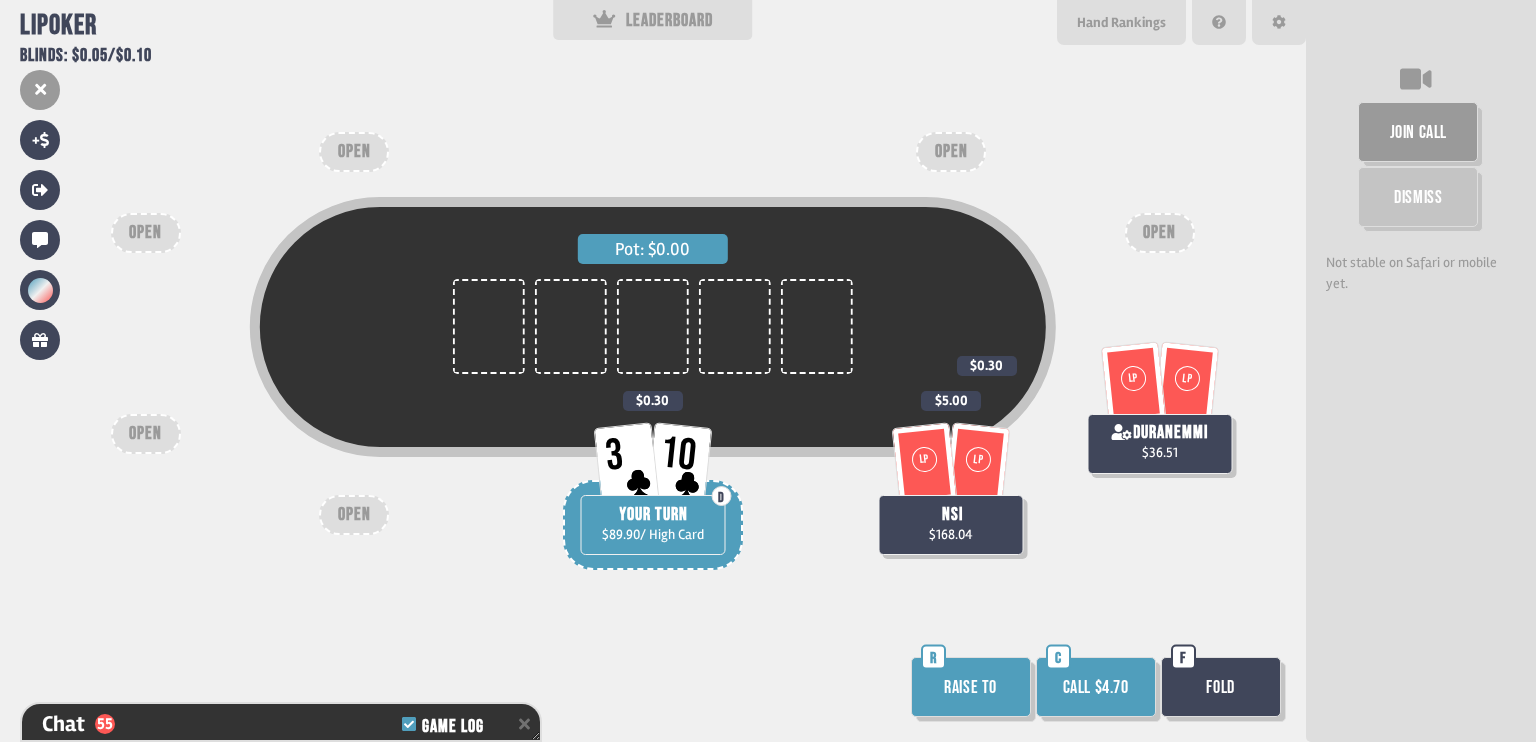 click on "Fold" at bounding box center (1221, 687) 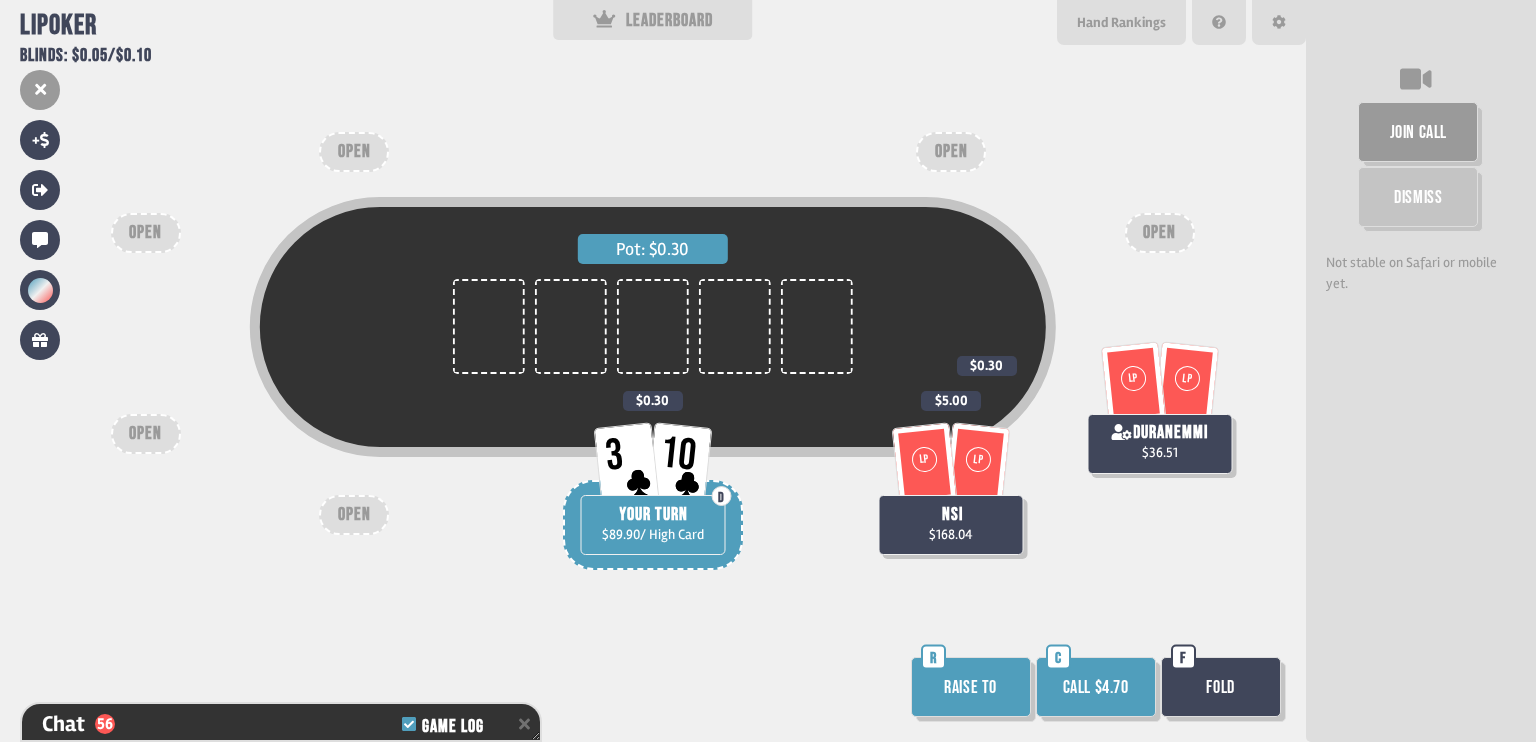 scroll, scrollTop: 100, scrollLeft: 0, axis: vertical 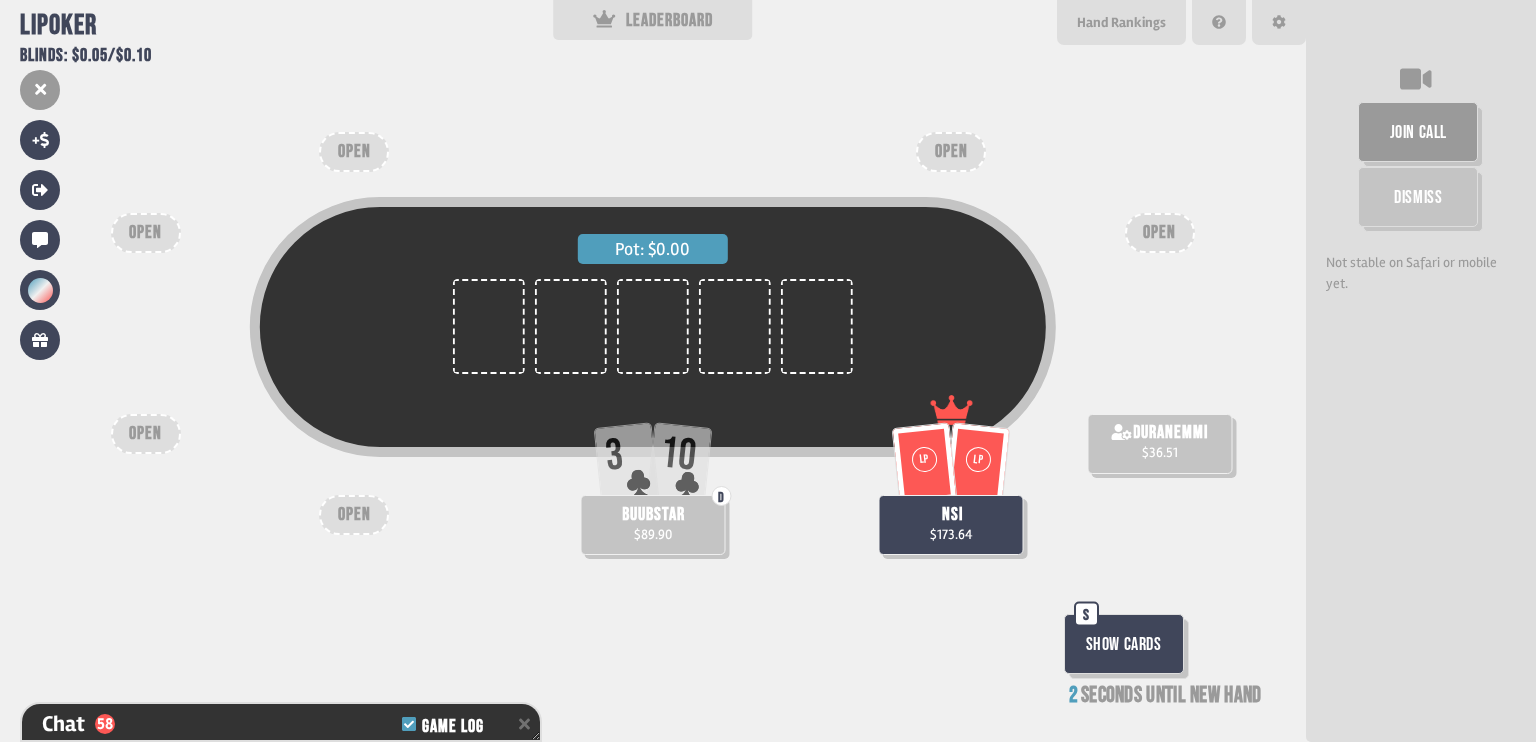 click on "Show Cards" at bounding box center (1124, 644) 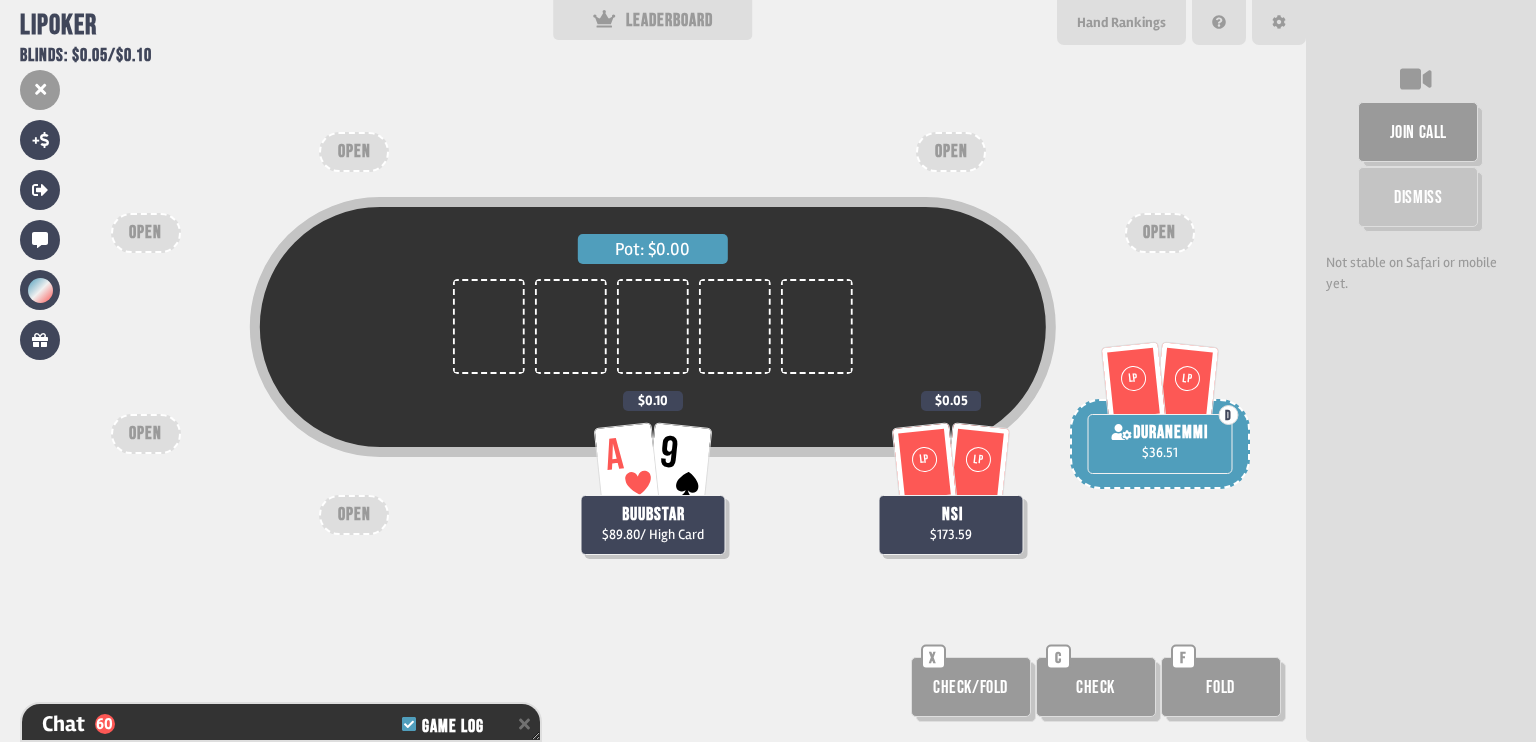 scroll, scrollTop: 98, scrollLeft: 0, axis: vertical 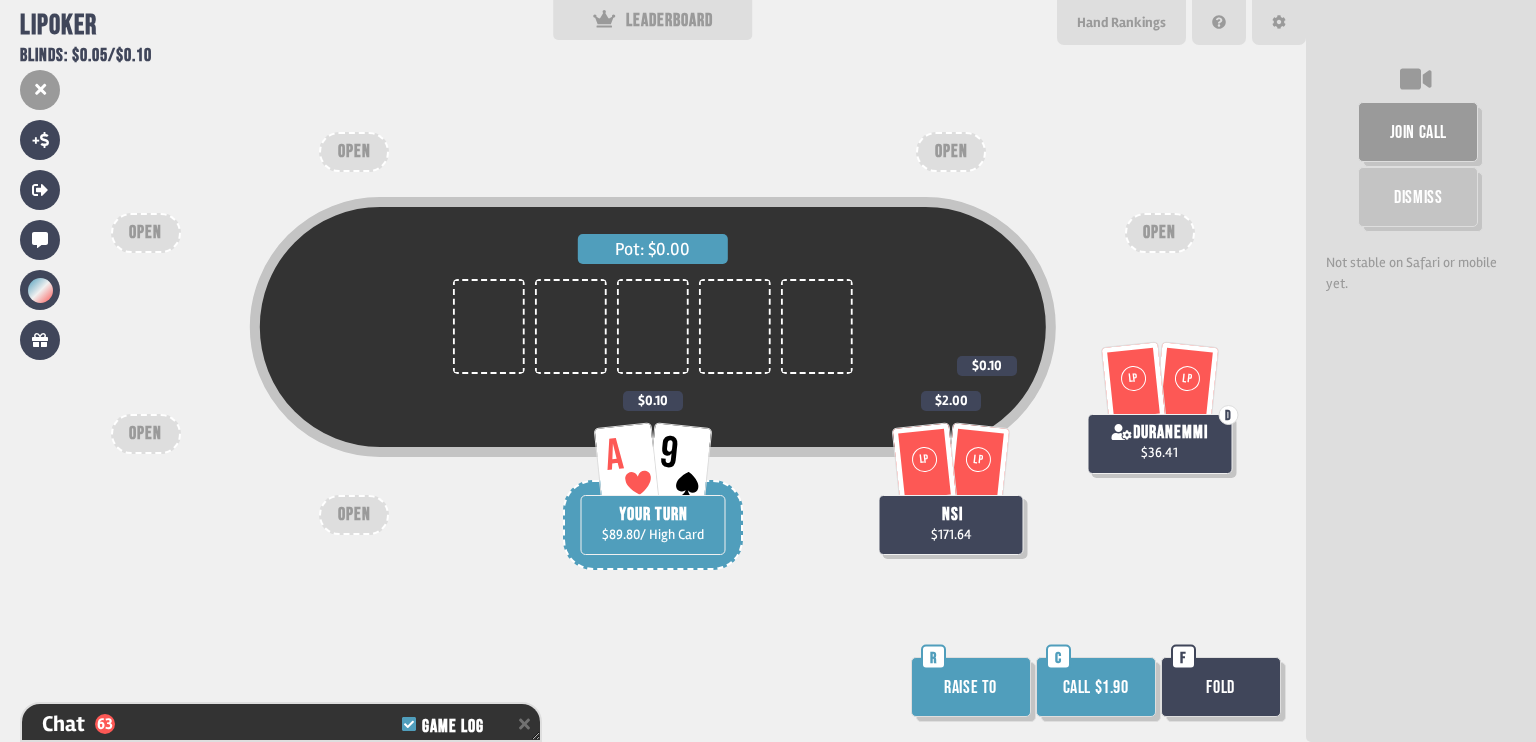 click on "Call $1.90" at bounding box center [1096, 687] 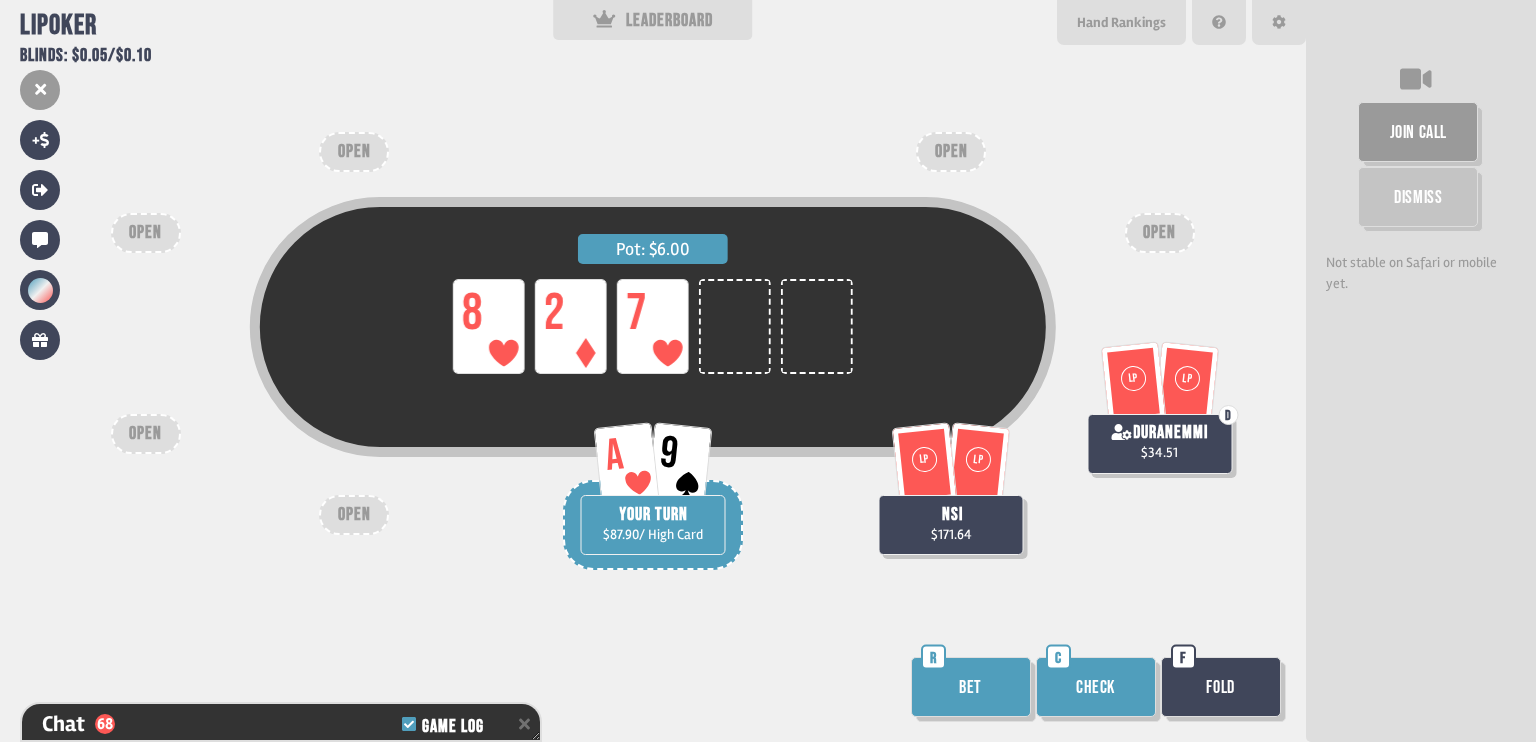 click on "Bet" at bounding box center [971, 687] 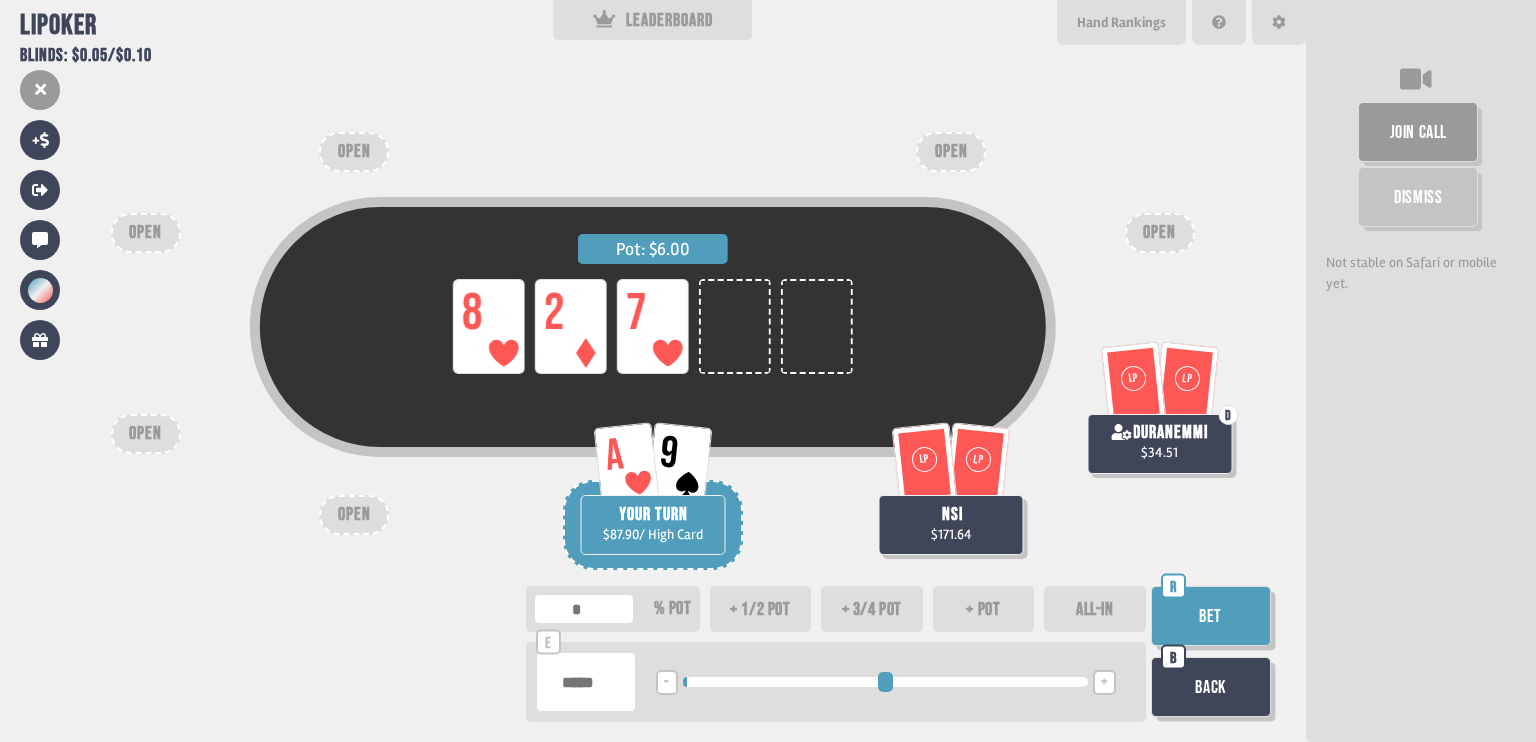 click at bounding box center [885, 682] 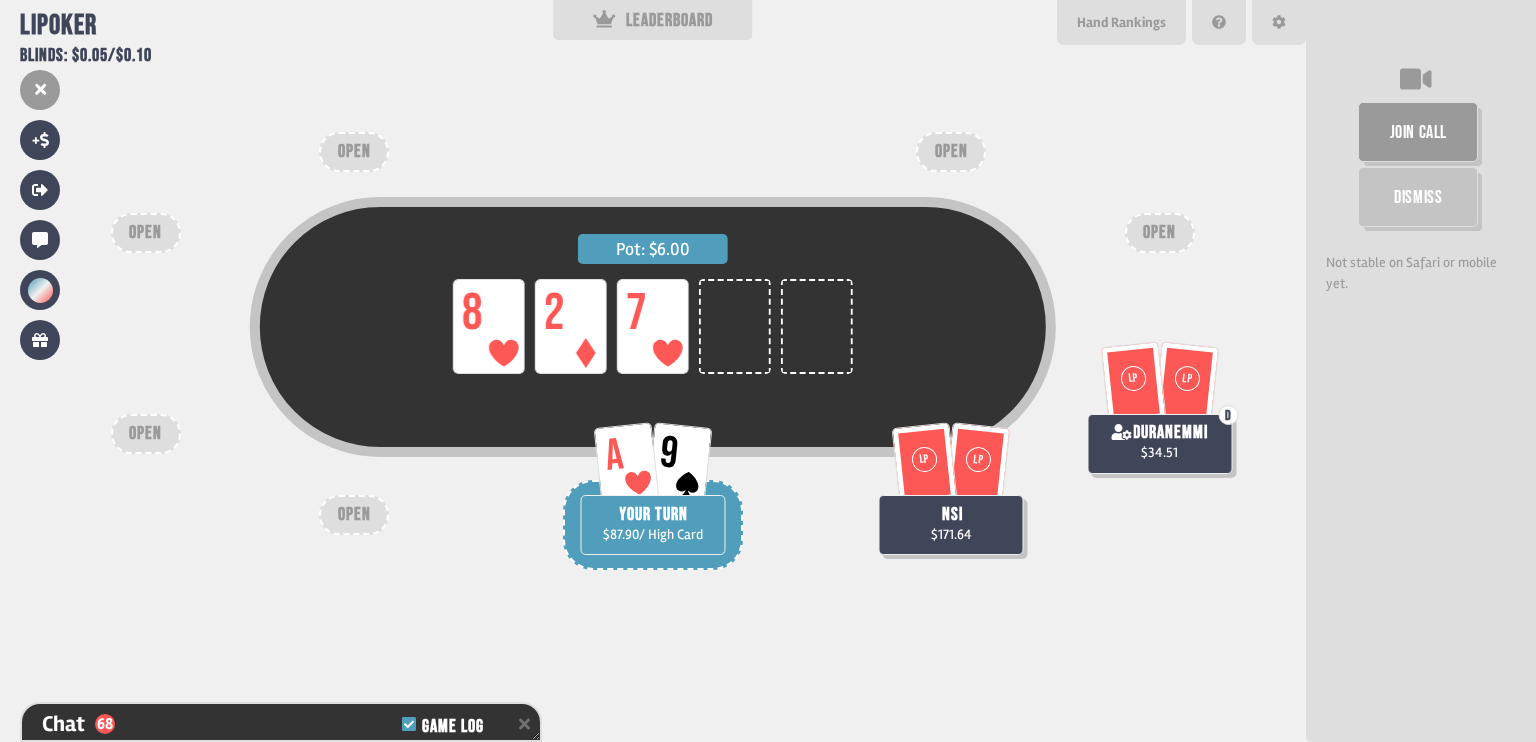 scroll, scrollTop: 8016, scrollLeft: 0, axis: vertical 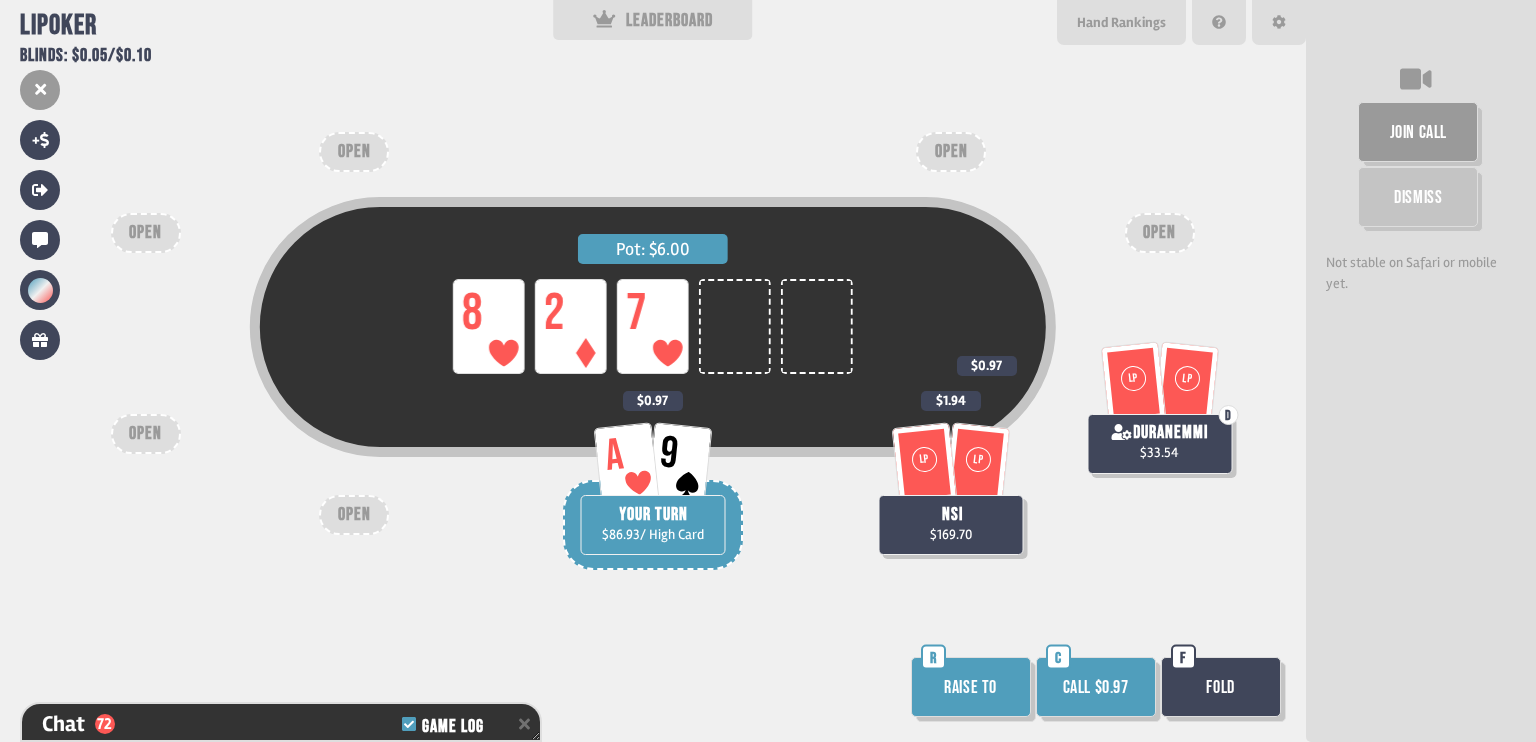 click on "Call $0.97" at bounding box center [1096, 687] 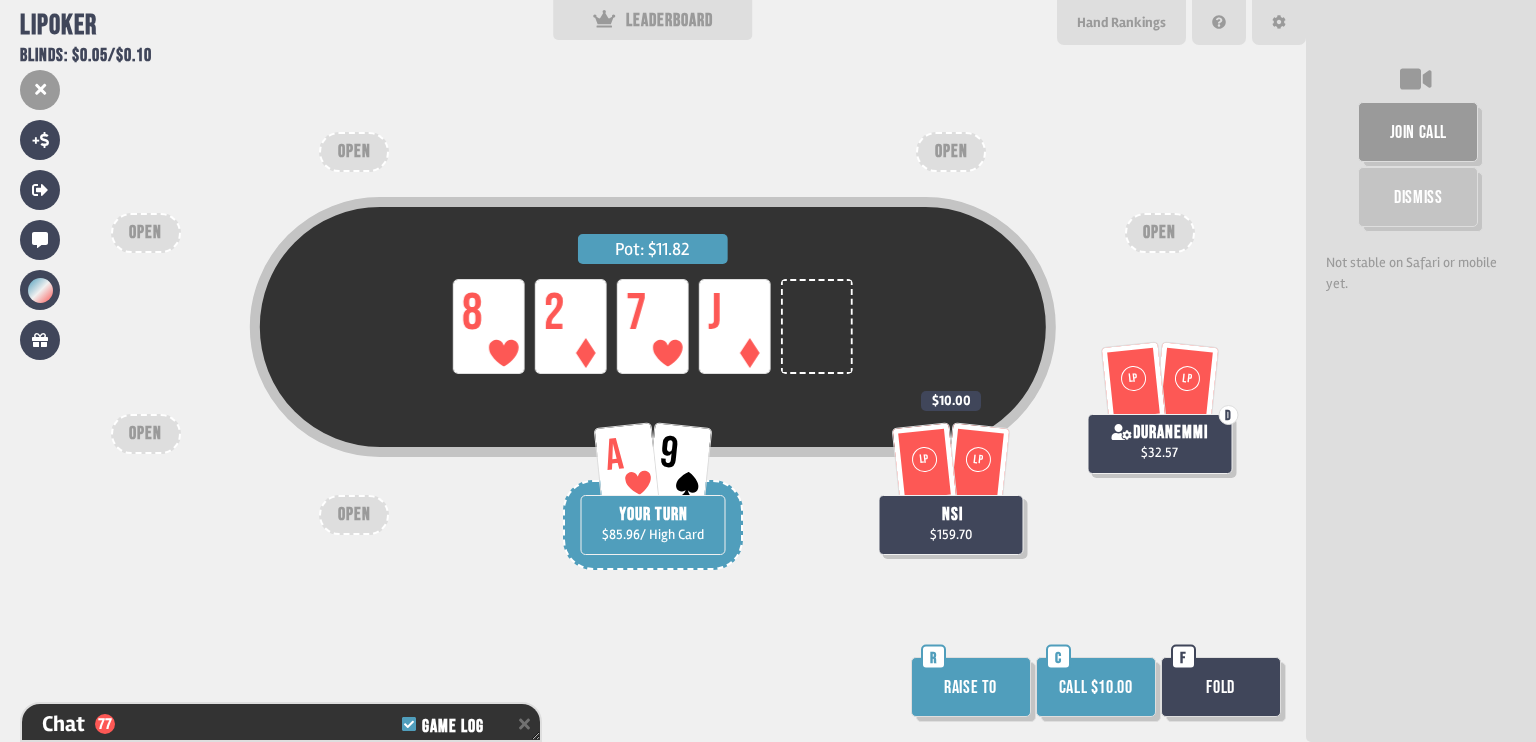 click on "Fold" at bounding box center (1221, 687) 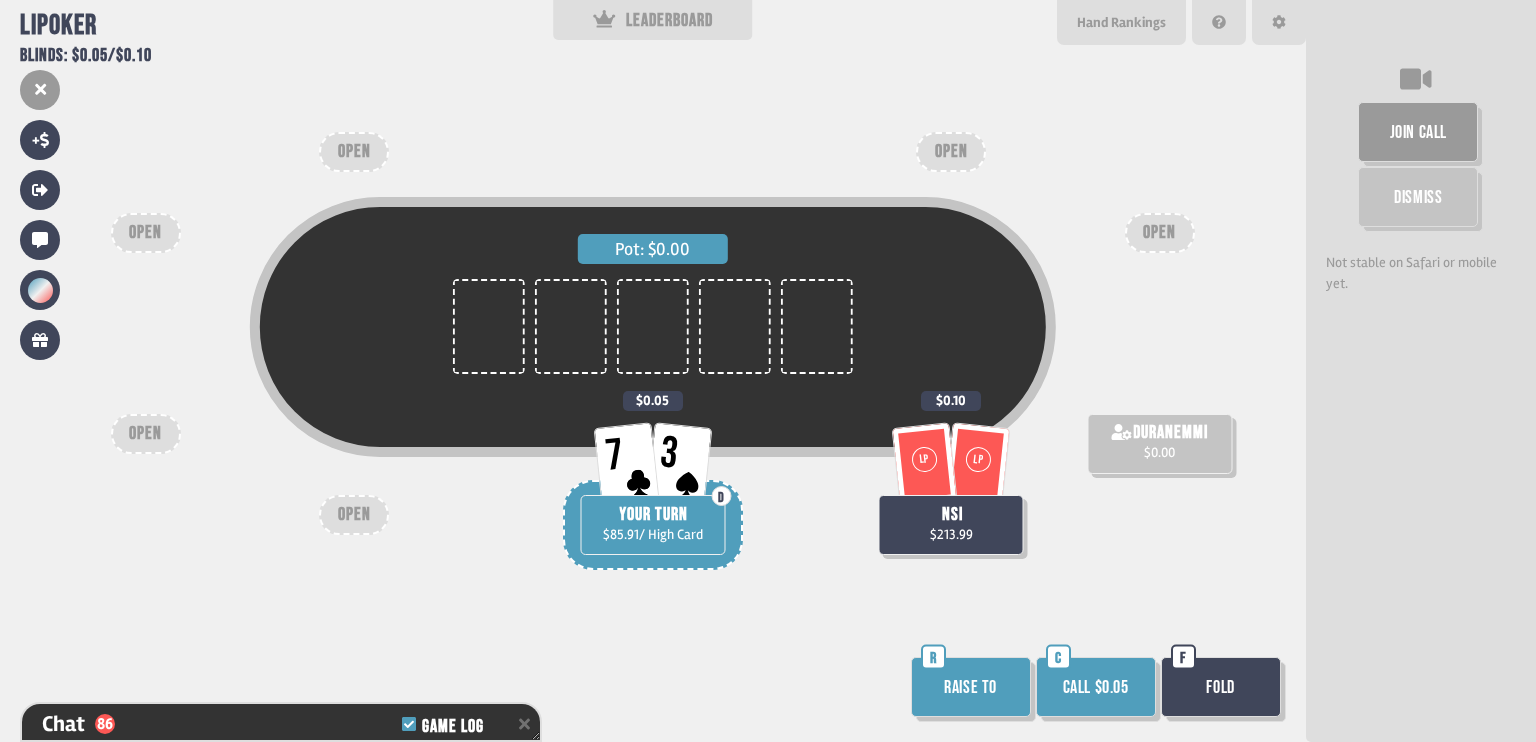 scroll, scrollTop: 98, scrollLeft: 0, axis: vertical 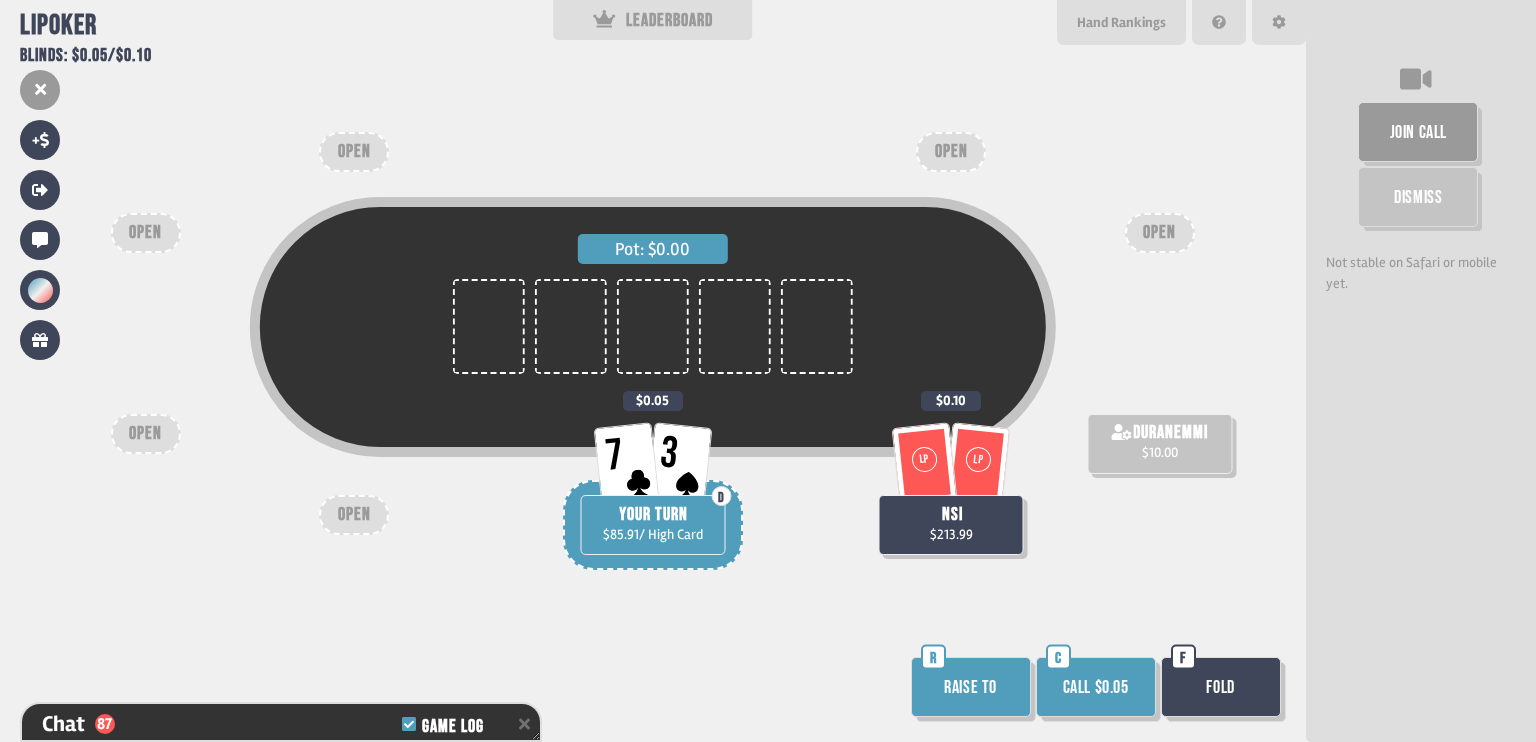 click on "Call $0.05" at bounding box center (1096, 687) 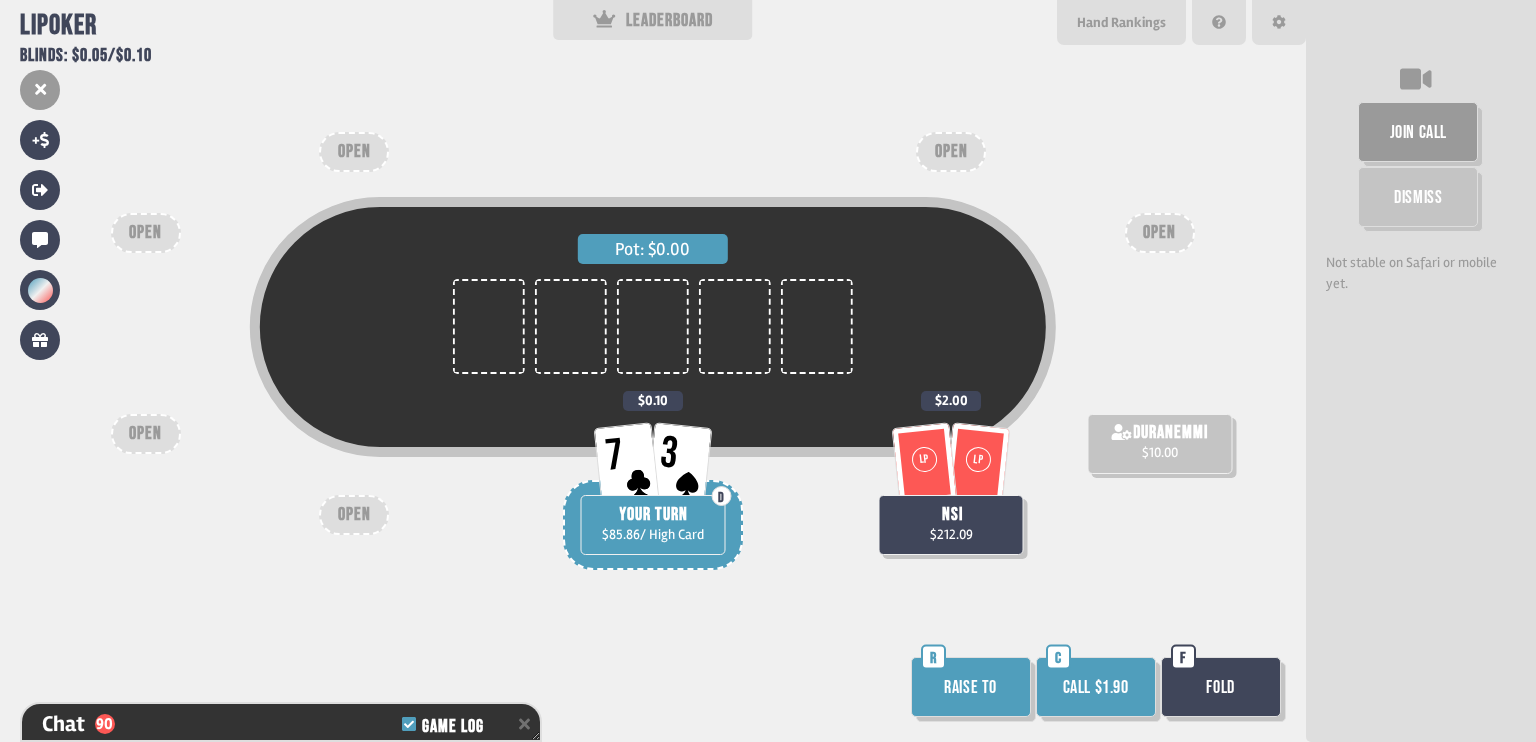 click on "Call $1.90" at bounding box center (1096, 687) 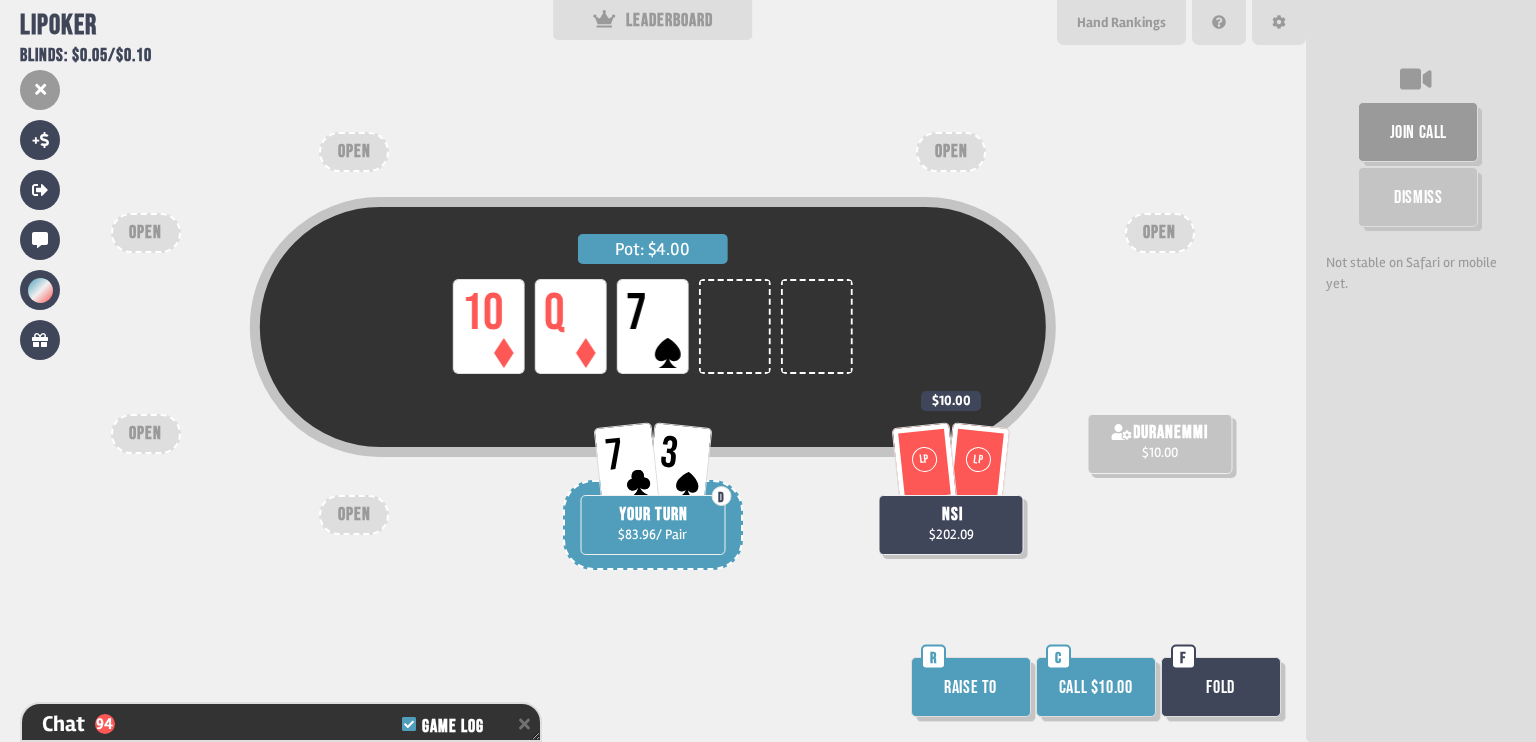 click on "Raise to" at bounding box center (971, 687) 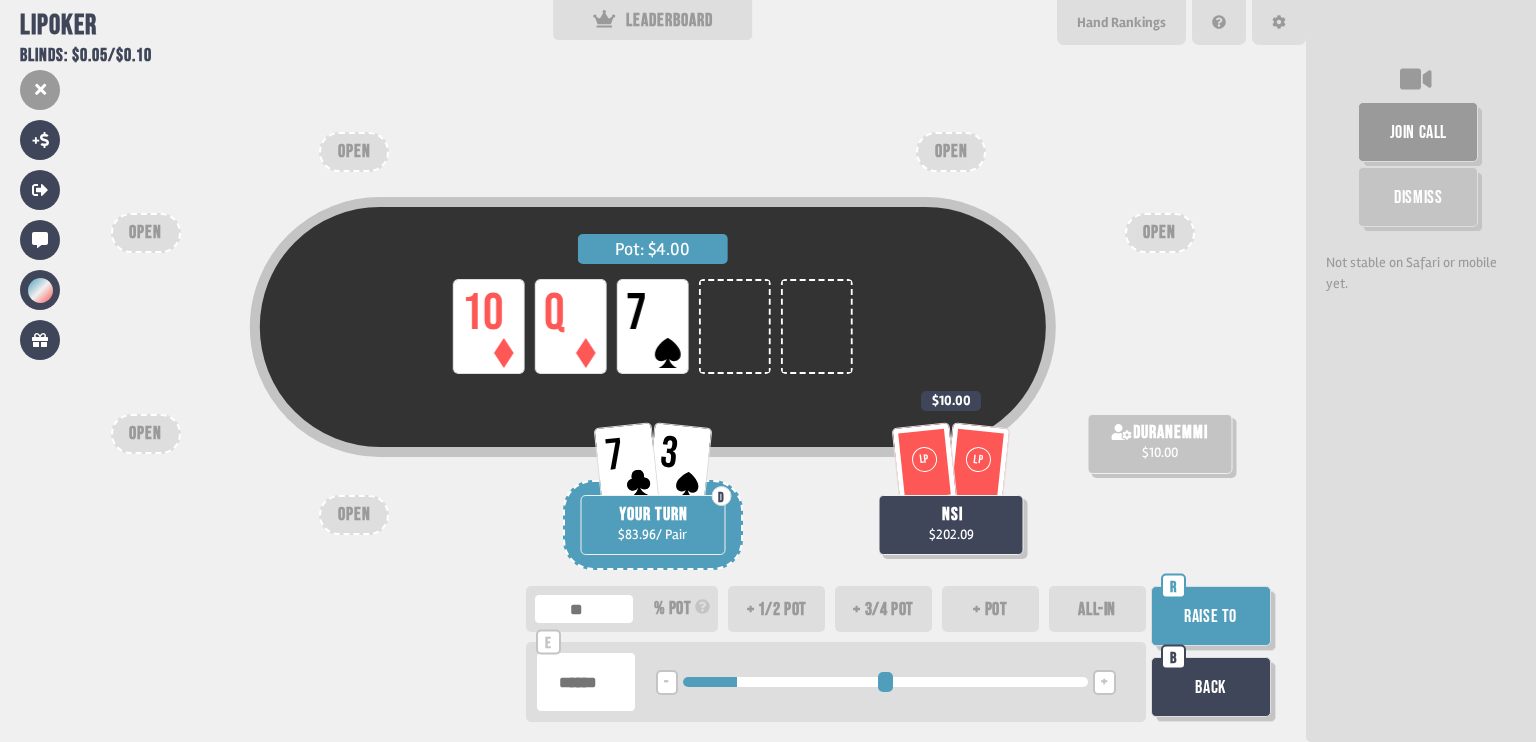 click at bounding box center [885, 682] 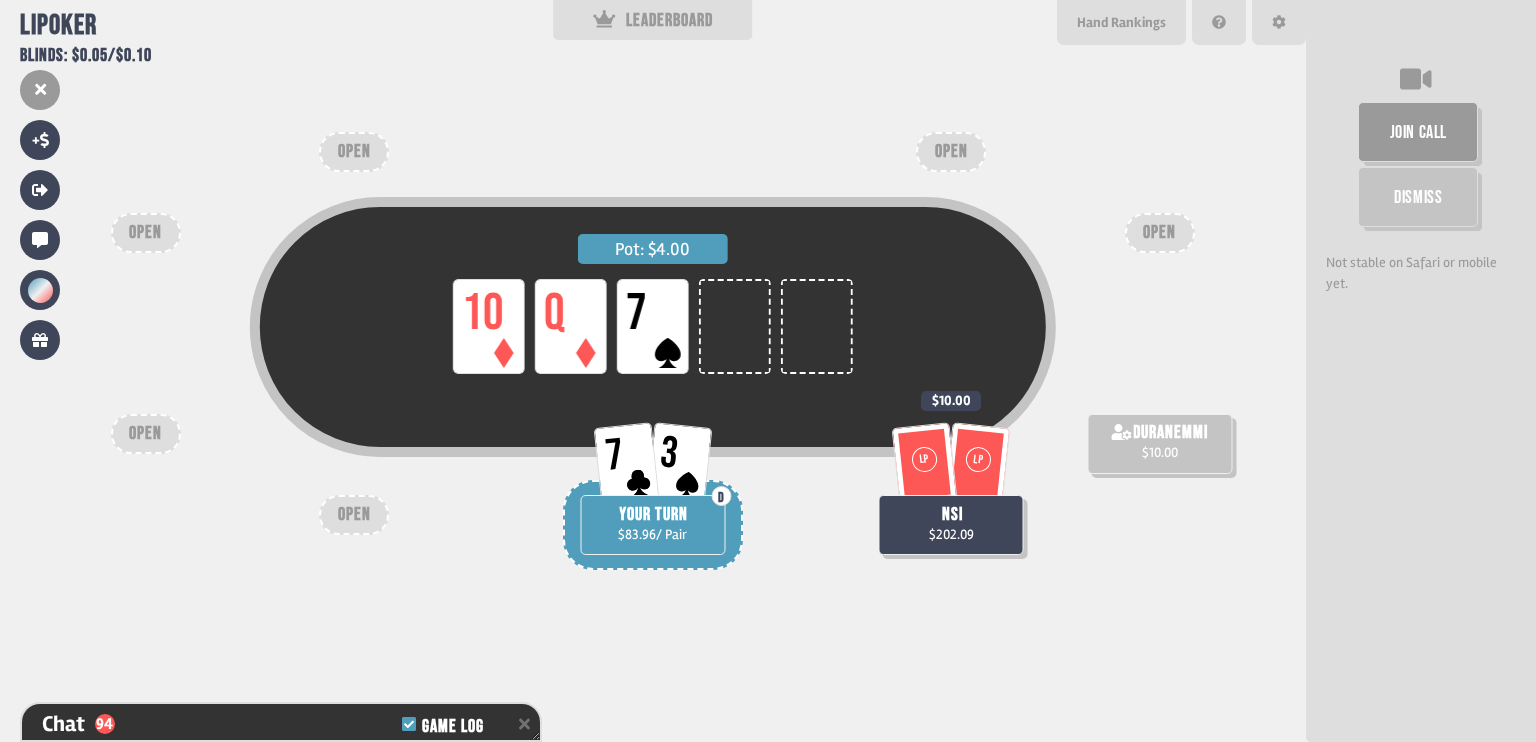 scroll, scrollTop: 8771, scrollLeft: 0, axis: vertical 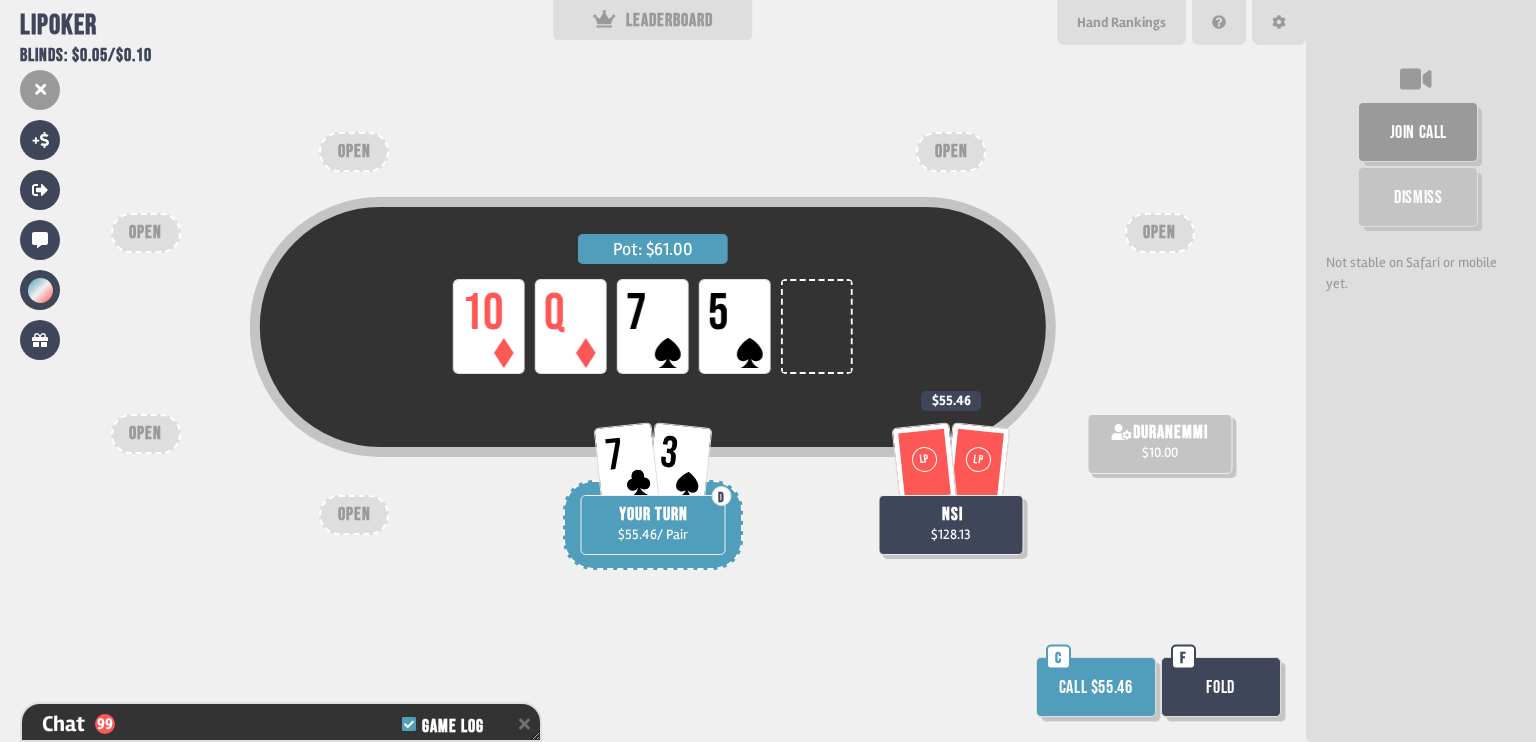 click on "Call $55.46" at bounding box center [1096, 687] 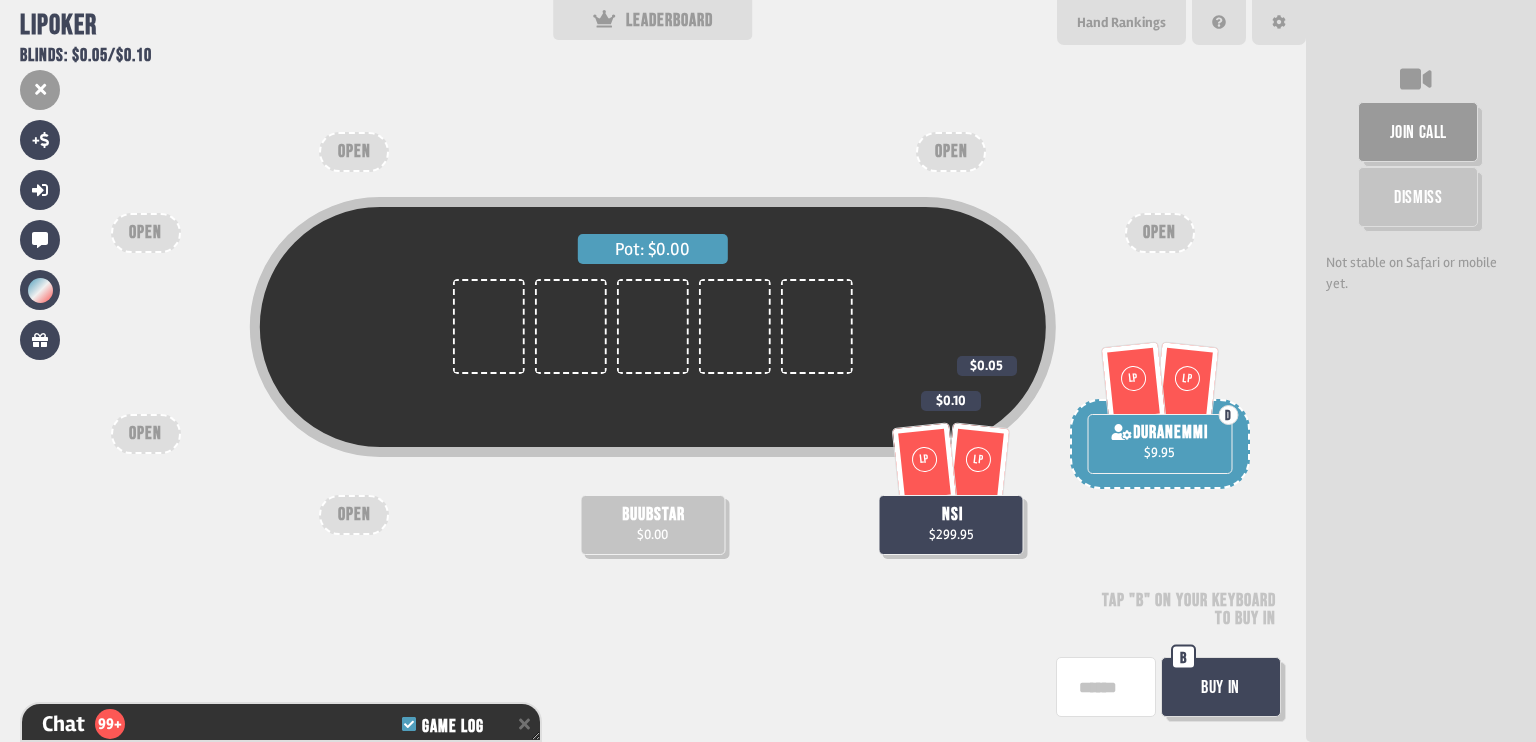 scroll, scrollTop: 100, scrollLeft: 0, axis: vertical 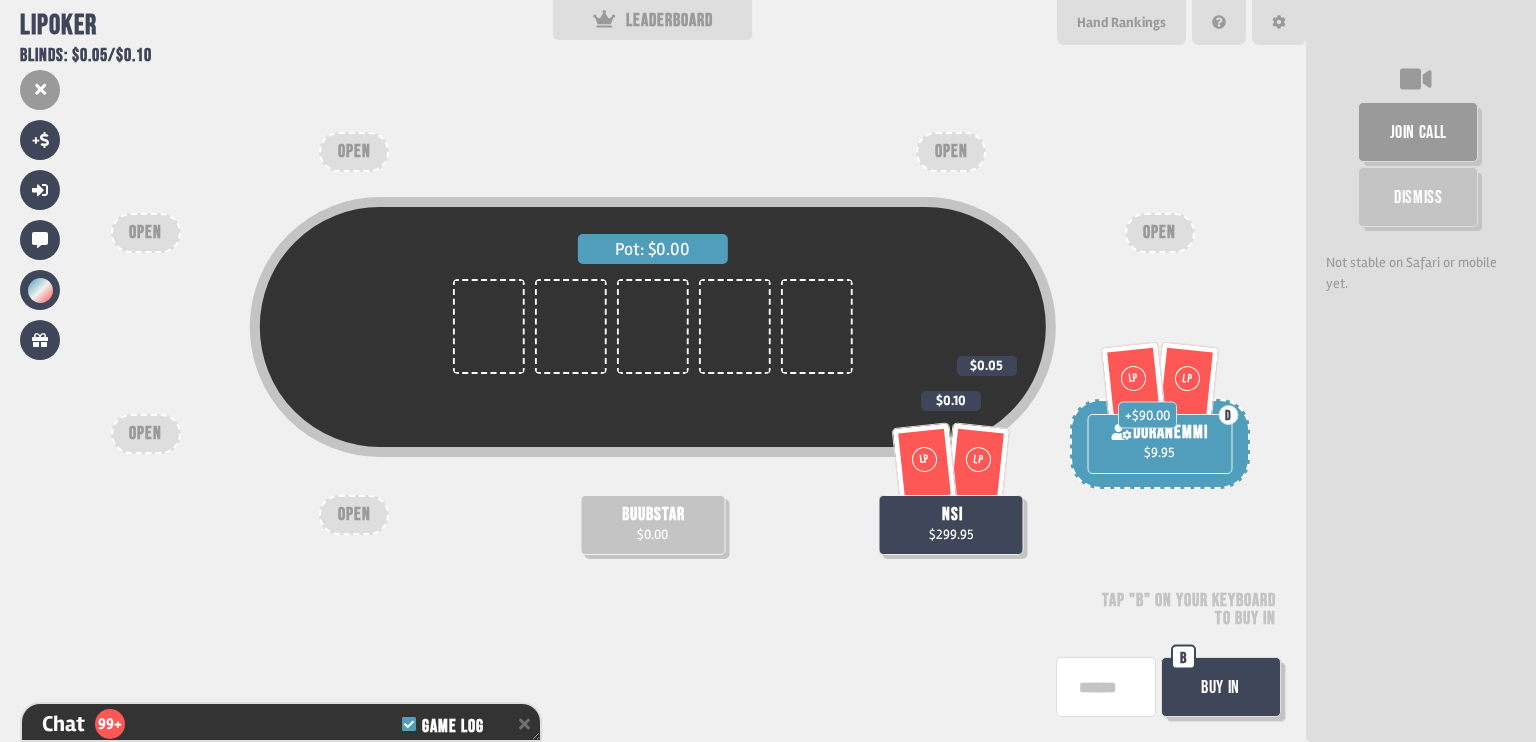 click on "Buy In" at bounding box center [1221, 687] 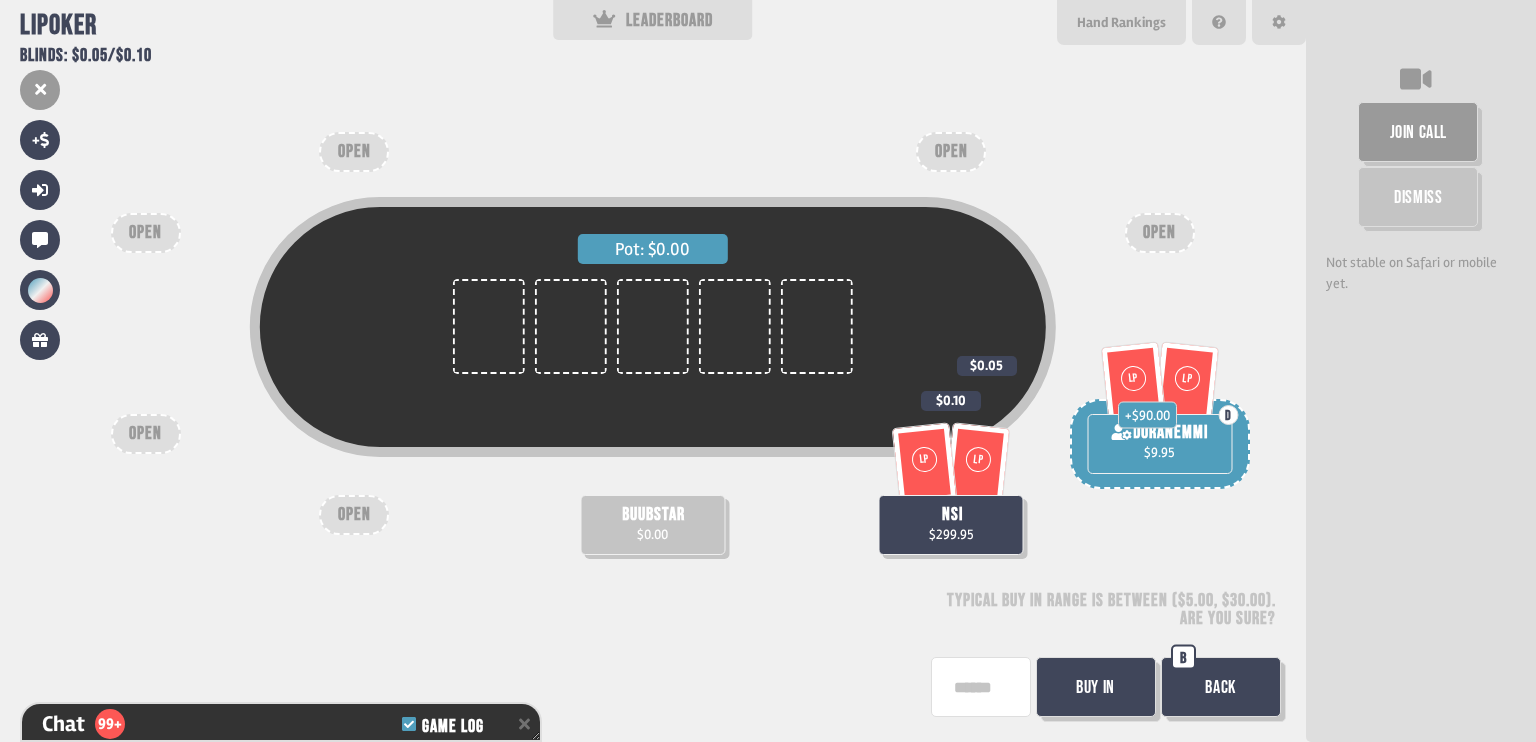 click on "Buy In" at bounding box center (1096, 687) 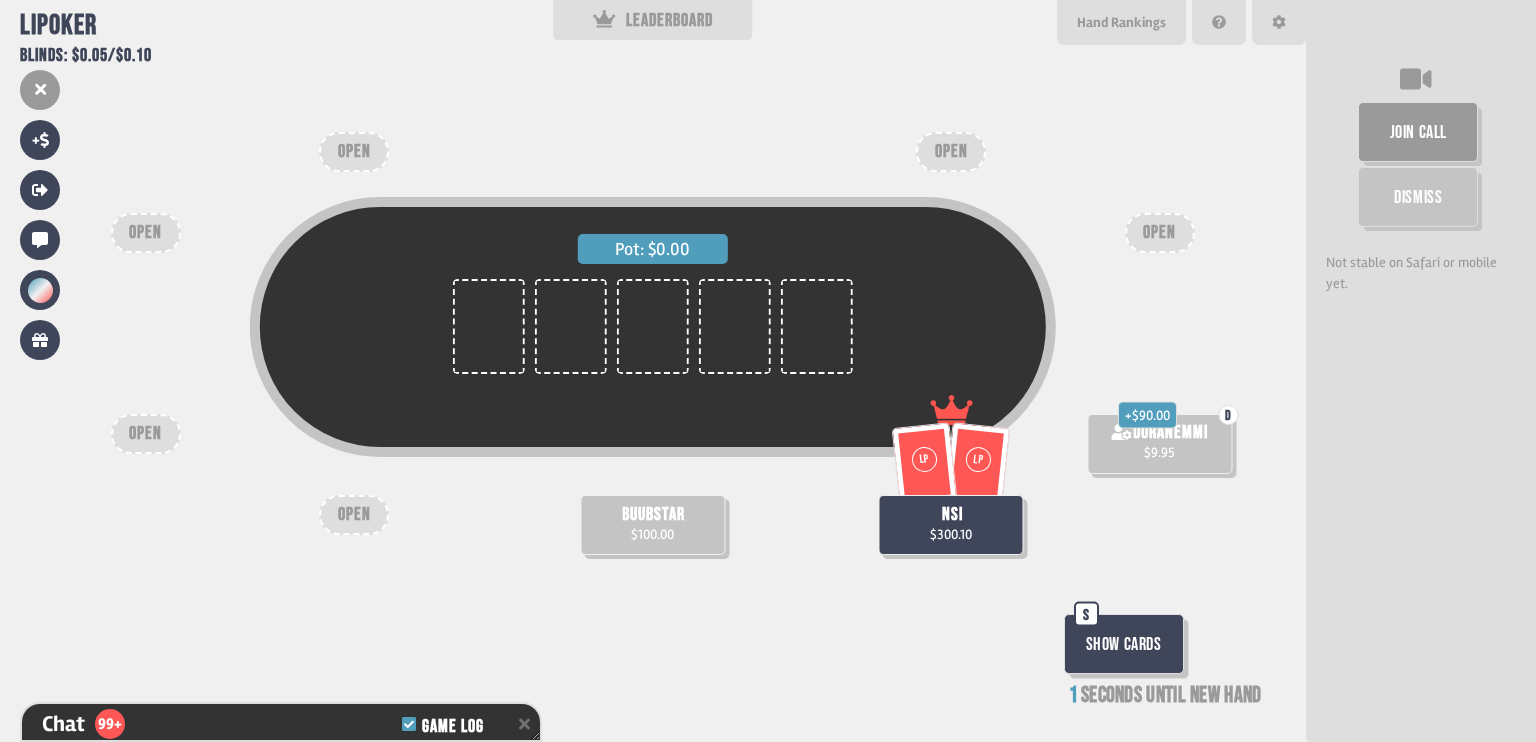 click on "Show Cards" at bounding box center [1124, 644] 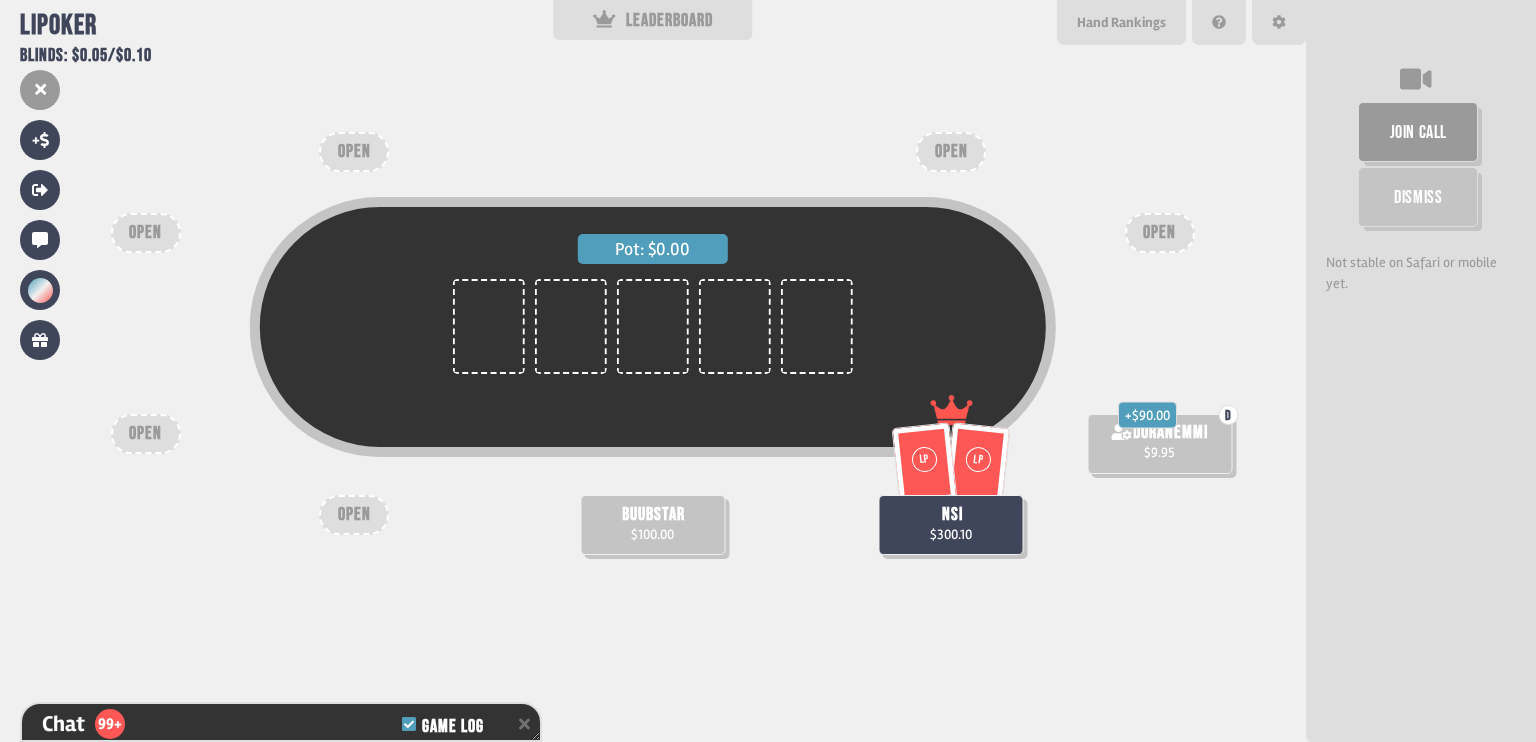 scroll, scrollTop: 98, scrollLeft: 0, axis: vertical 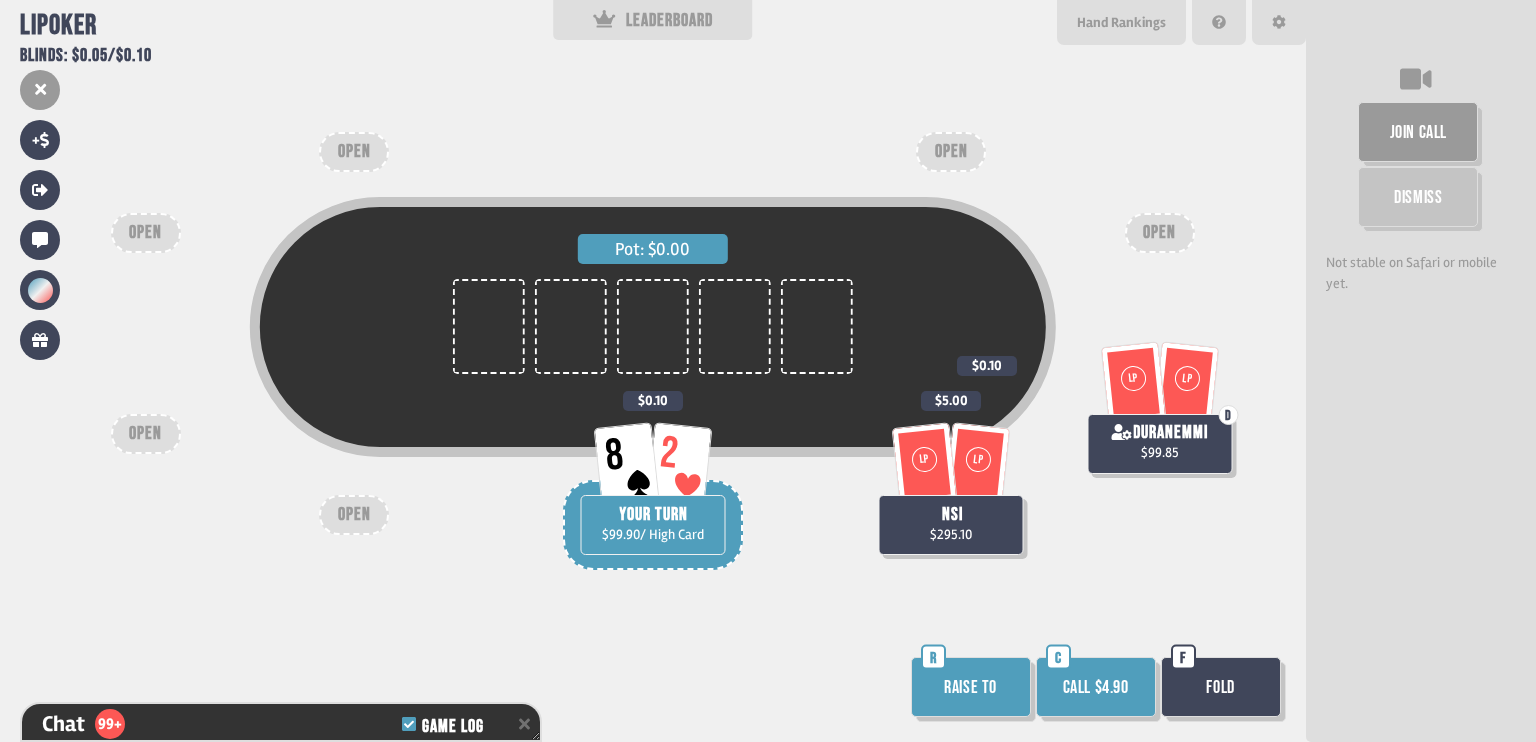click on "Call $4.90" at bounding box center [1096, 687] 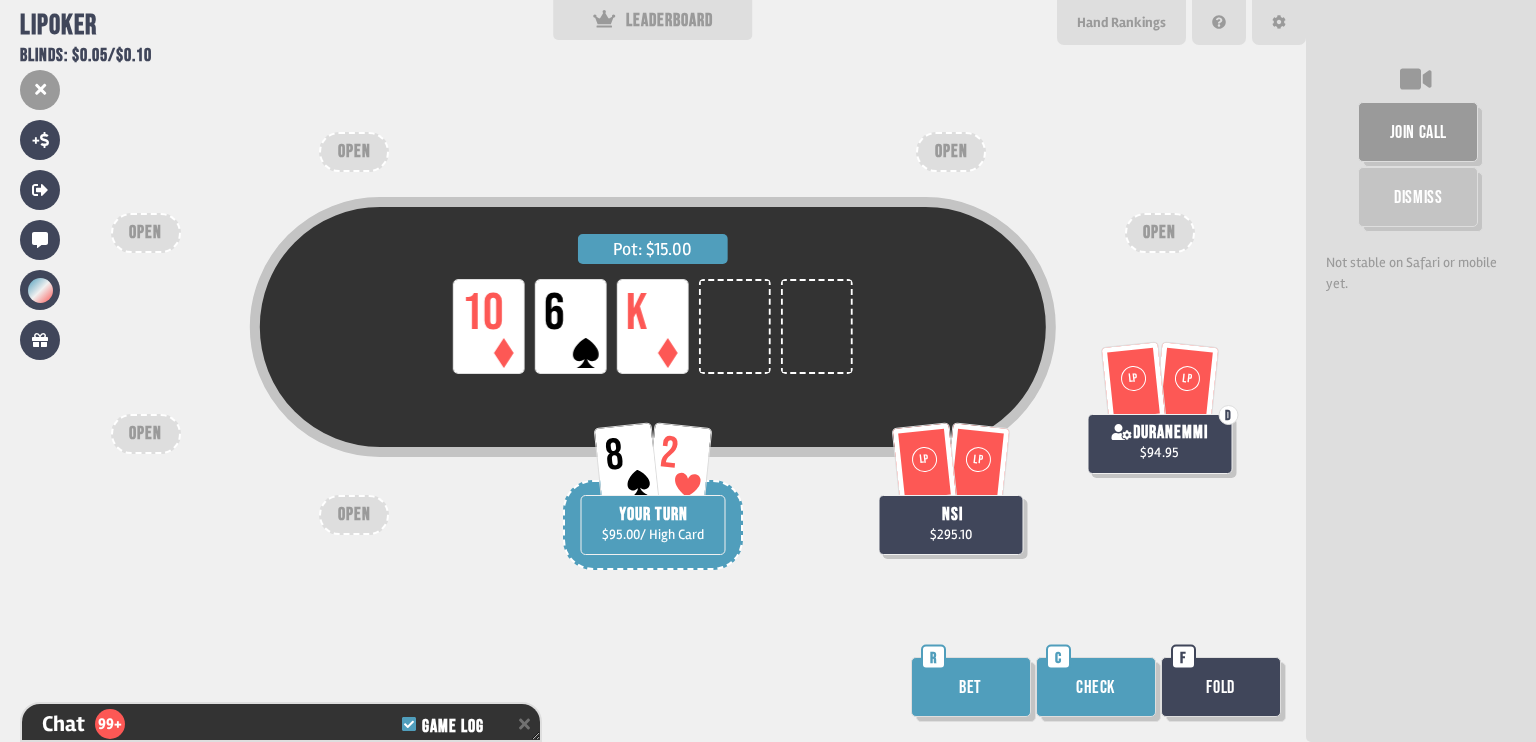 click on "Check" at bounding box center [1096, 687] 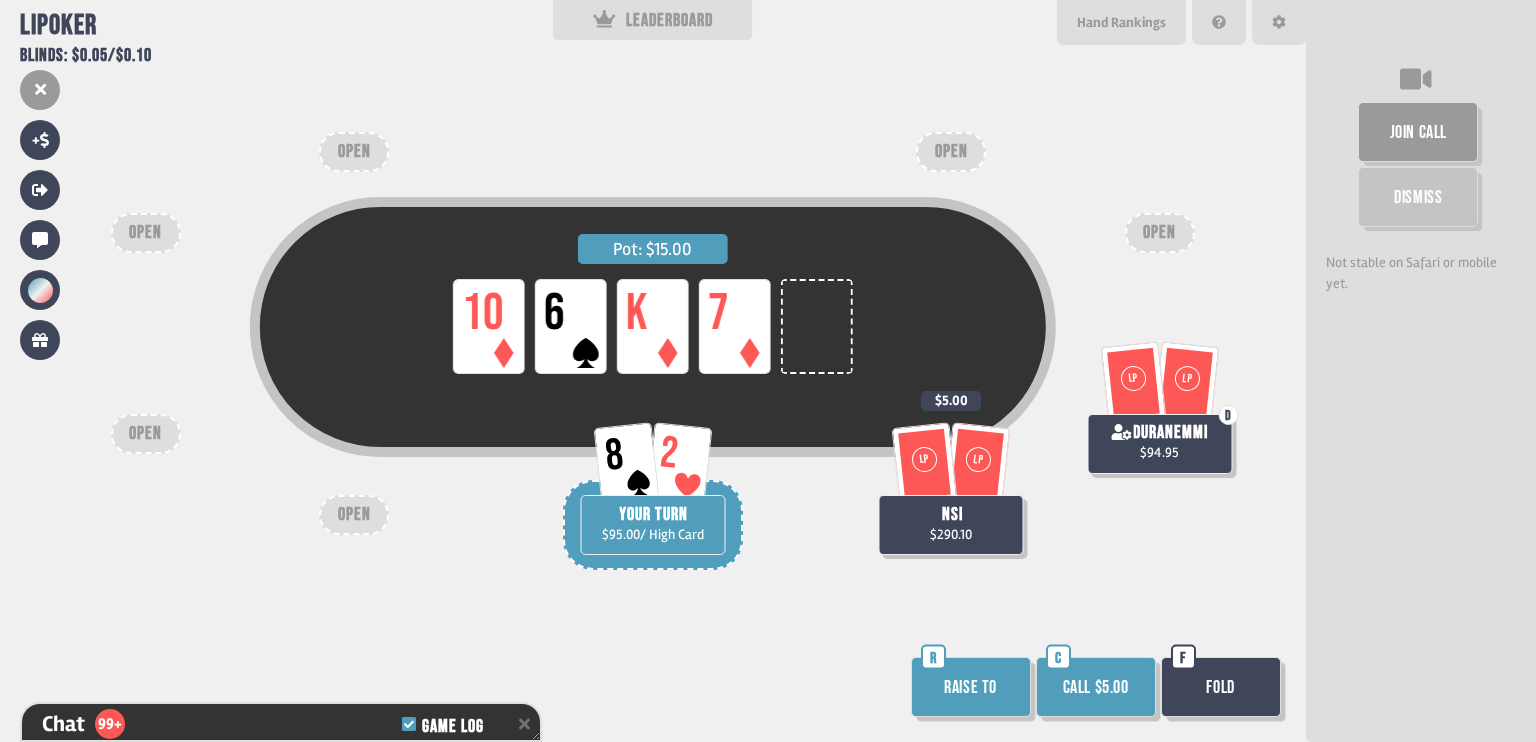 click on "Fold" at bounding box center [1221, 687] 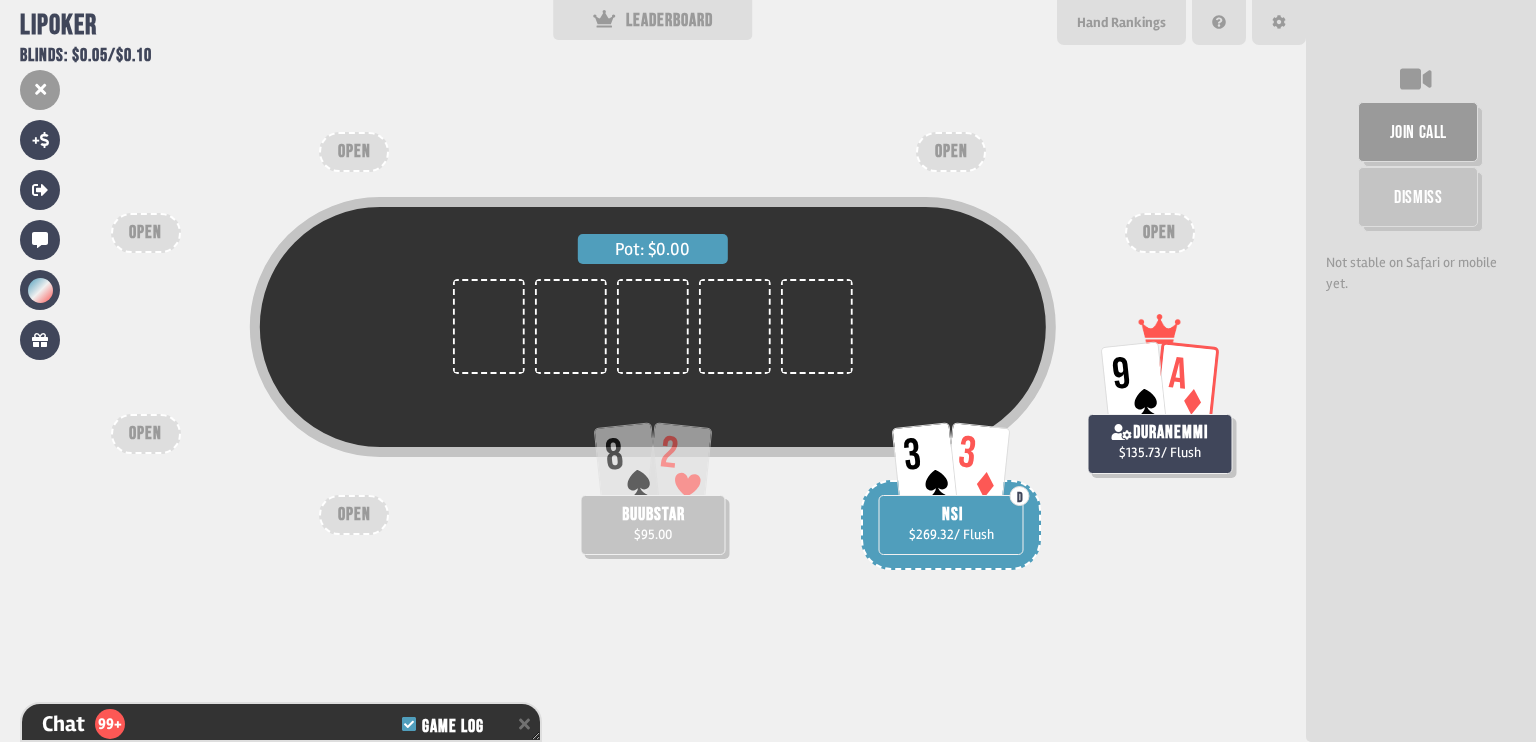 scroll, scrollTop: 98, scrollLeft: 0, axis: vertical 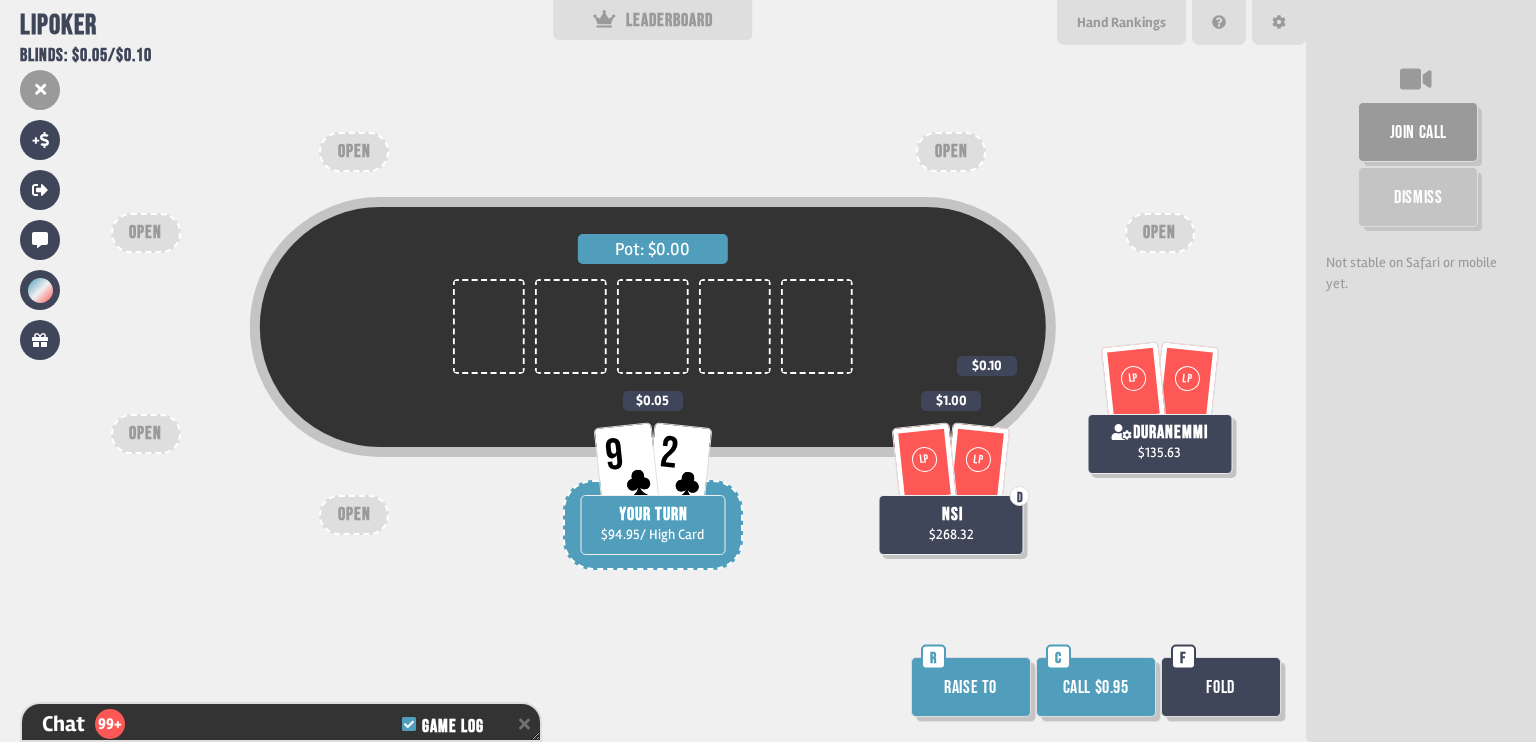 click on "Call $0.95" at bounding box center (1096, 687) 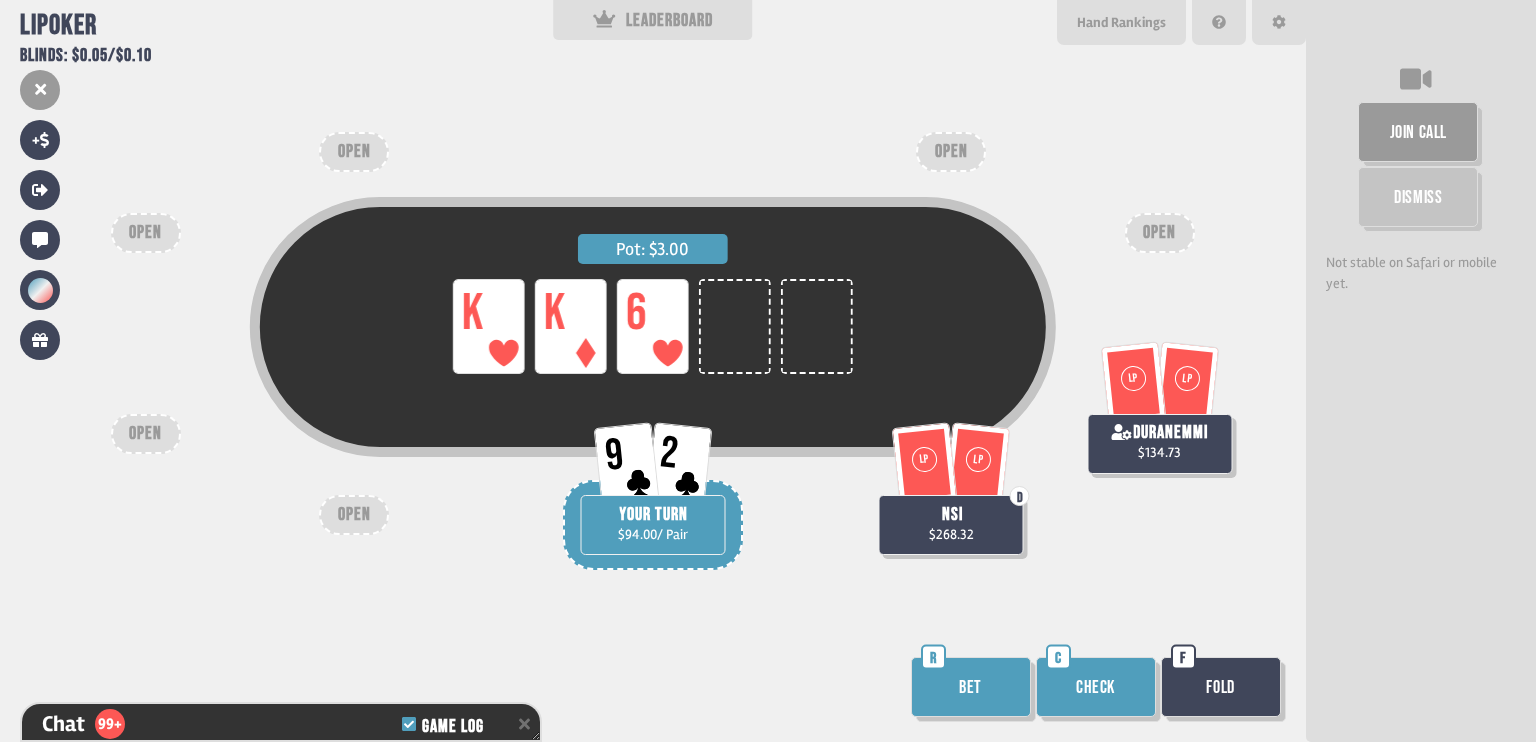 click on "Bet" at bounding box center [971, 687] 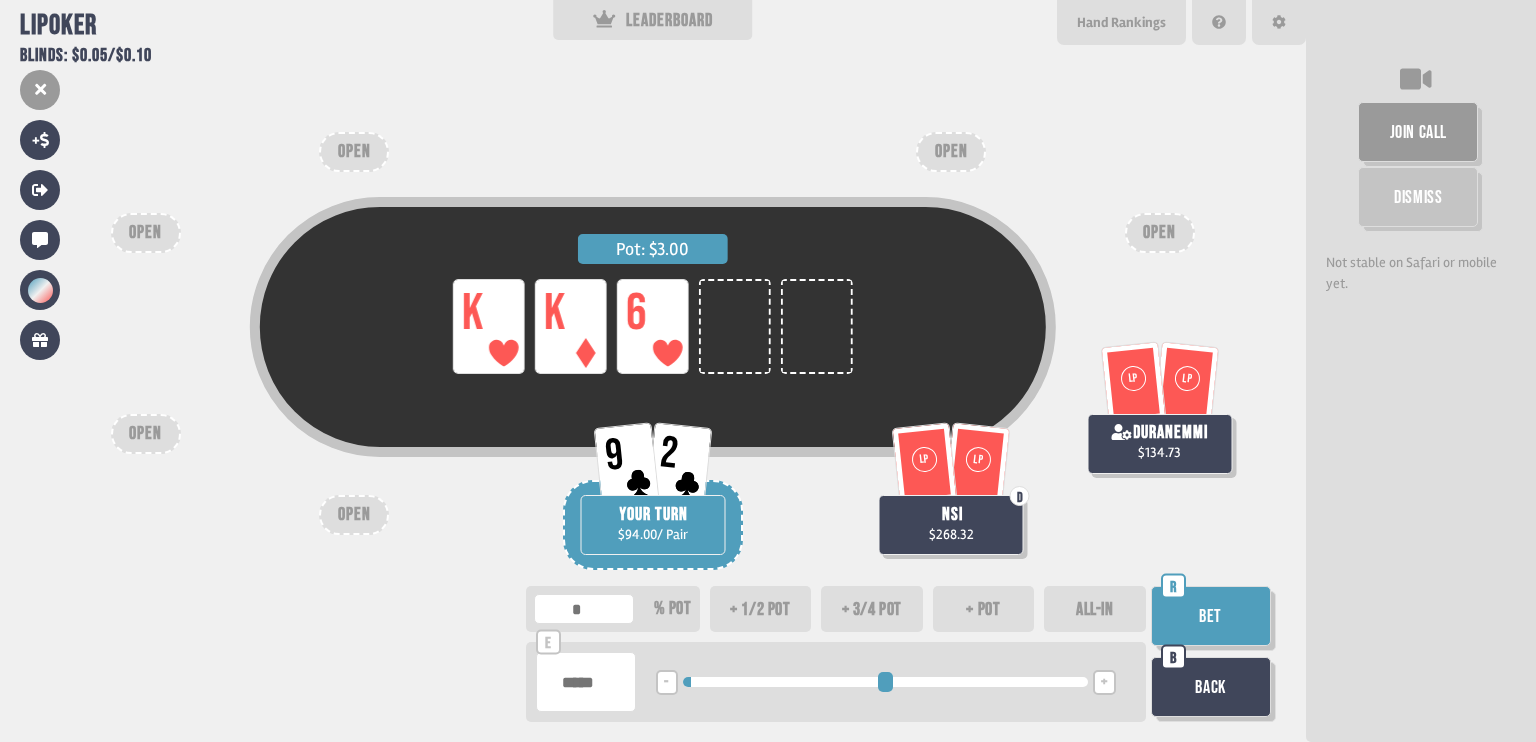 click at bounding box center [885, 682] 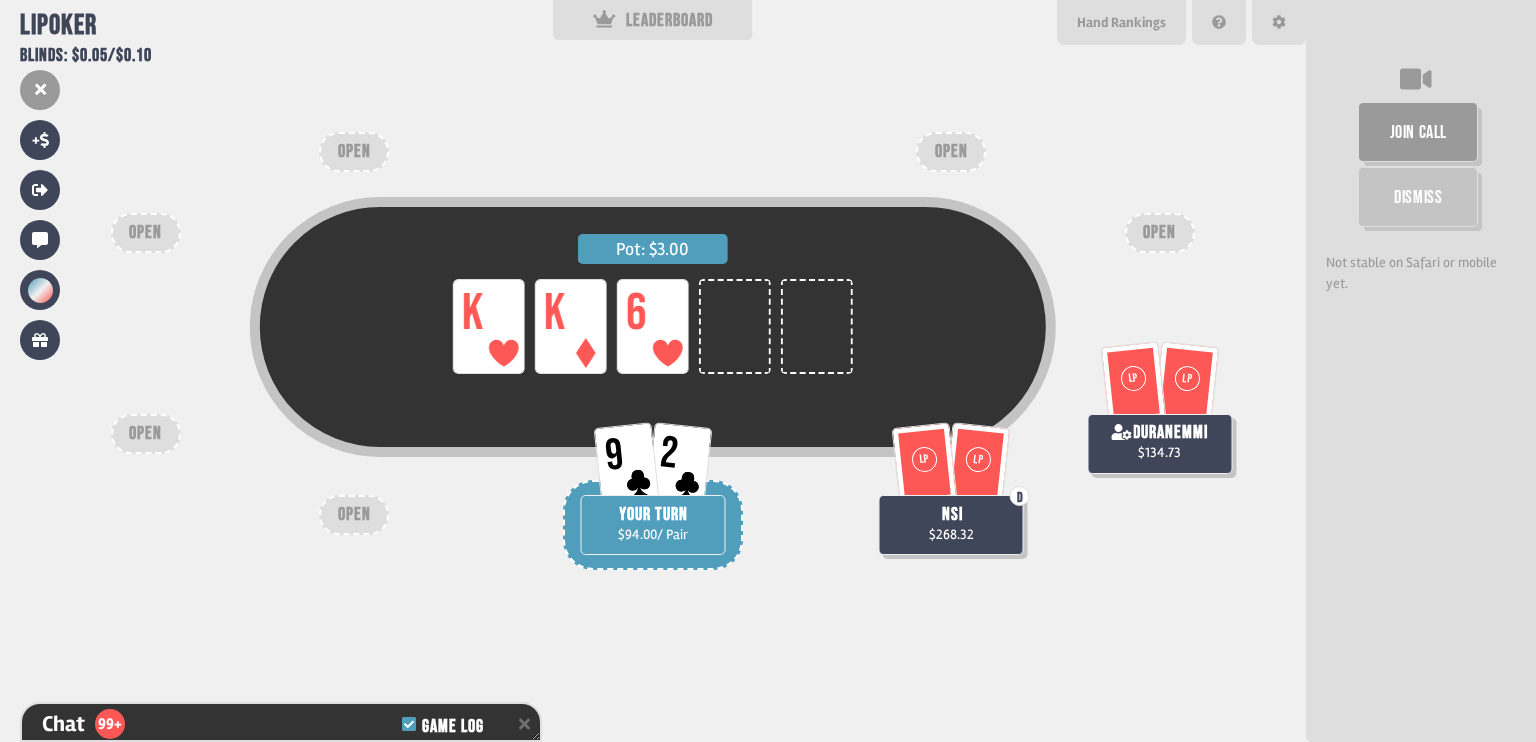 scroll, scrollTop: 10134, scrollLeft: 0, axis: vertical 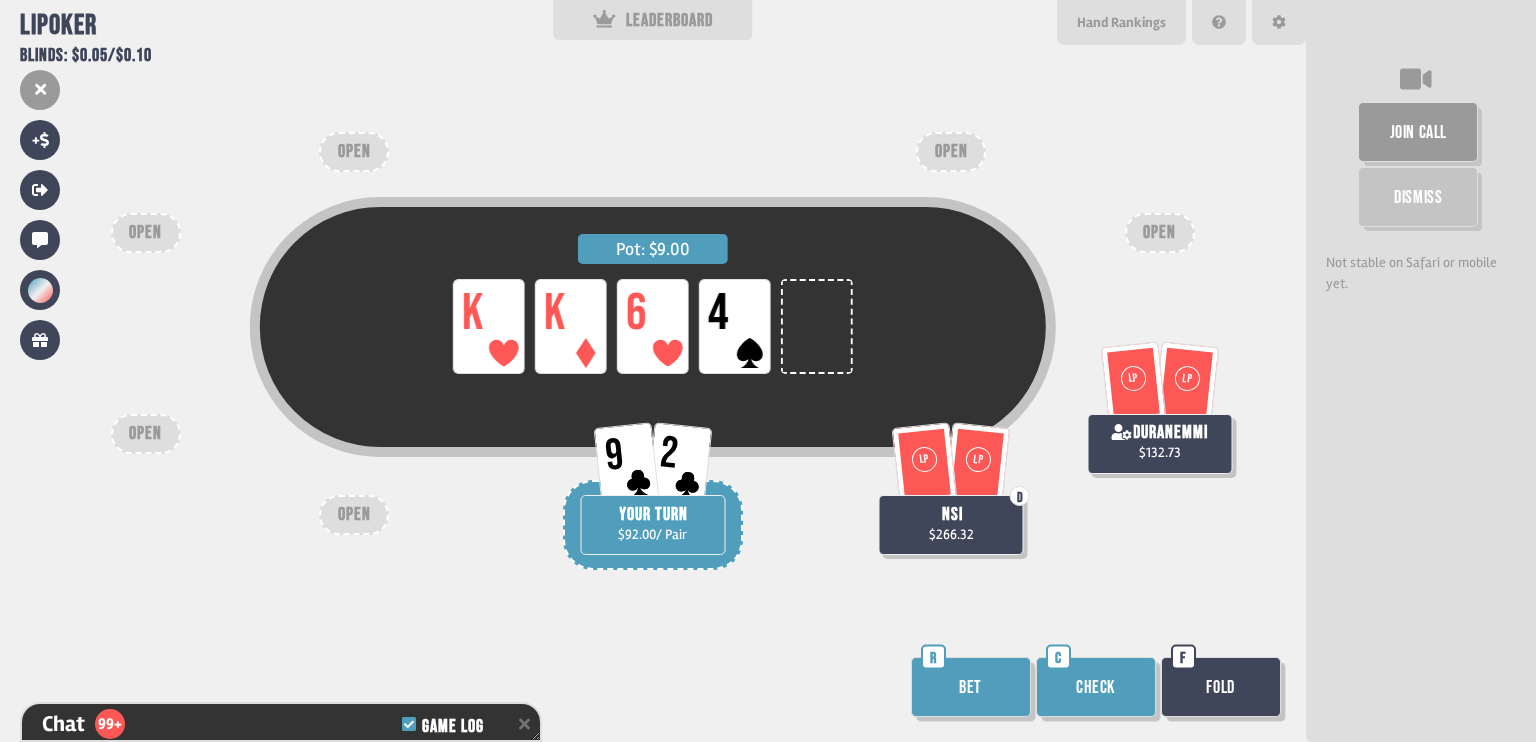 click on "Bet" at bounding box center (971, 687) 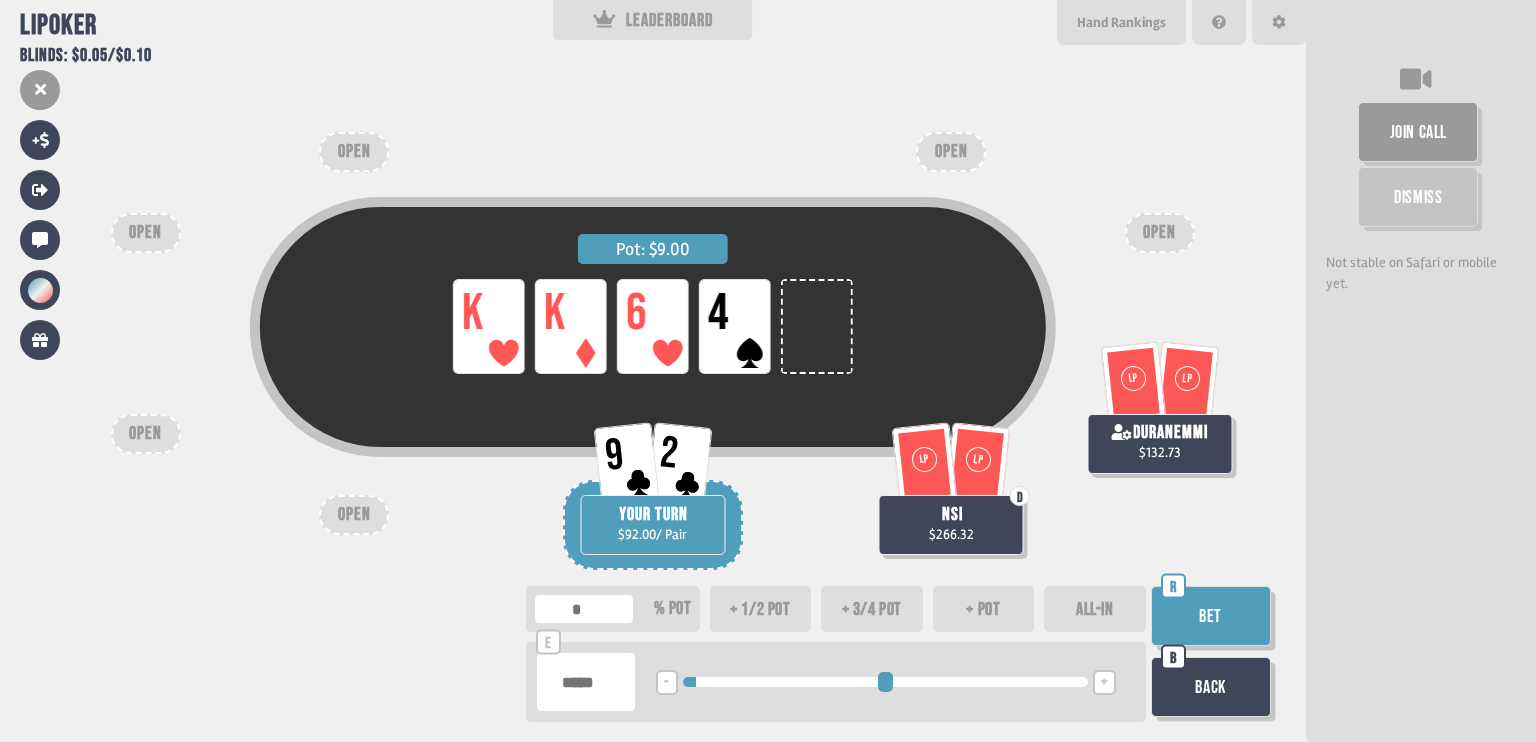drag, startPoint x: 690, startPoint y: 683, endPoint x: 703, endPoint y: 683, distance: 13 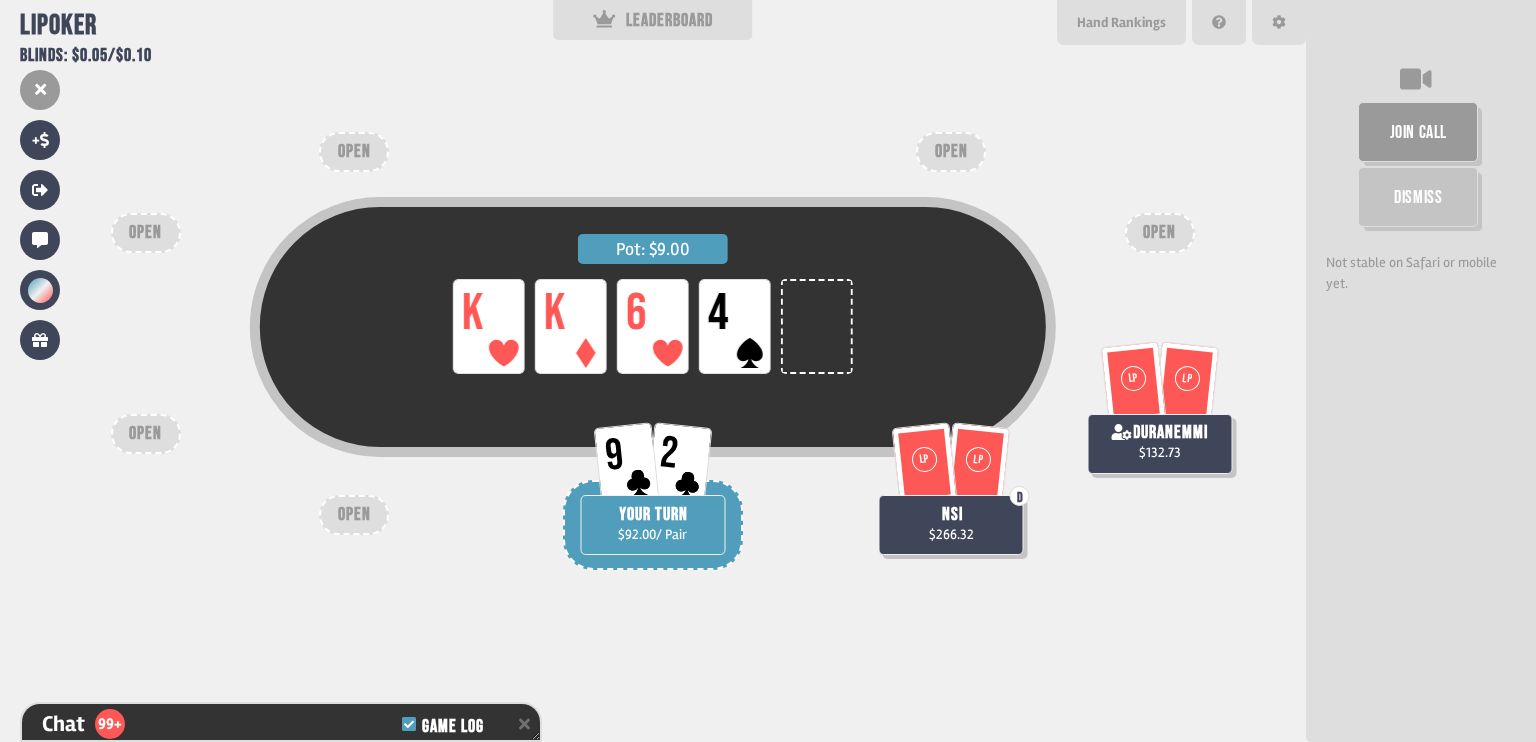 scroll, scrollTop: 10279, scrollLeft: 0, axis: vertical 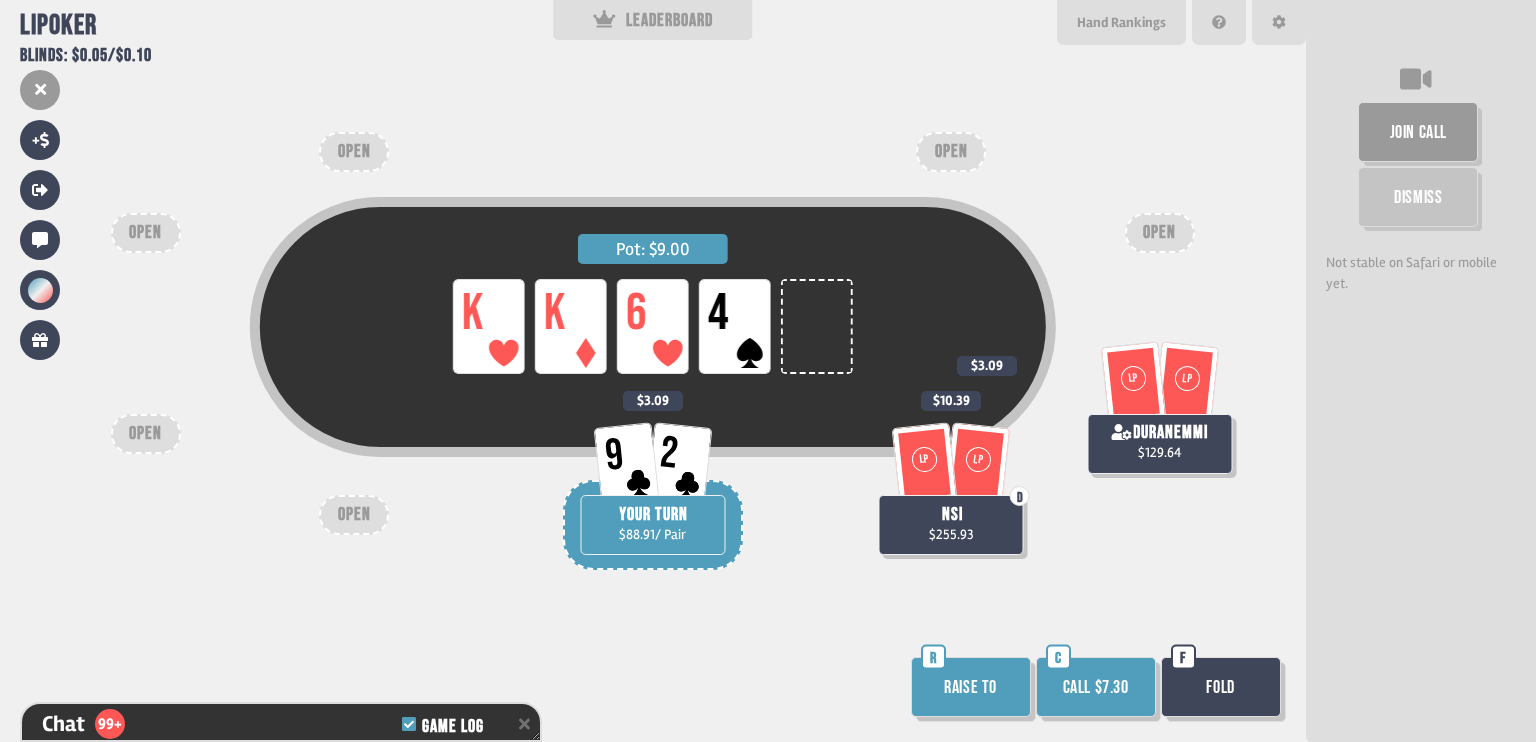 click on "Fold" at bounding box center [1221, 687] 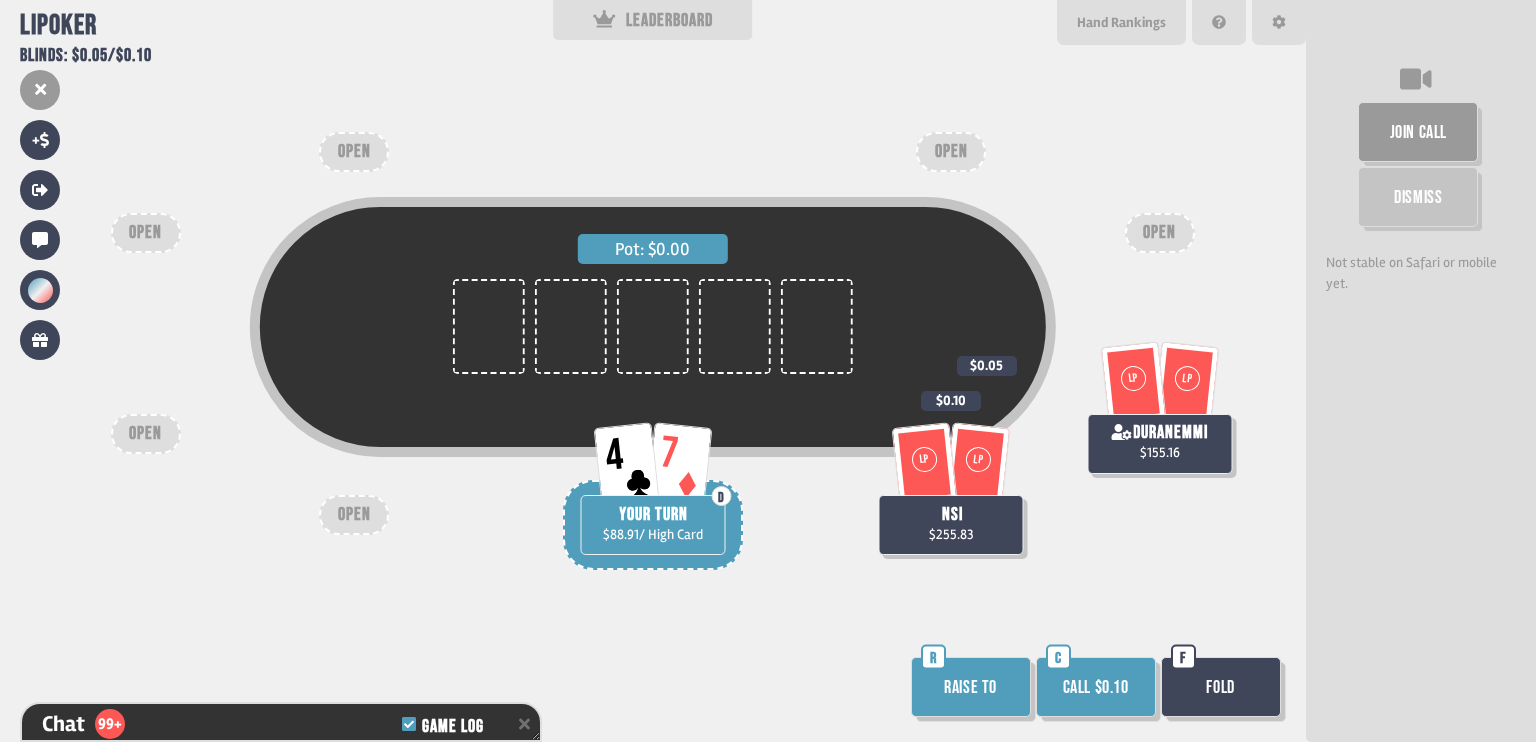 scroll, scrollTop: 98, scrollLeft: 0, axis: vertical 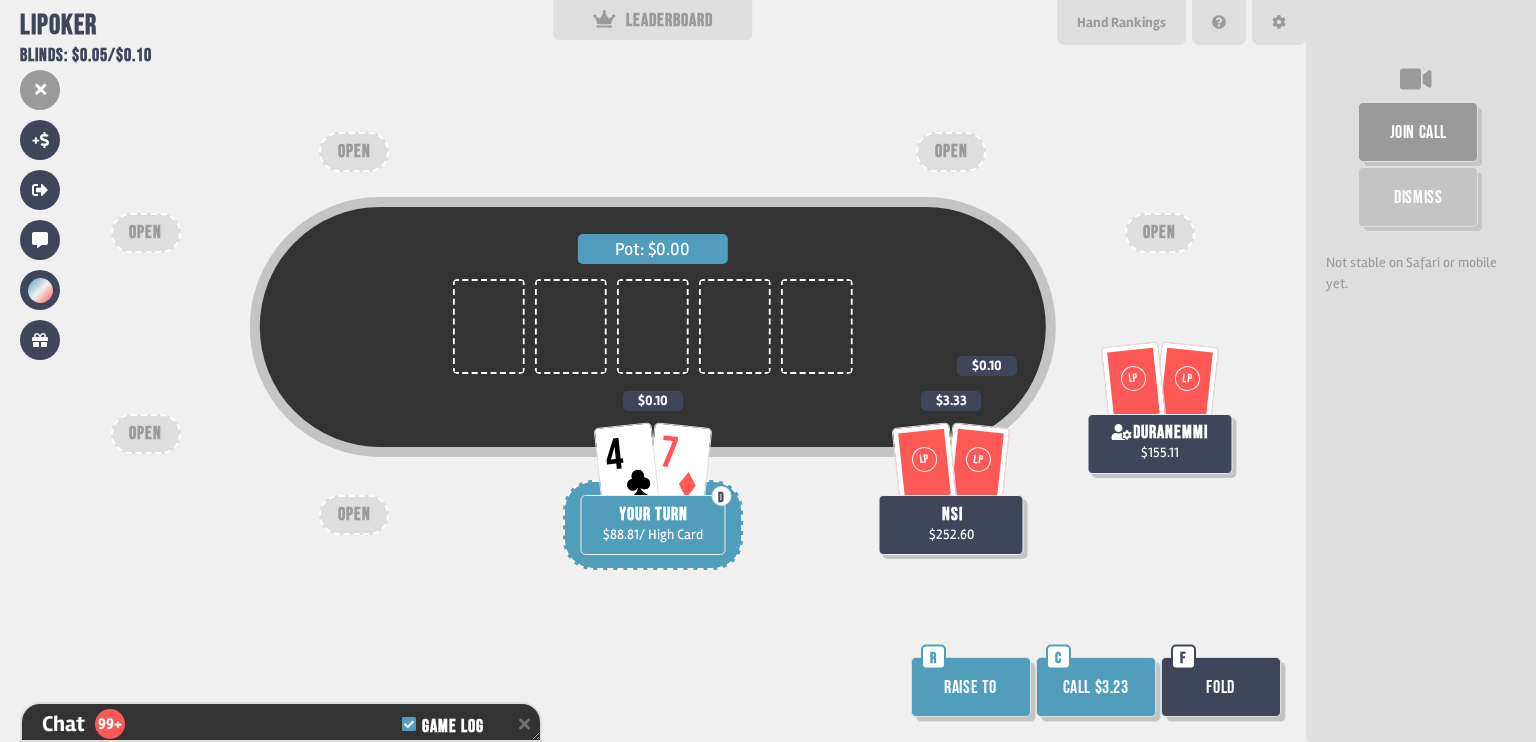 click on "Call $3.23" at bounding box center (1096, 687) 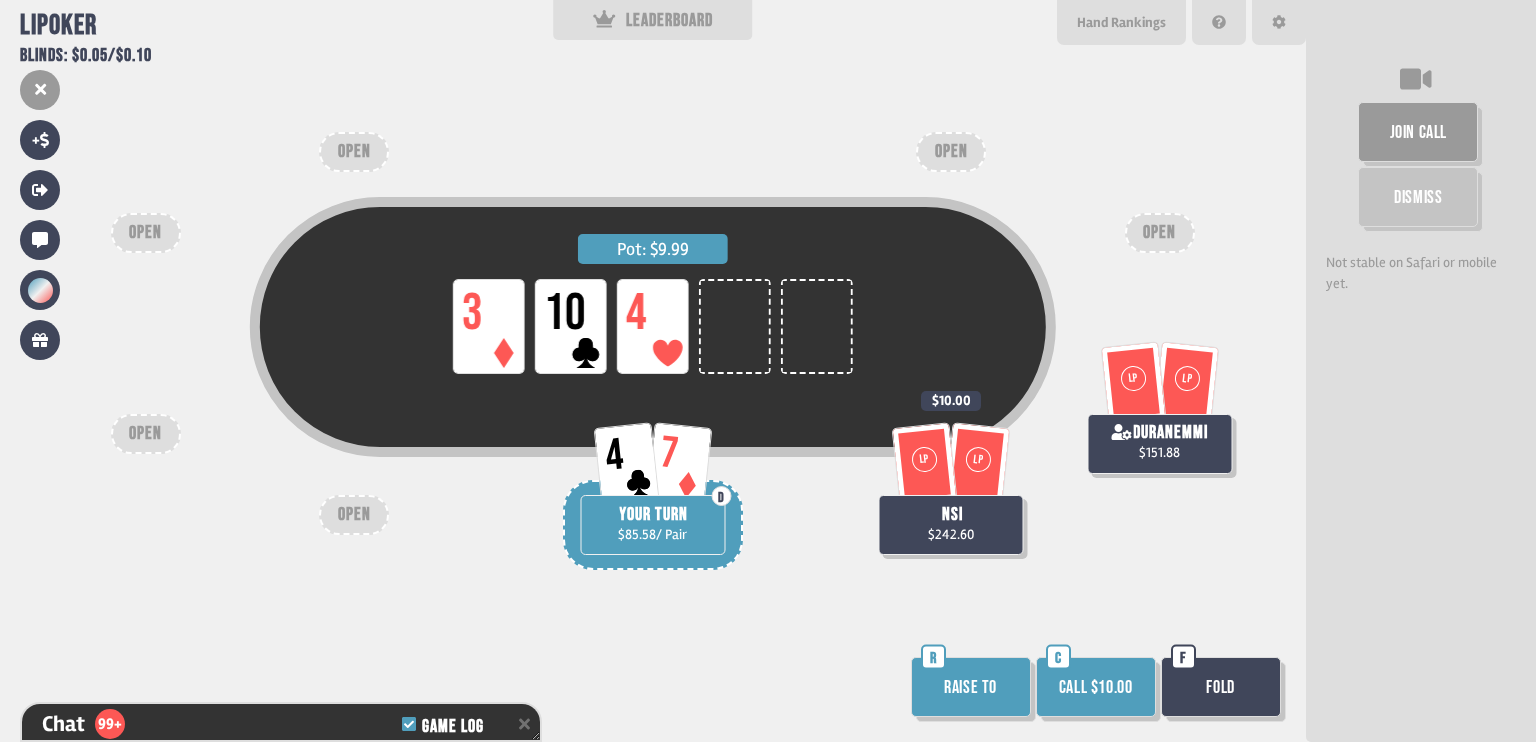 click on "Call $10.00" at bounding box center (1096, 687) 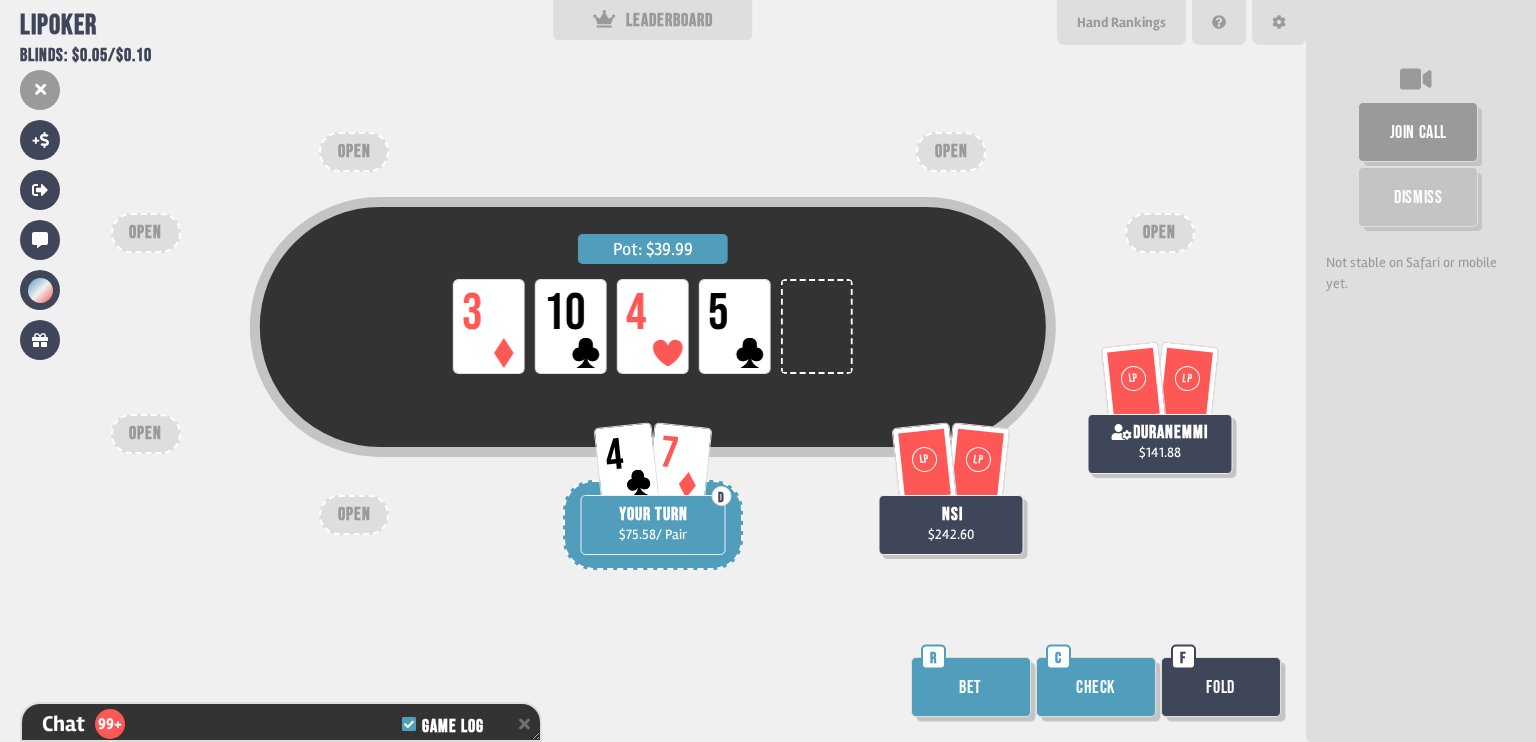 click on "Check" at bounding box center [1096, 687] 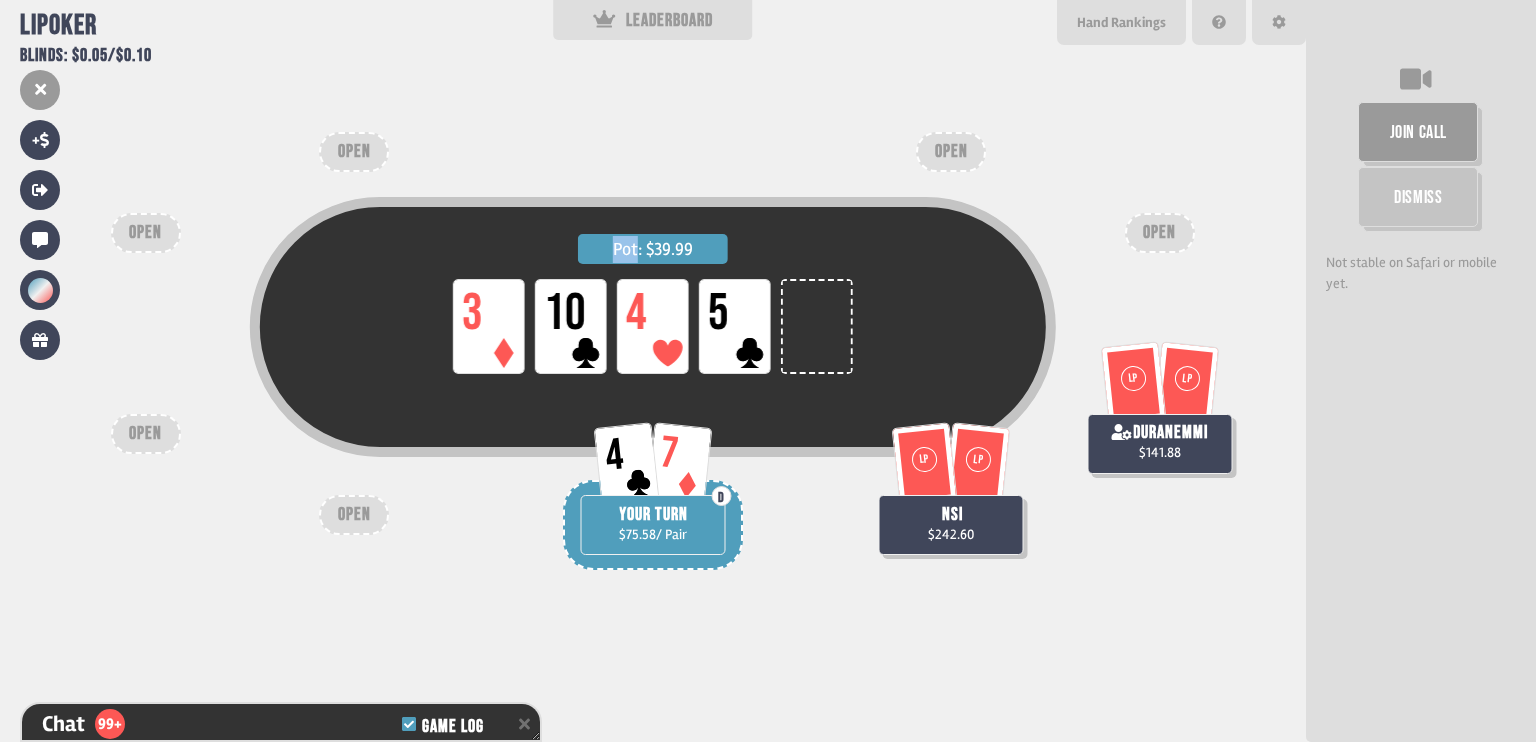 click on "Pot: $39.99   LP 3 LP 10 LP 4 LP 5 LP LP duranemmi $141.88  4 7 D YOUR TURN $75.58   / Pair LP LP nsi $242.60  OPEN OPEN OPEN OPEN OPEN OPEN" at bounding box center [653, 371] 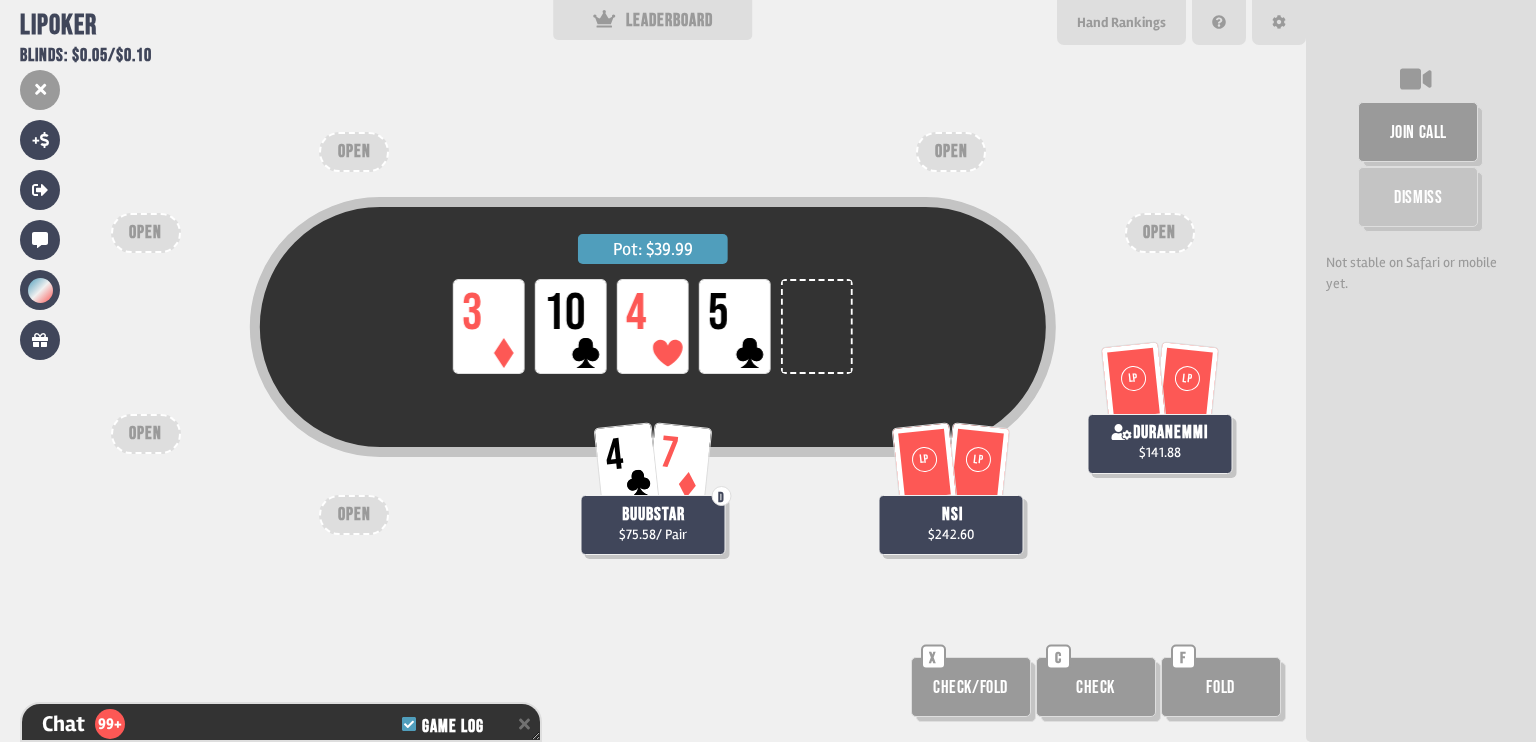 click on "Pot: $39.99   LP 3 LP 10 LP 4 LP 5 LP LP duranemmi $141.88  4 7 D buubstar $75.58   / Pair LP LP nsi $242.60  OPEN OPEN OPEN OPEN OPEN OPEN Check/Fold X Check C Fold F" at bounding box center [653, 371] 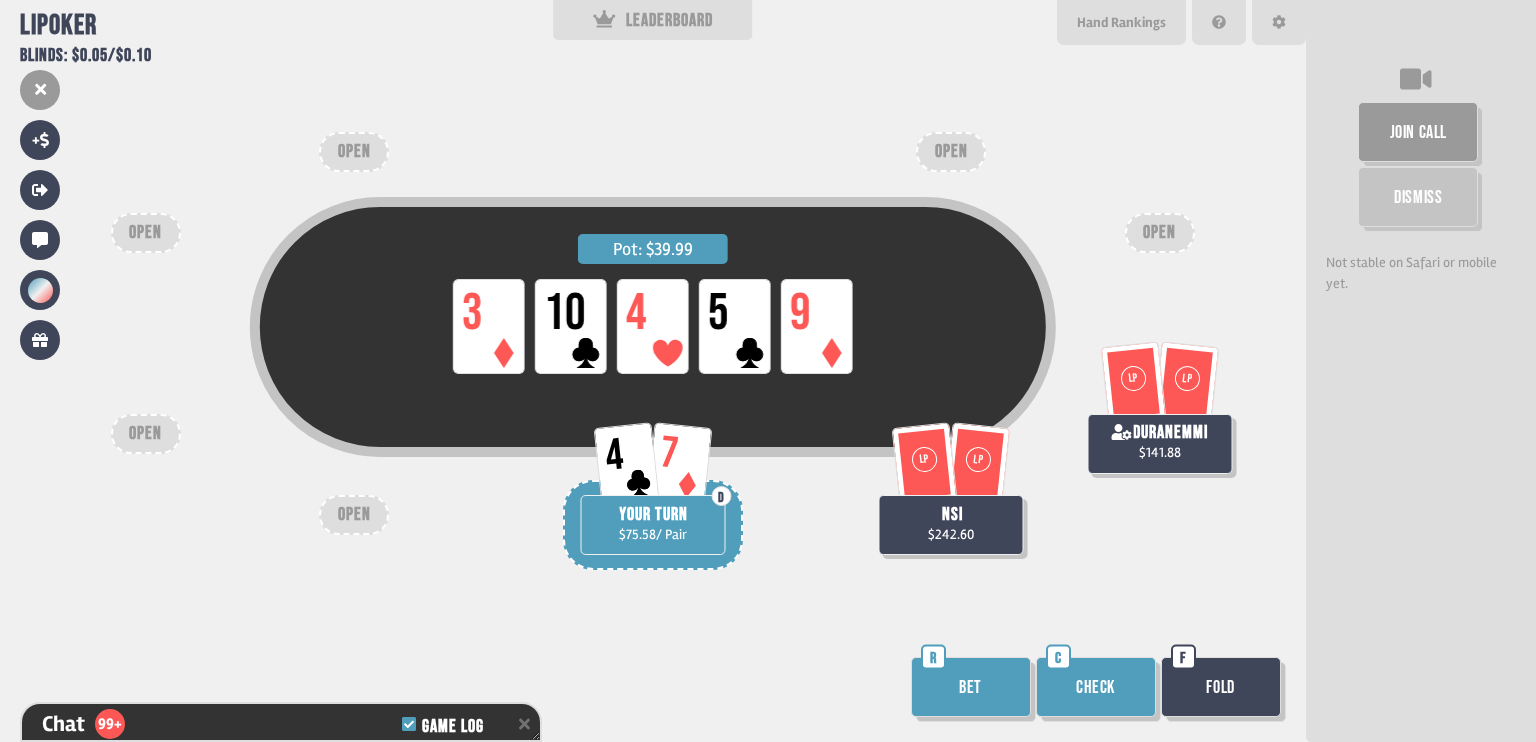 click on "Check" at bounding box center (1096, 687) 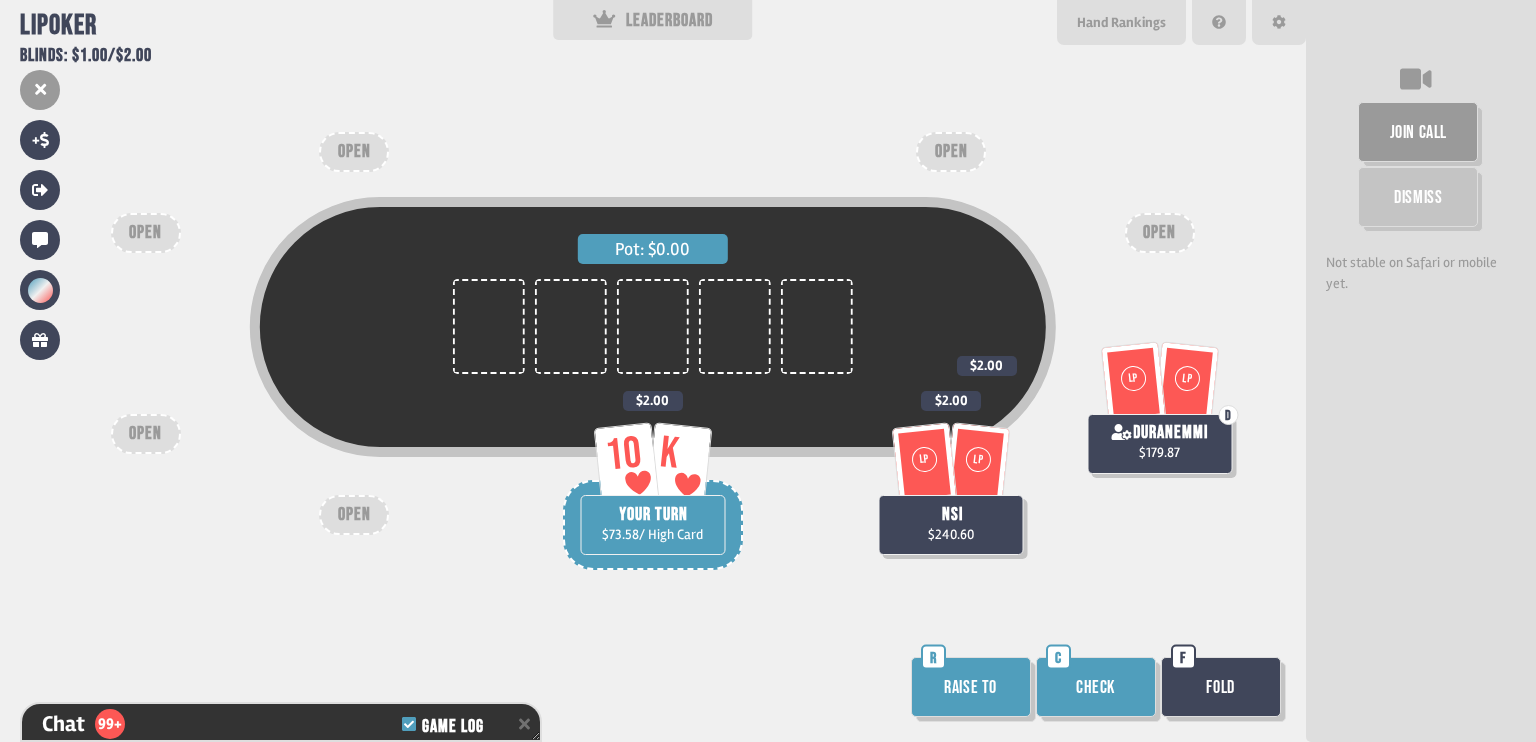 click on "Check" at bounding box center (1096, 687) 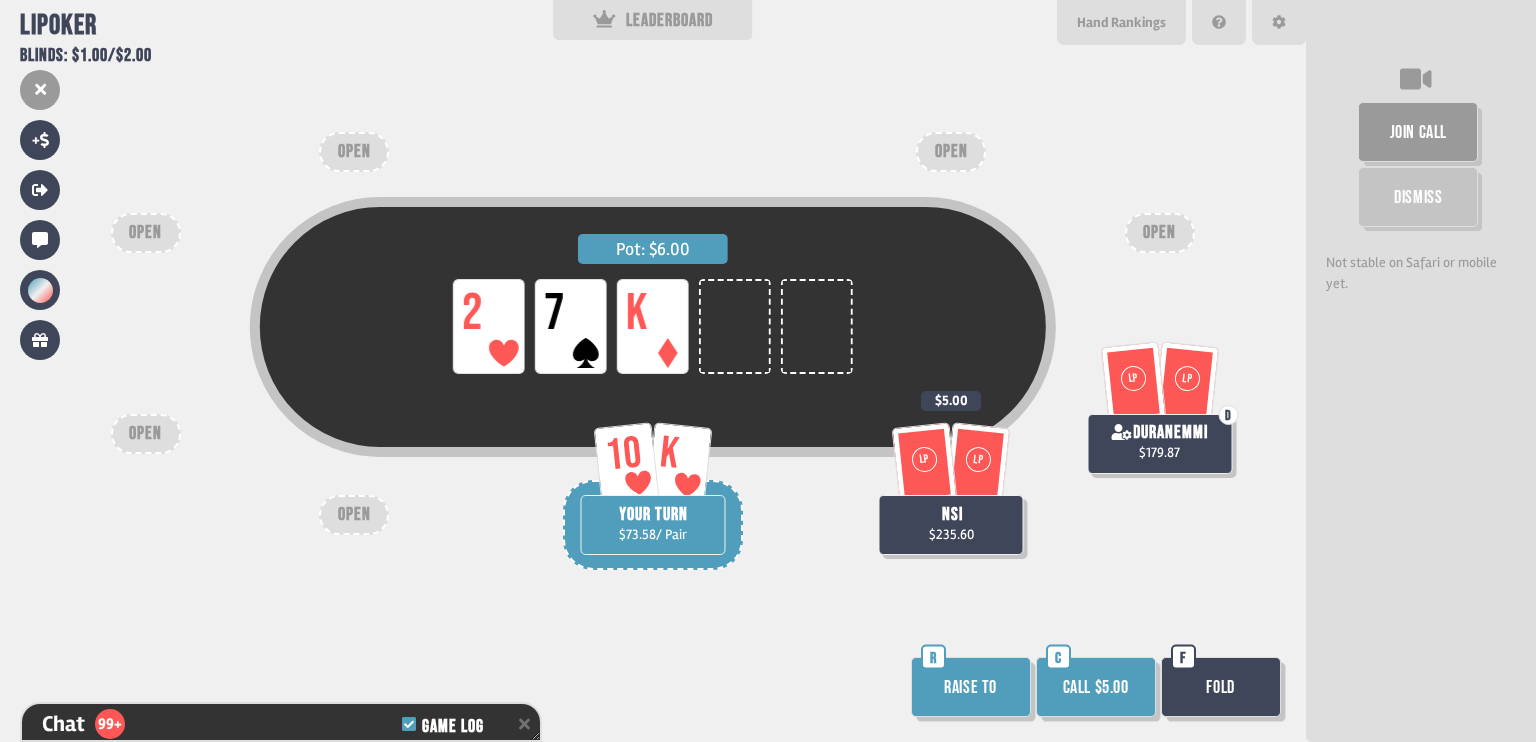 click on "Raise to" at bounding box center (971, 687) 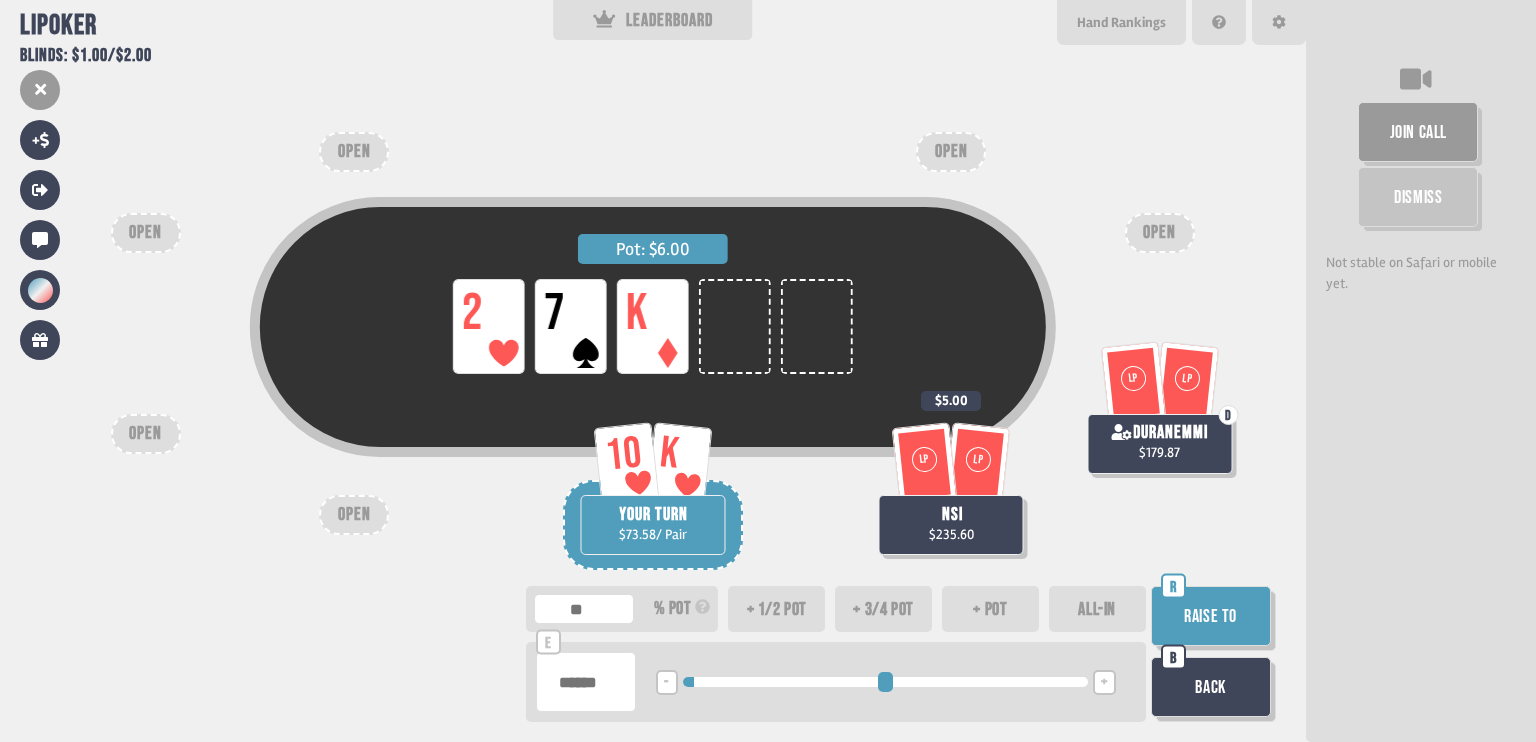 click at bounding box center (885, 682) 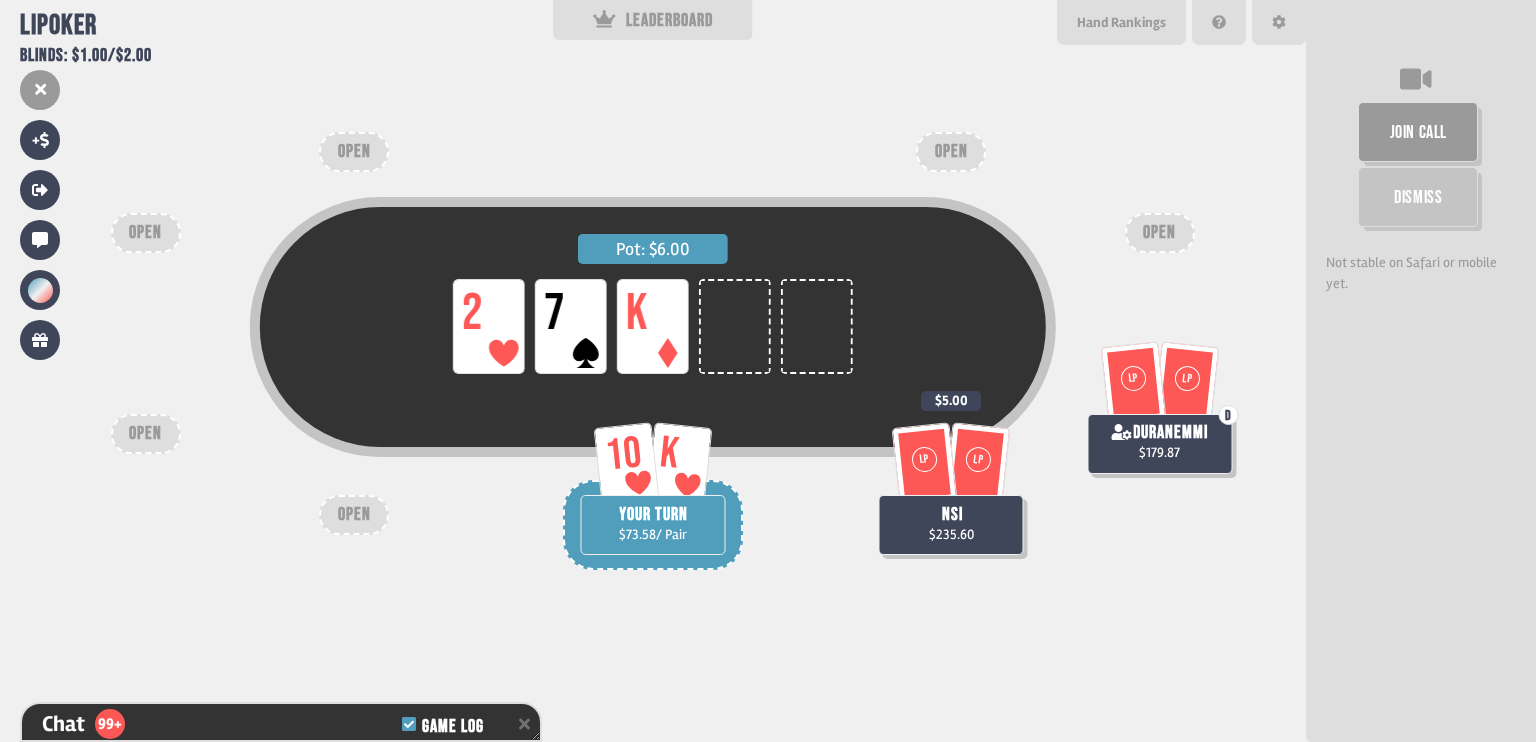 scroll, scrollTop: 11612, scrollLeft: 0, axis: vertical 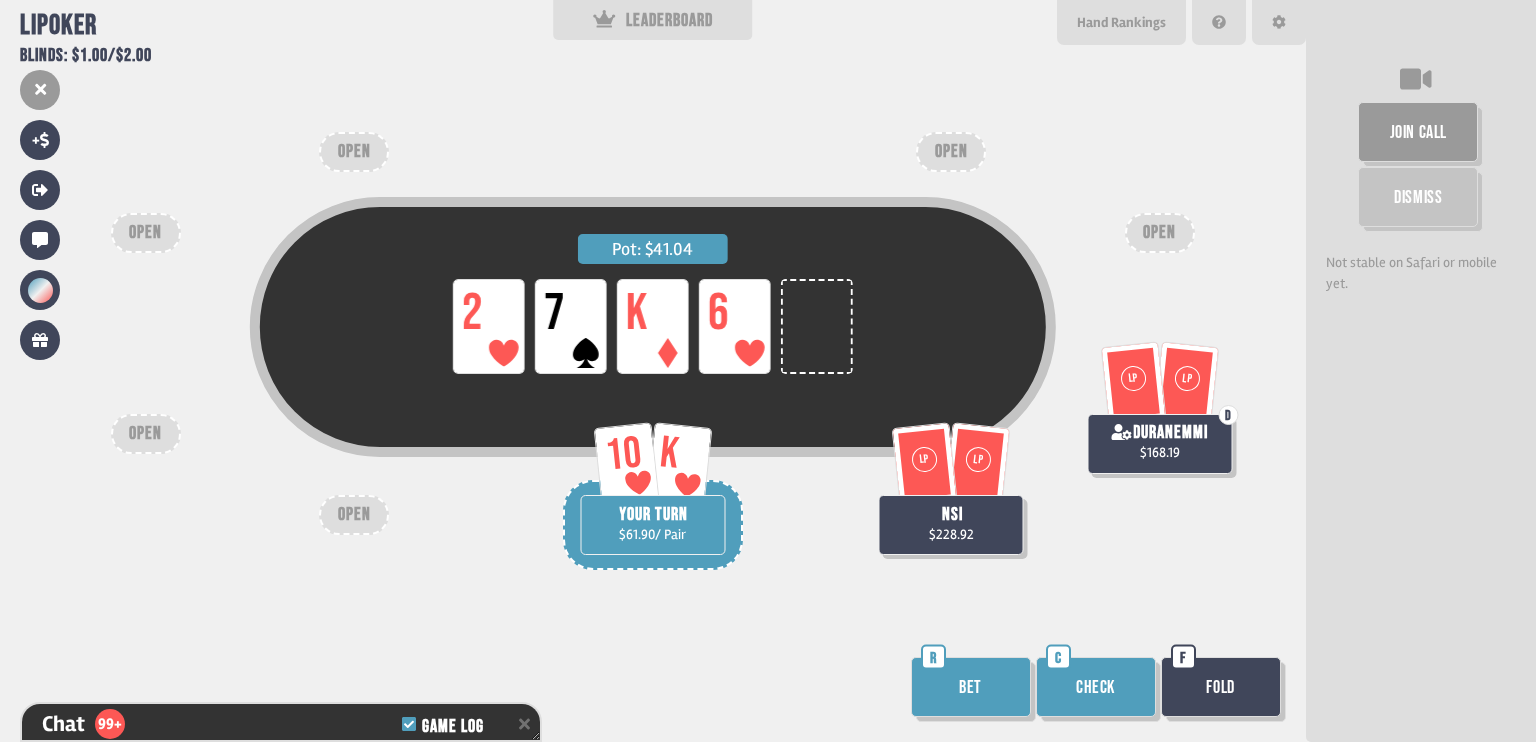 click on "Check" at bounding box center [1096, 687] 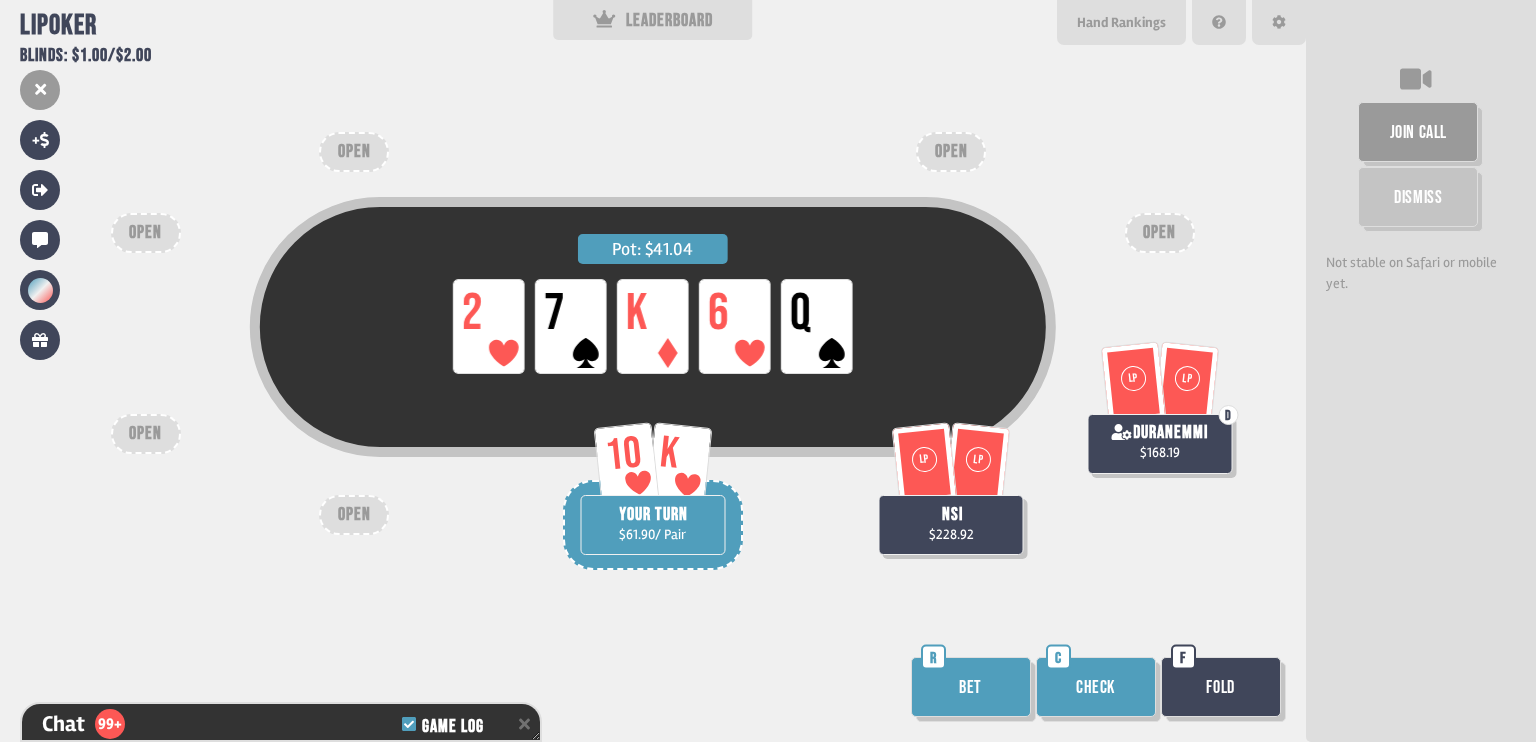 click on "Check" at bounding box center (1096, 687) 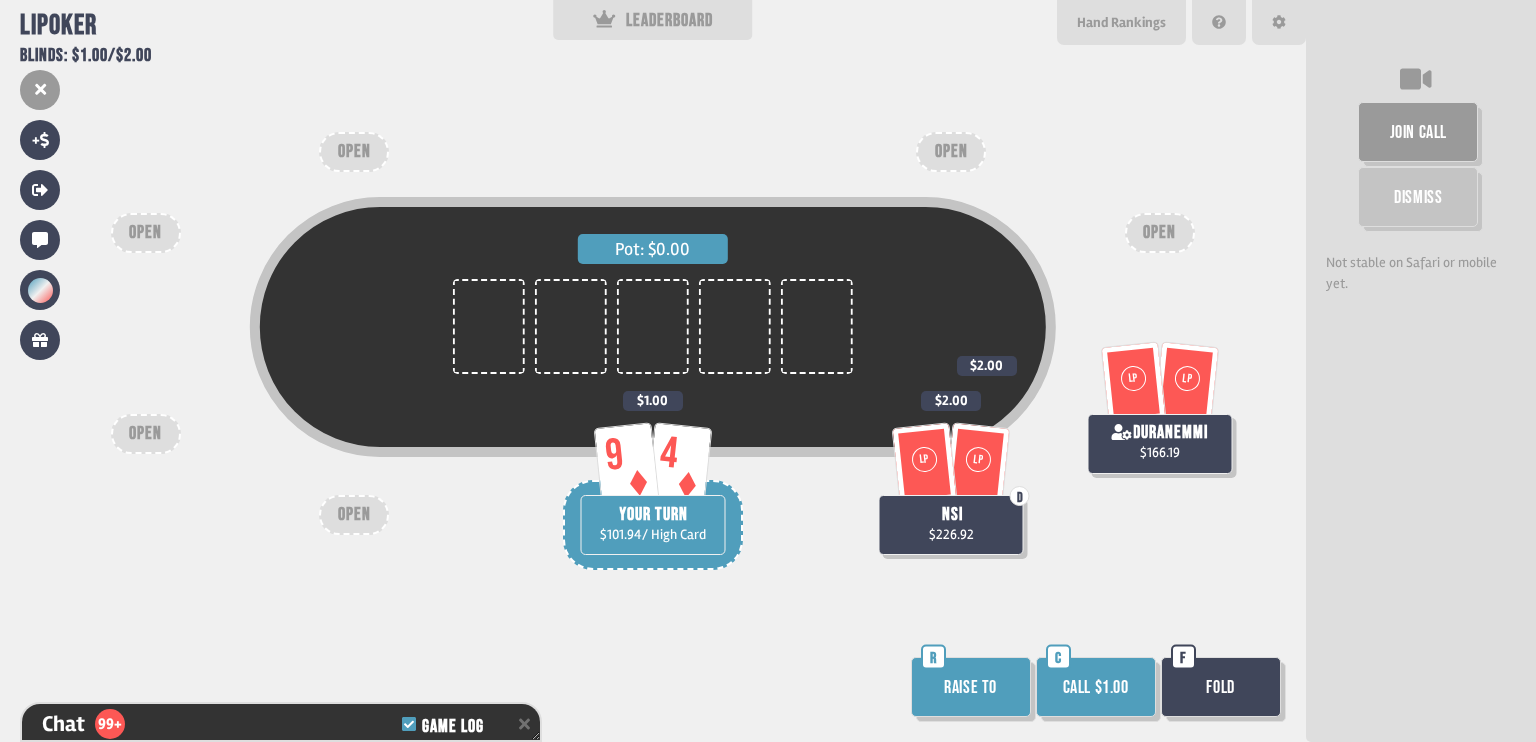 click on "Raise to" at bounding box center (971, 687) 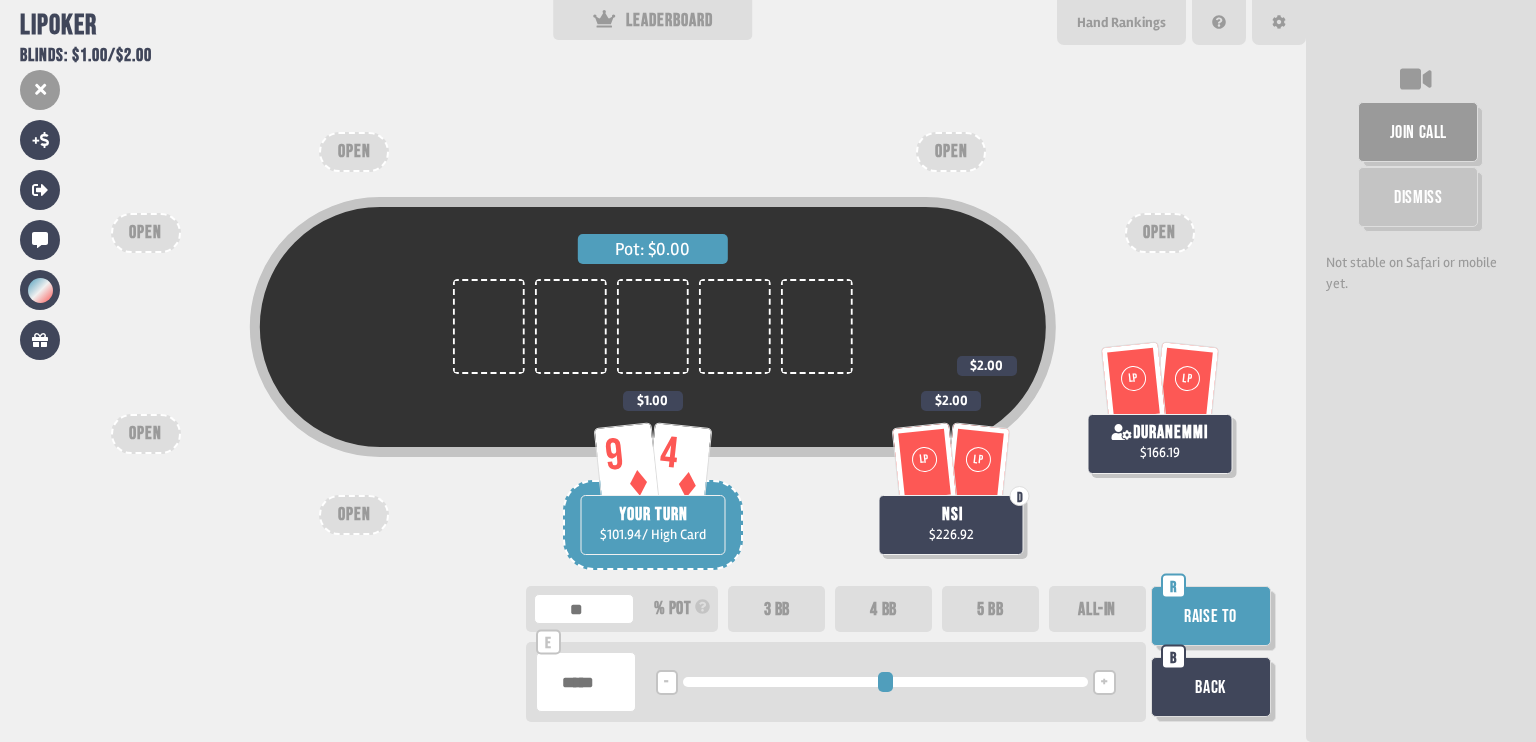 click on "Pot: $0.00" at bounding box center (653, 327) 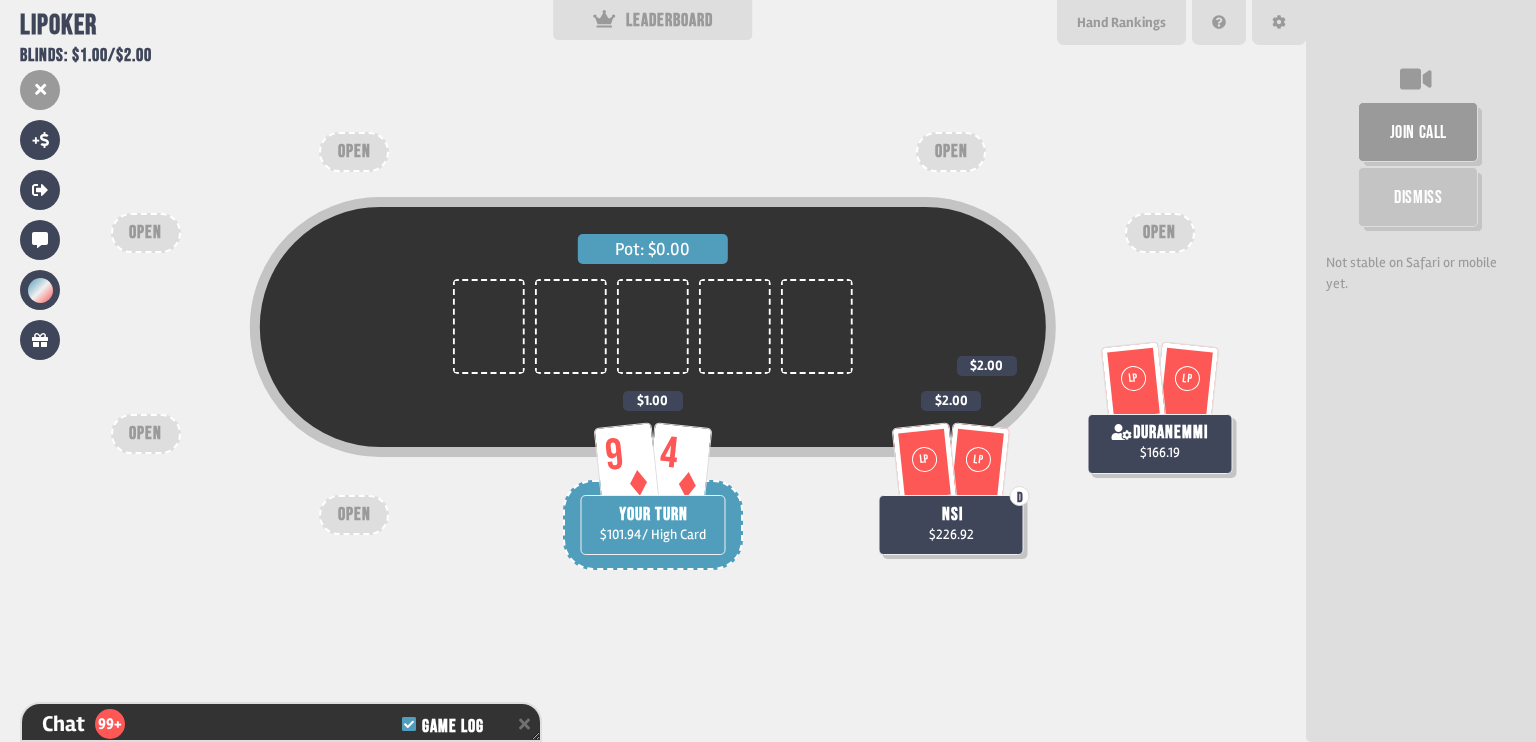 scroll, scrollTop: 12135, scrollLeft: 0, axis: vertical 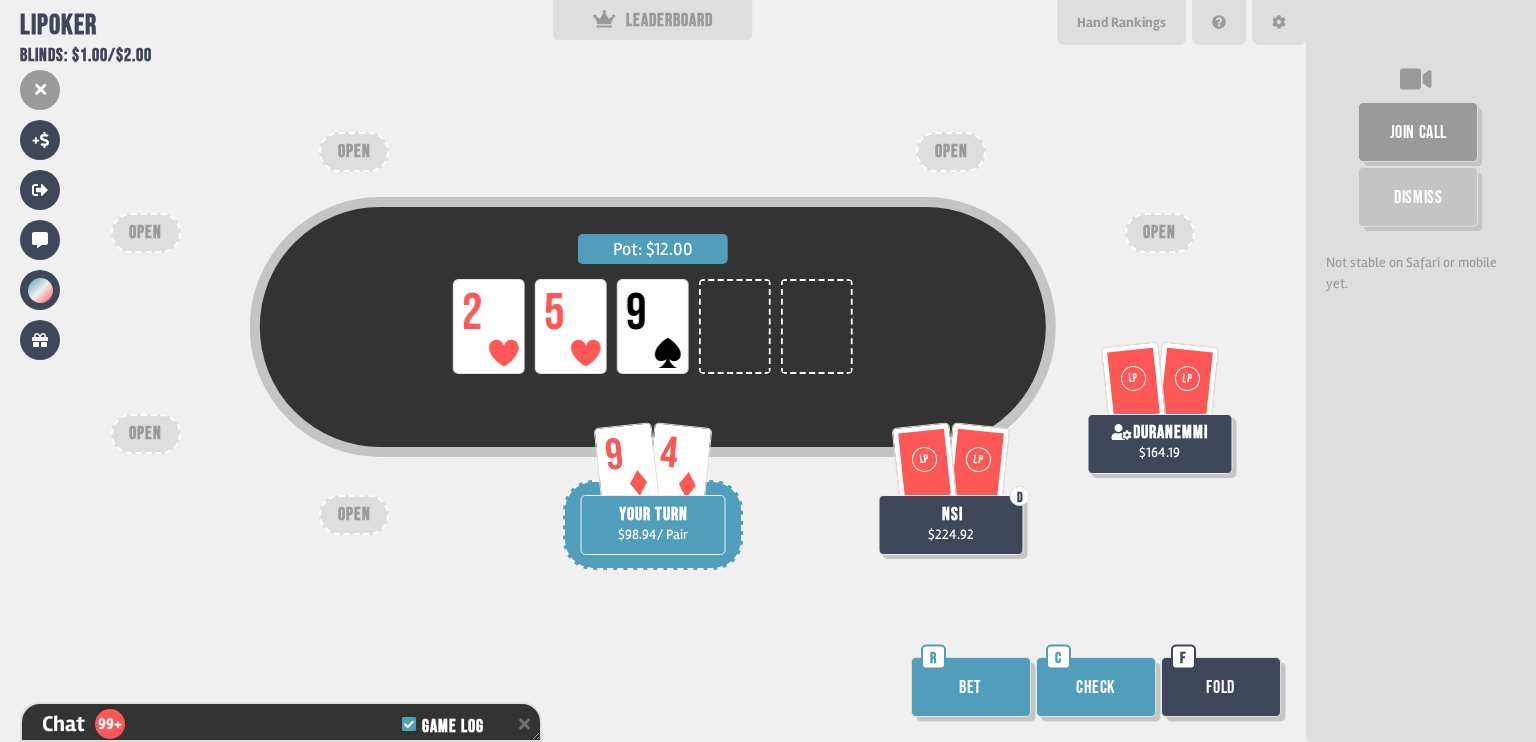 click on "Check" at bounding box center [1096, 687] 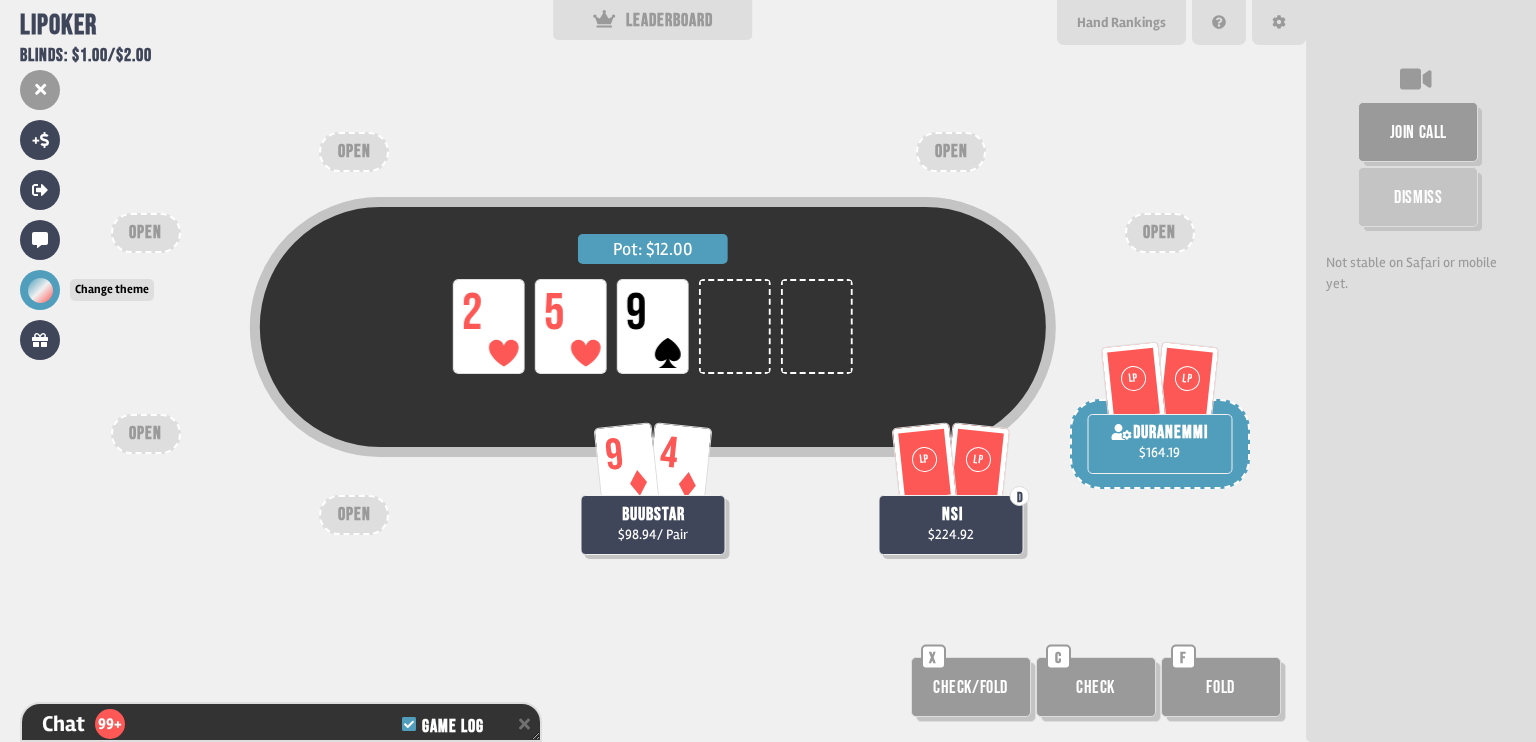 click at bounding box center [40, 290] 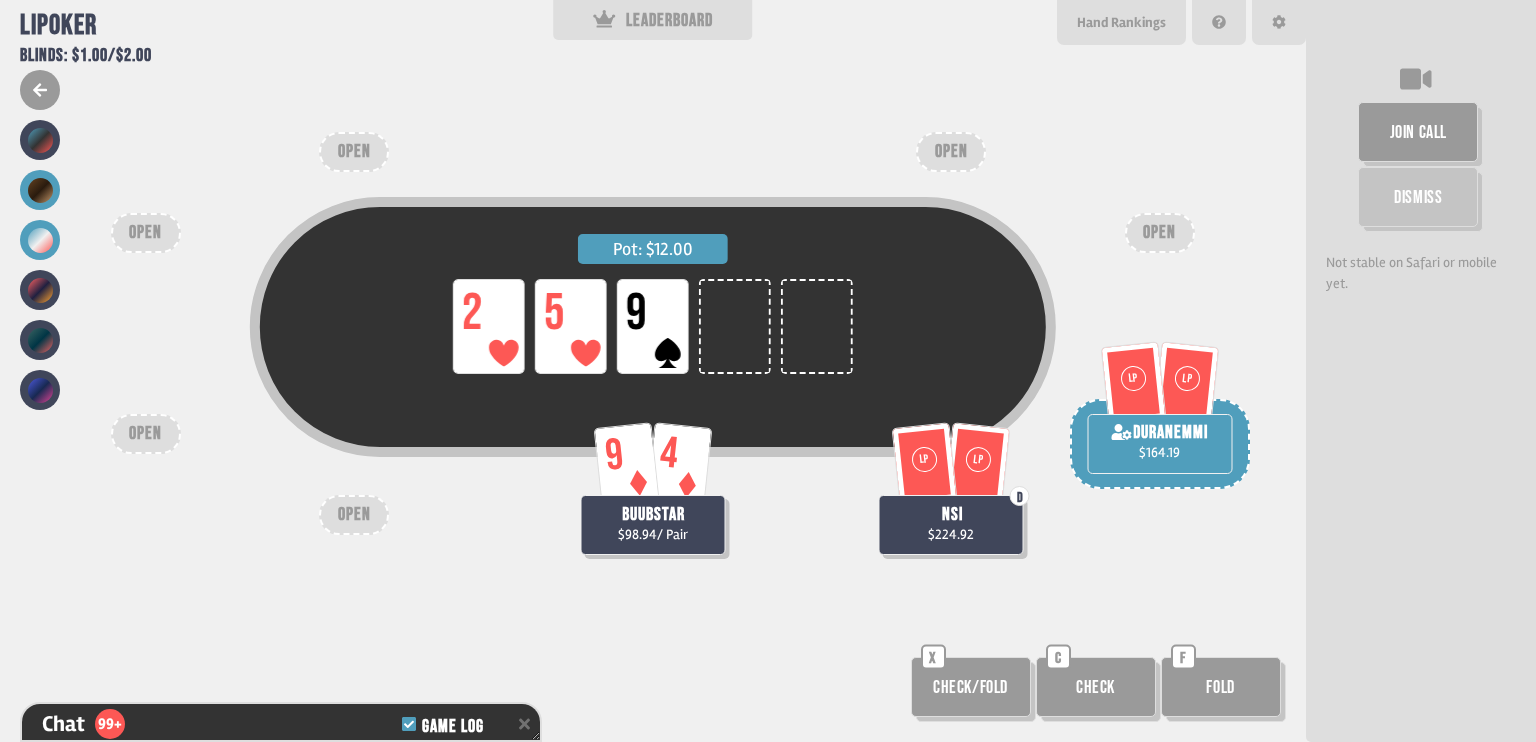 click at bounding box center (40, 190) 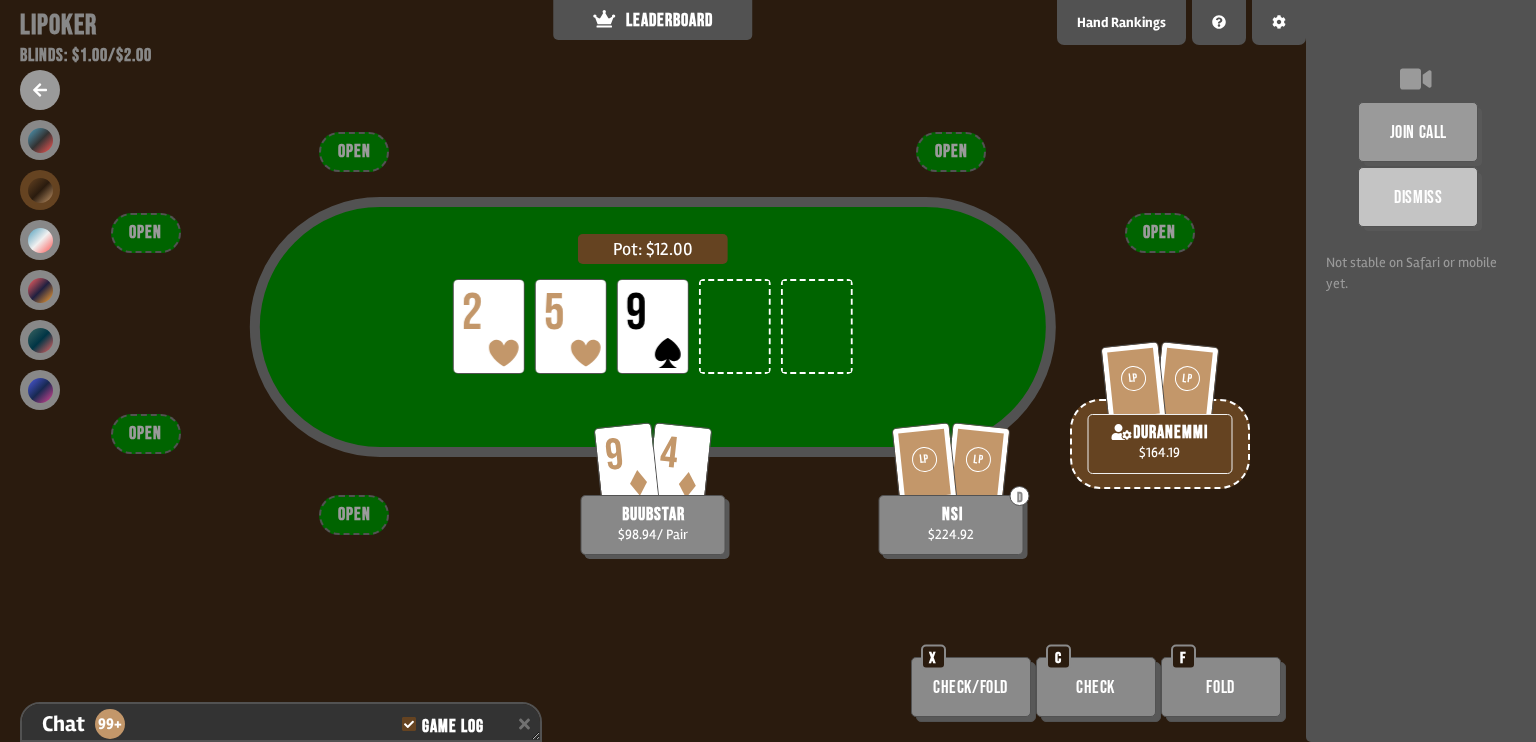 drag, startPoint x: 29, startPoint y: 194, endPoint x: 44, endPoint y: 190, distance: 15.524175 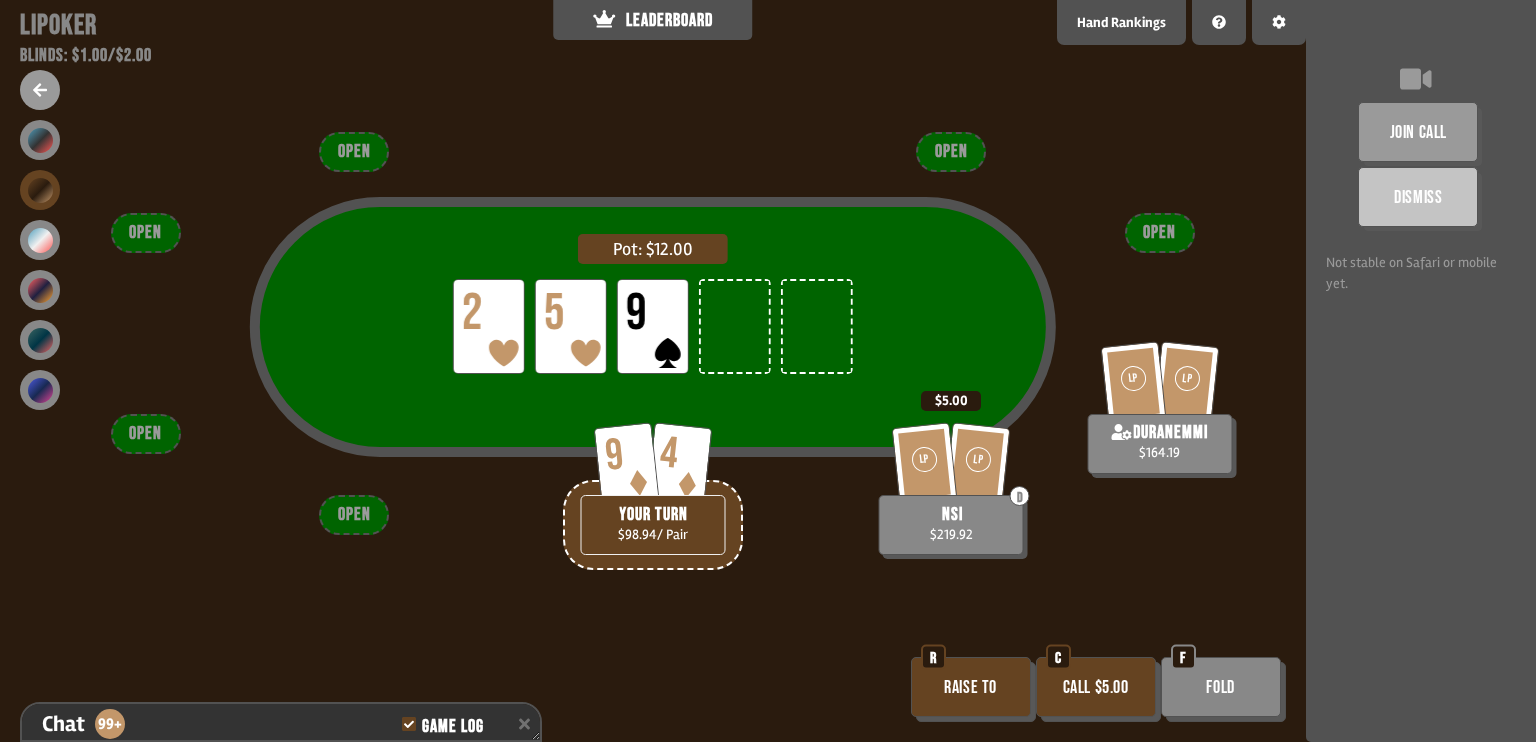 click on "Call $5.00" at bounding box center [1096, 687] 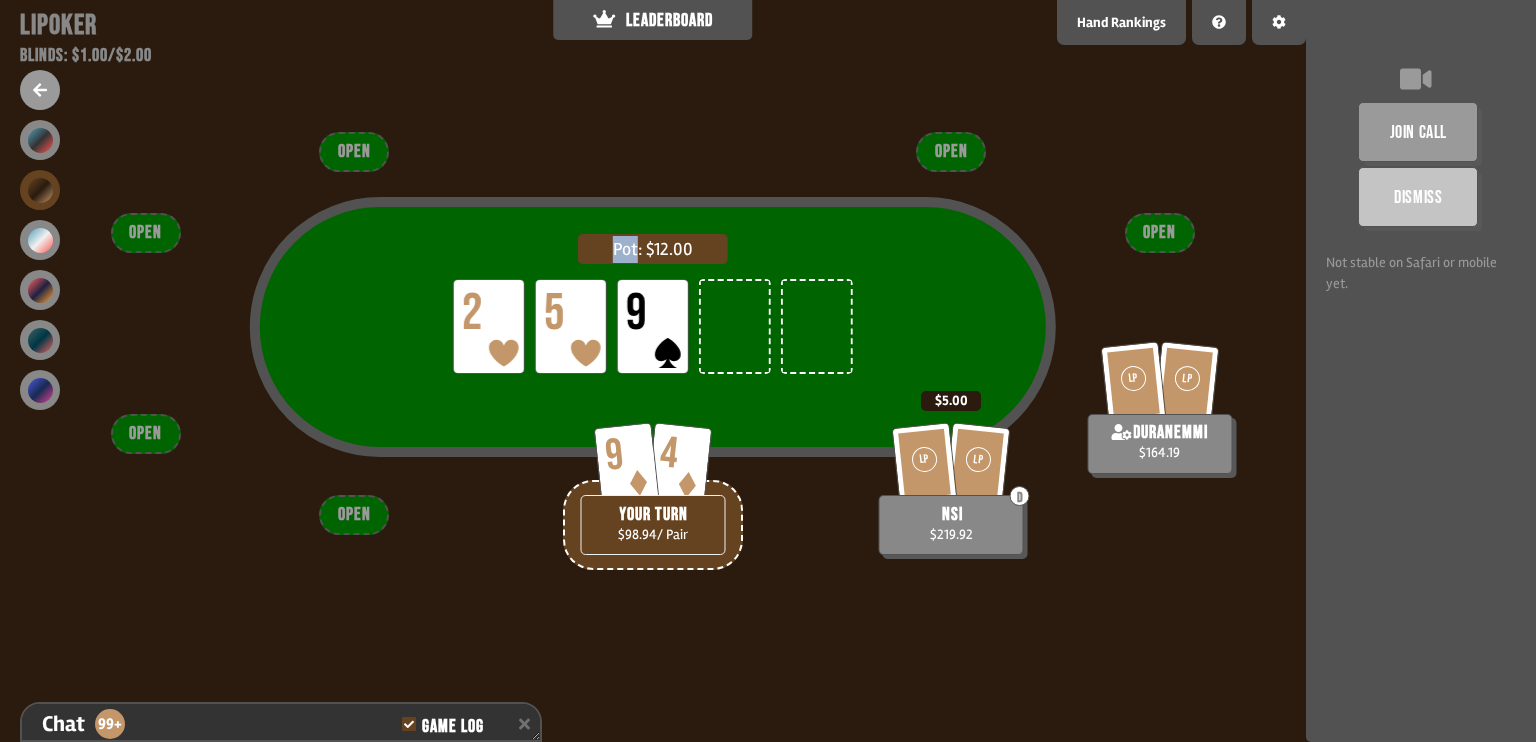 click on "Pot: $12.00   LP 2 LP 5 LP 9 LP LP duranemmi $164.19  9 4 YOUR TURN $98.94   / Pair LP LP D nsi $219.92  $5.00  OPEN OPEN OPEN OPEN OPEN OPEN" at bounding box center (653, 371) 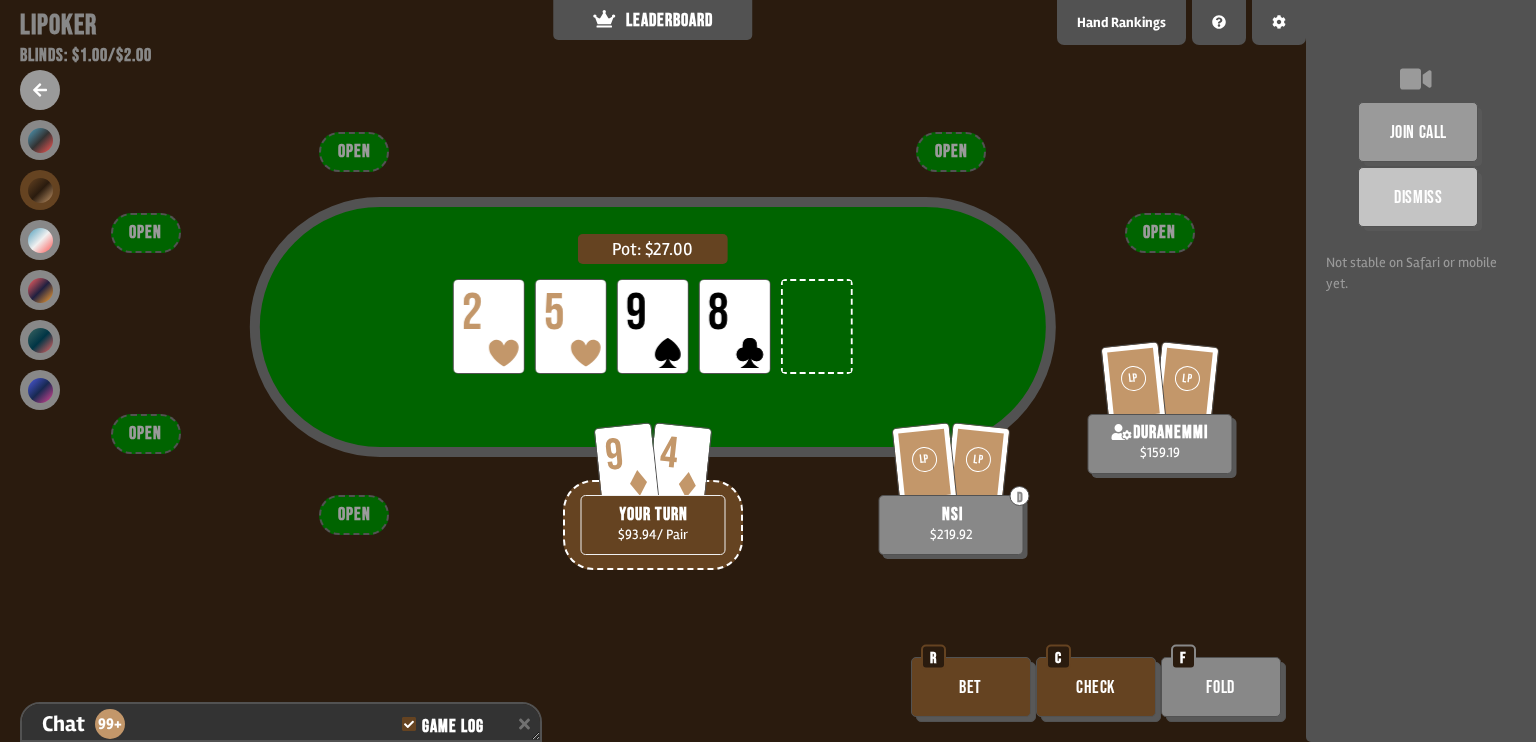 click on "Bet" at bounding box center (971, 687) 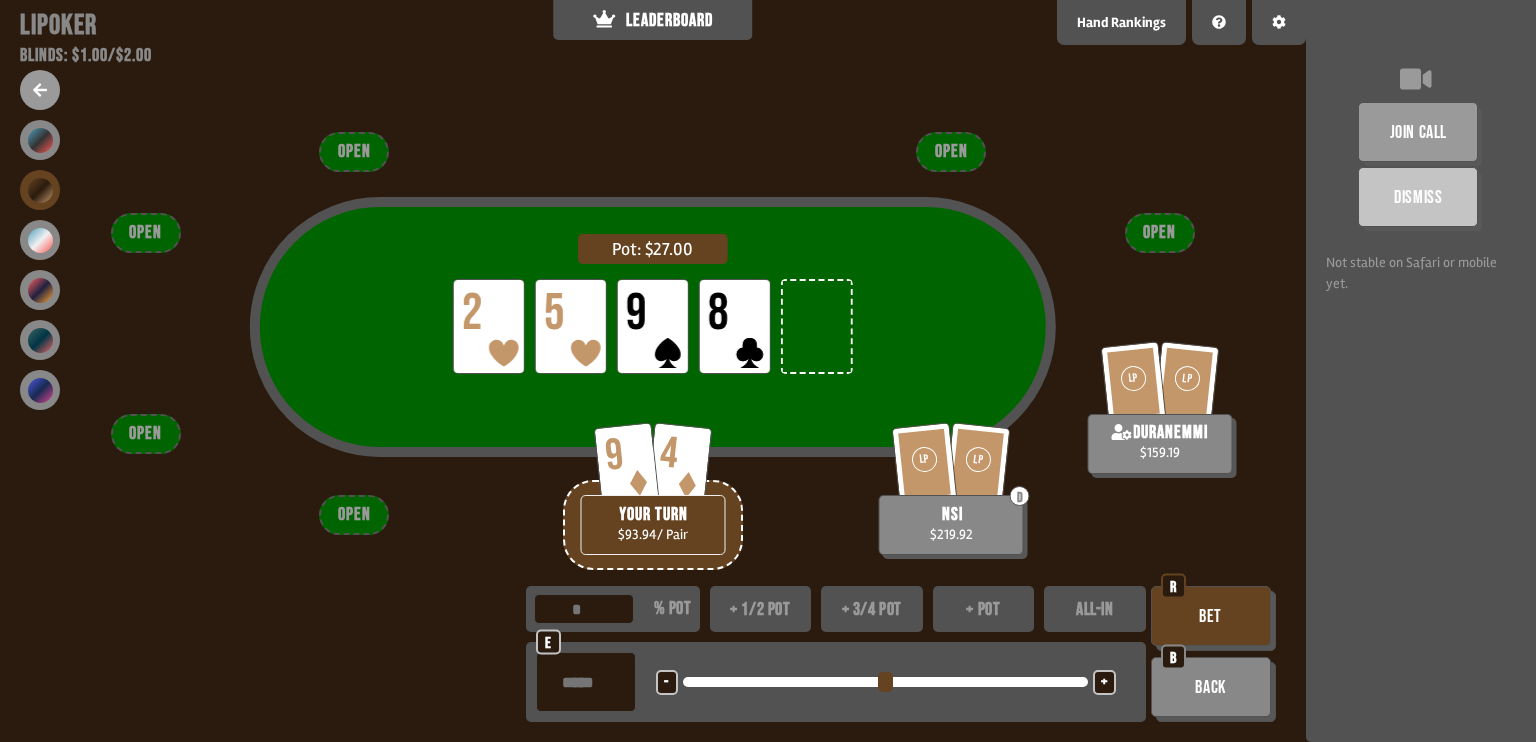 click at bounding box center [885, 682] 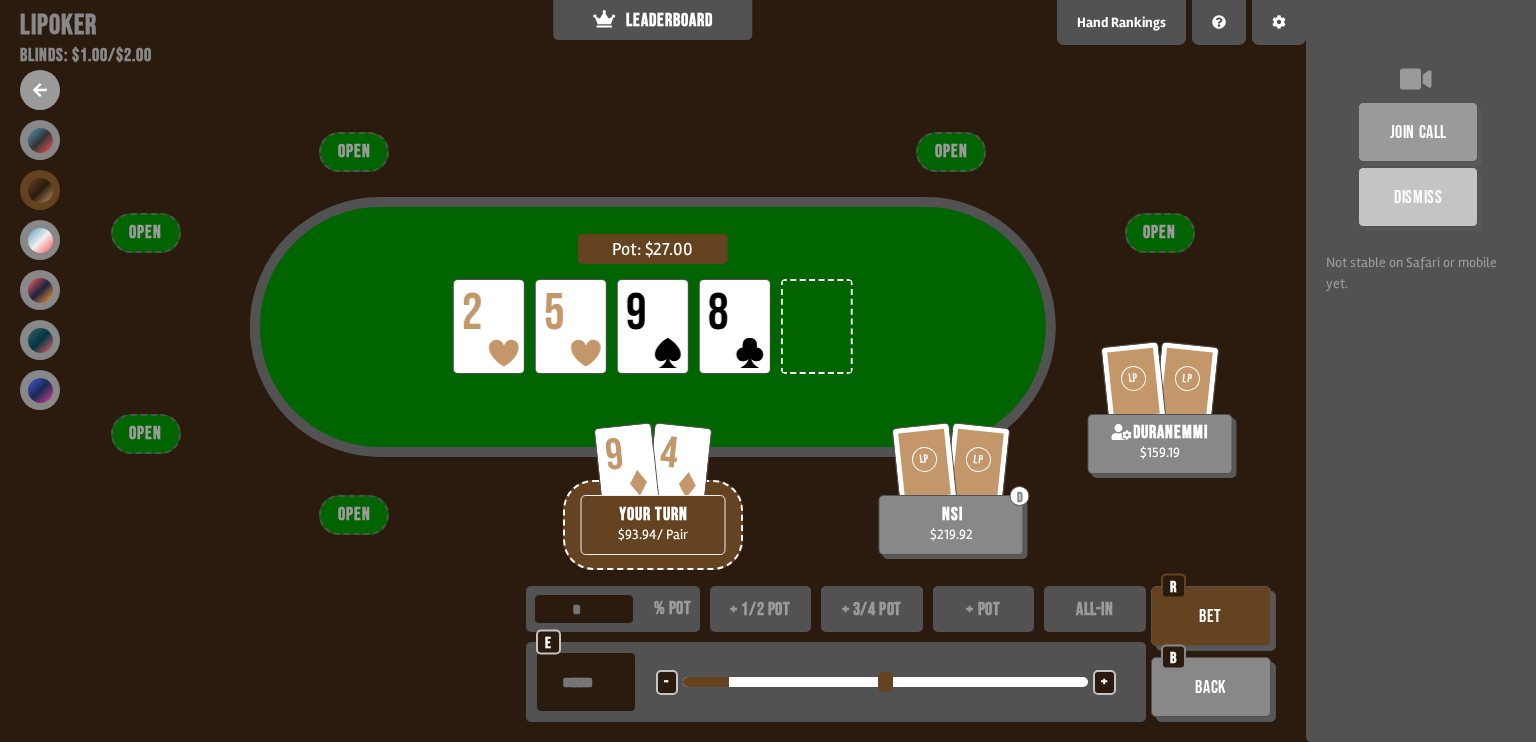 click on "Bet" at bounding box center [1211, 616] 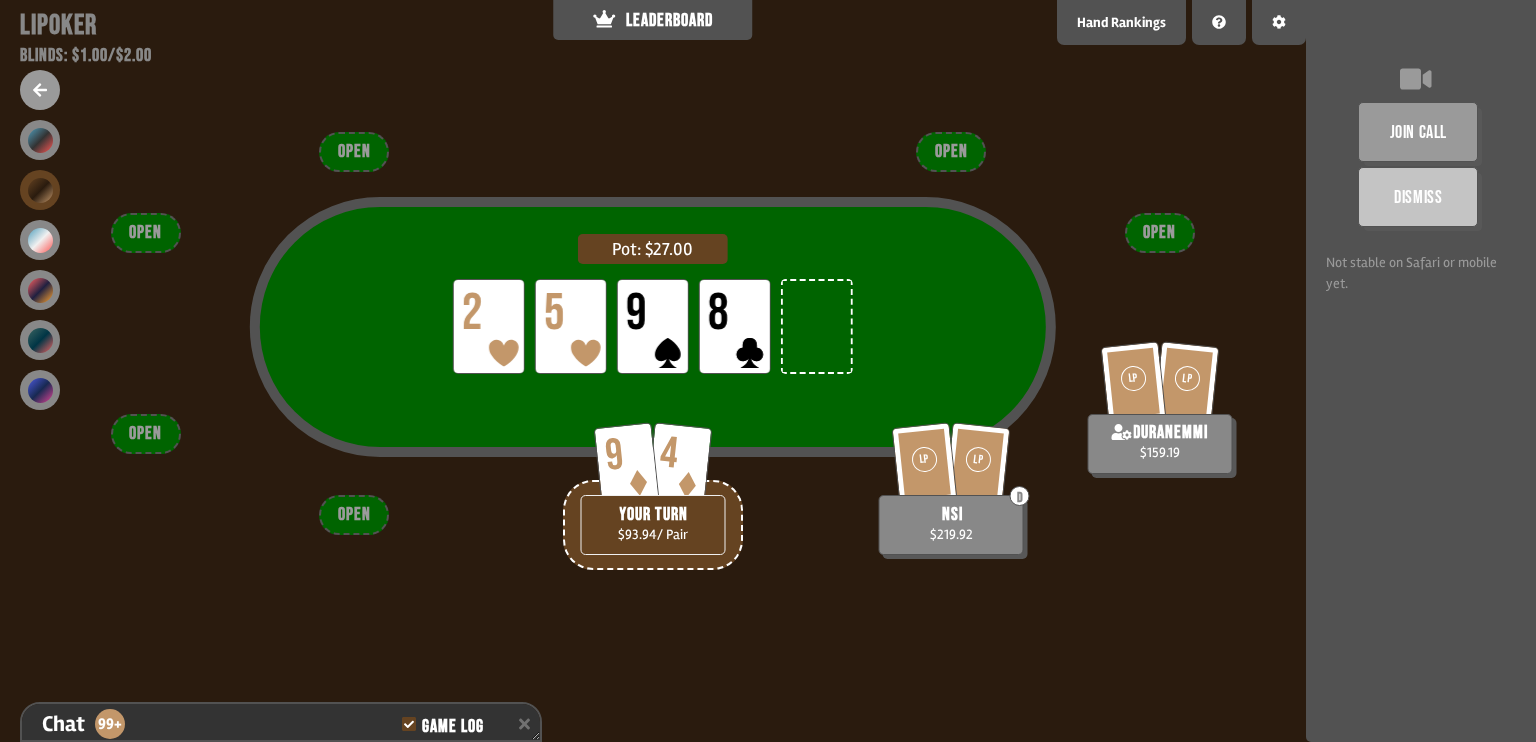 scroll, scrollTop: 12483, scrollLeft: 0, axis: vertical 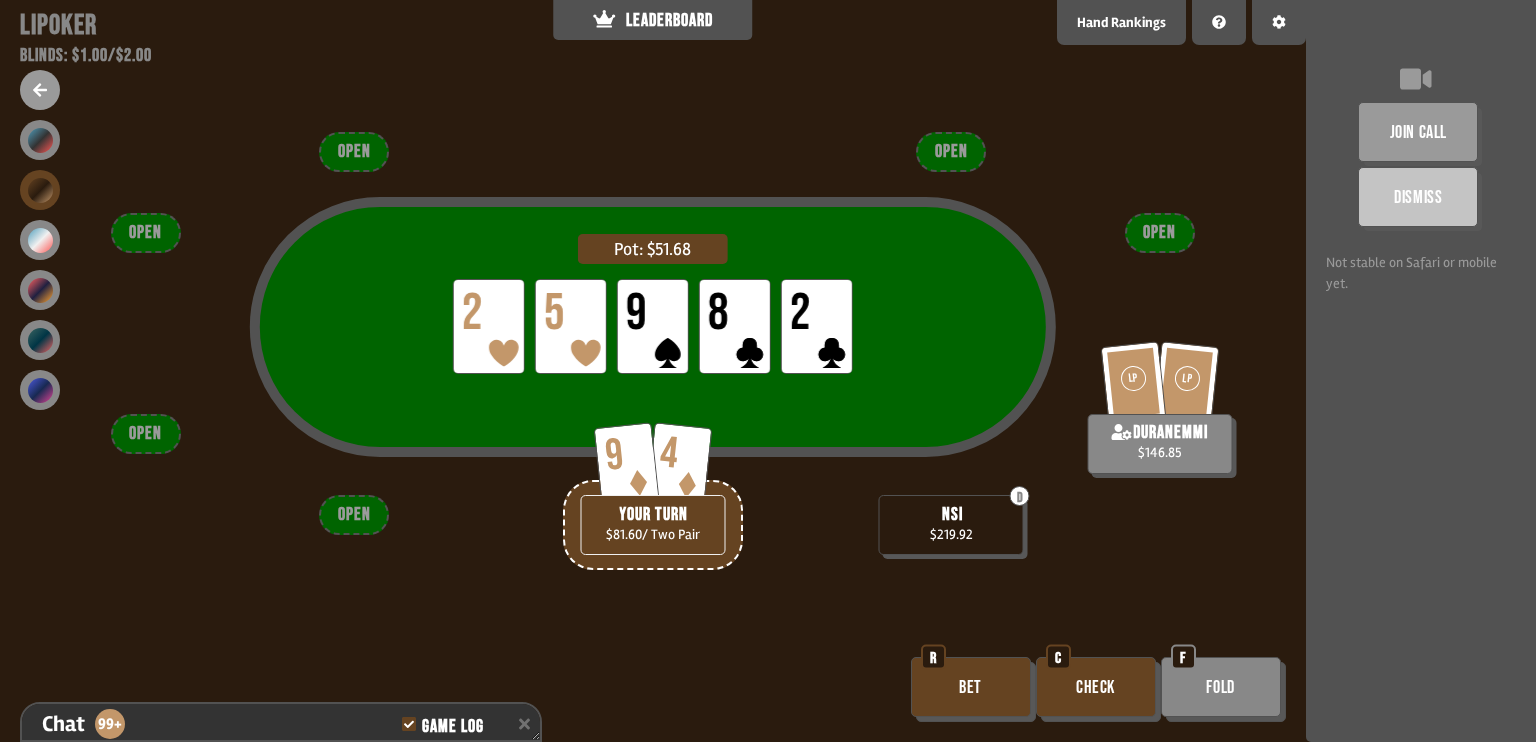 click on "Check" at bounding box center (1096, 687) 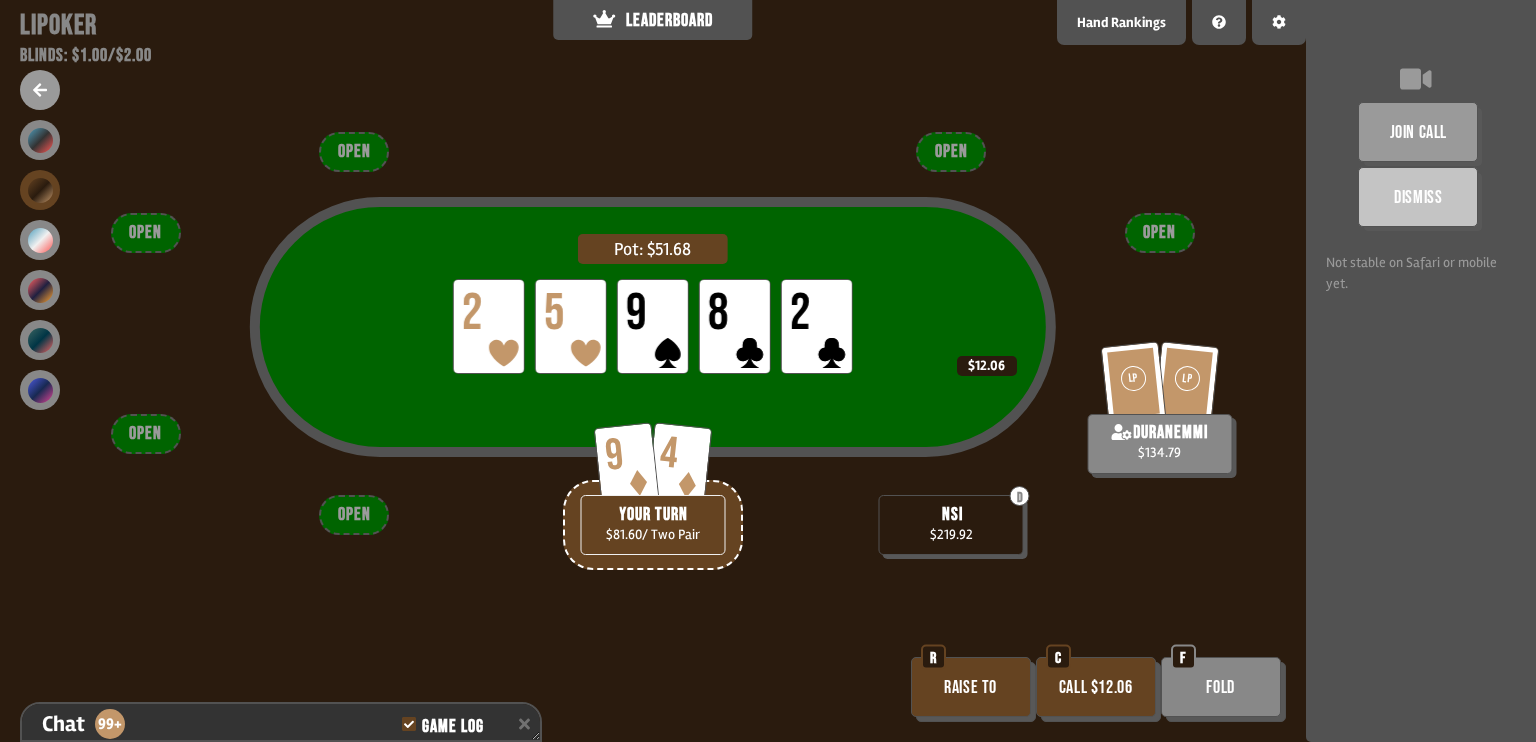 click on "Call $12.06" at bounding box center (1096, 687) 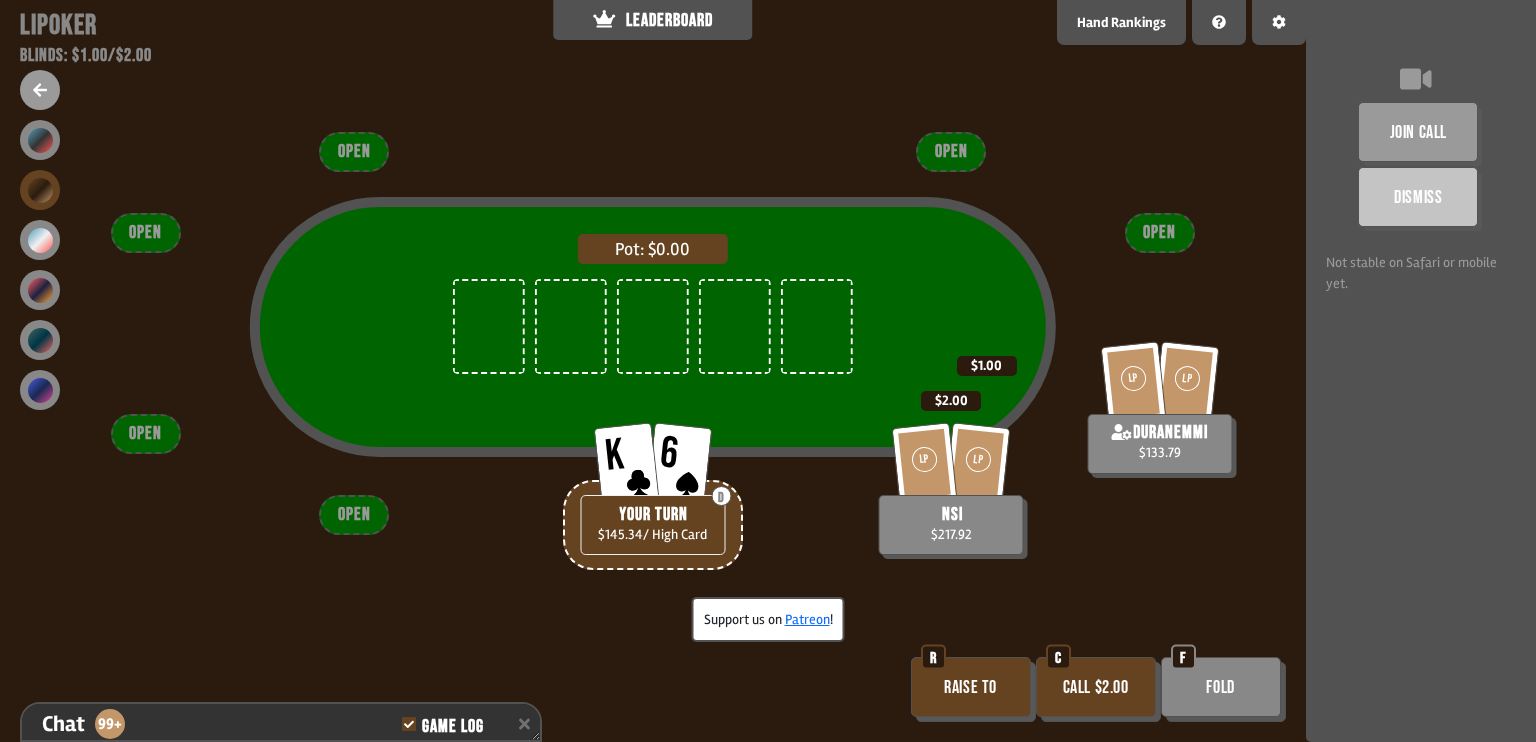 click on "Call $2.00" at bounding box center (1096, 687) 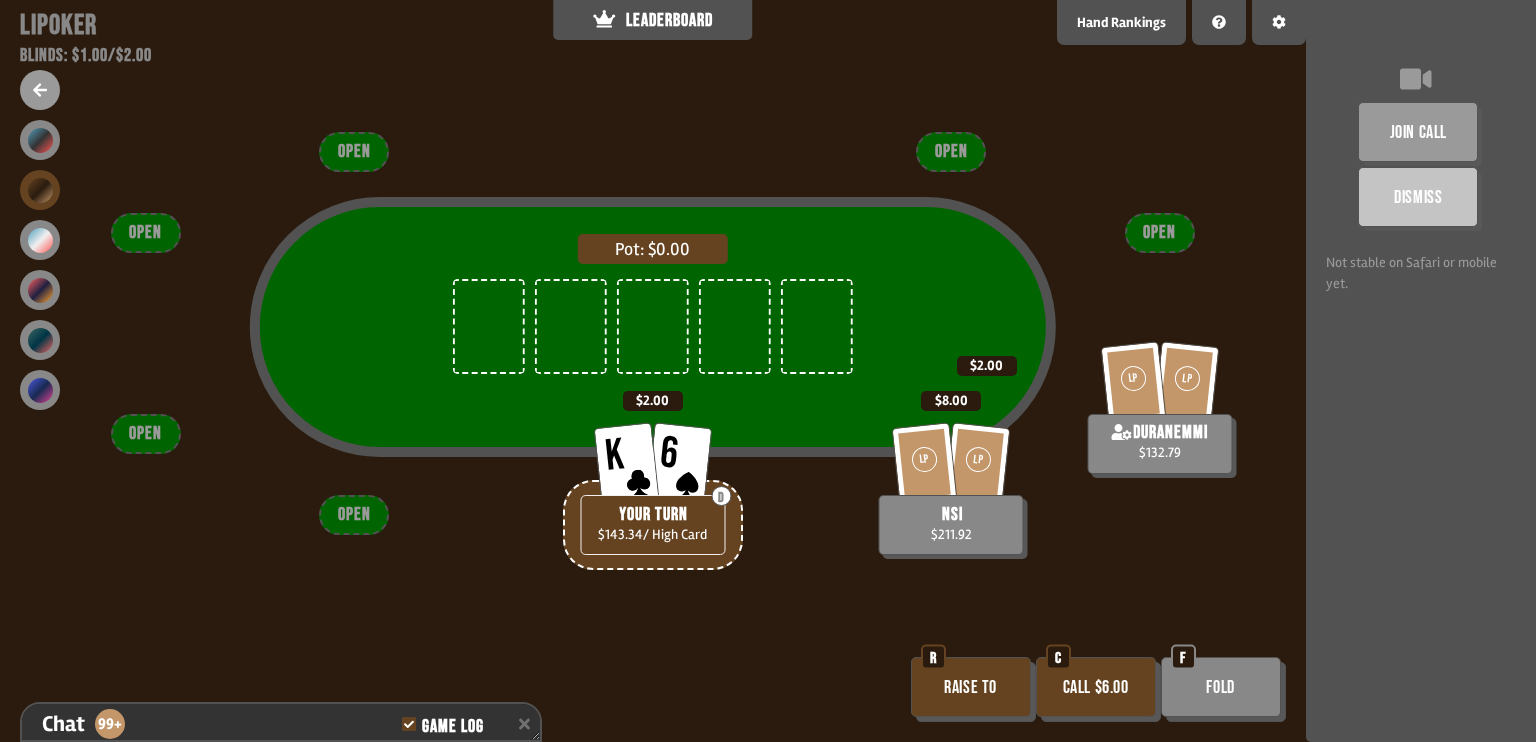 click on "Call $6.00" at bounding box center (1096, 687) 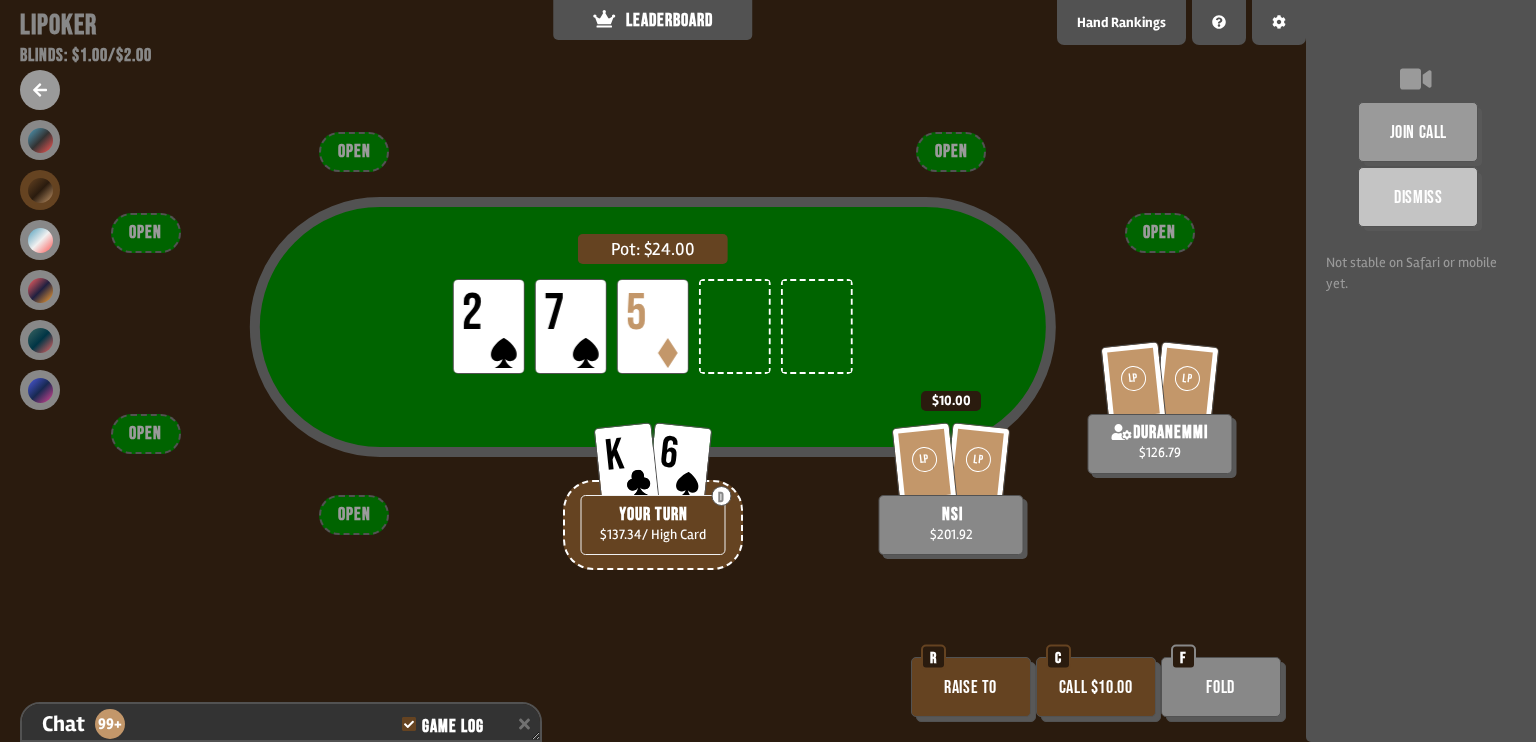 click on "Call $10.00" at bounding box center [1096, 687] 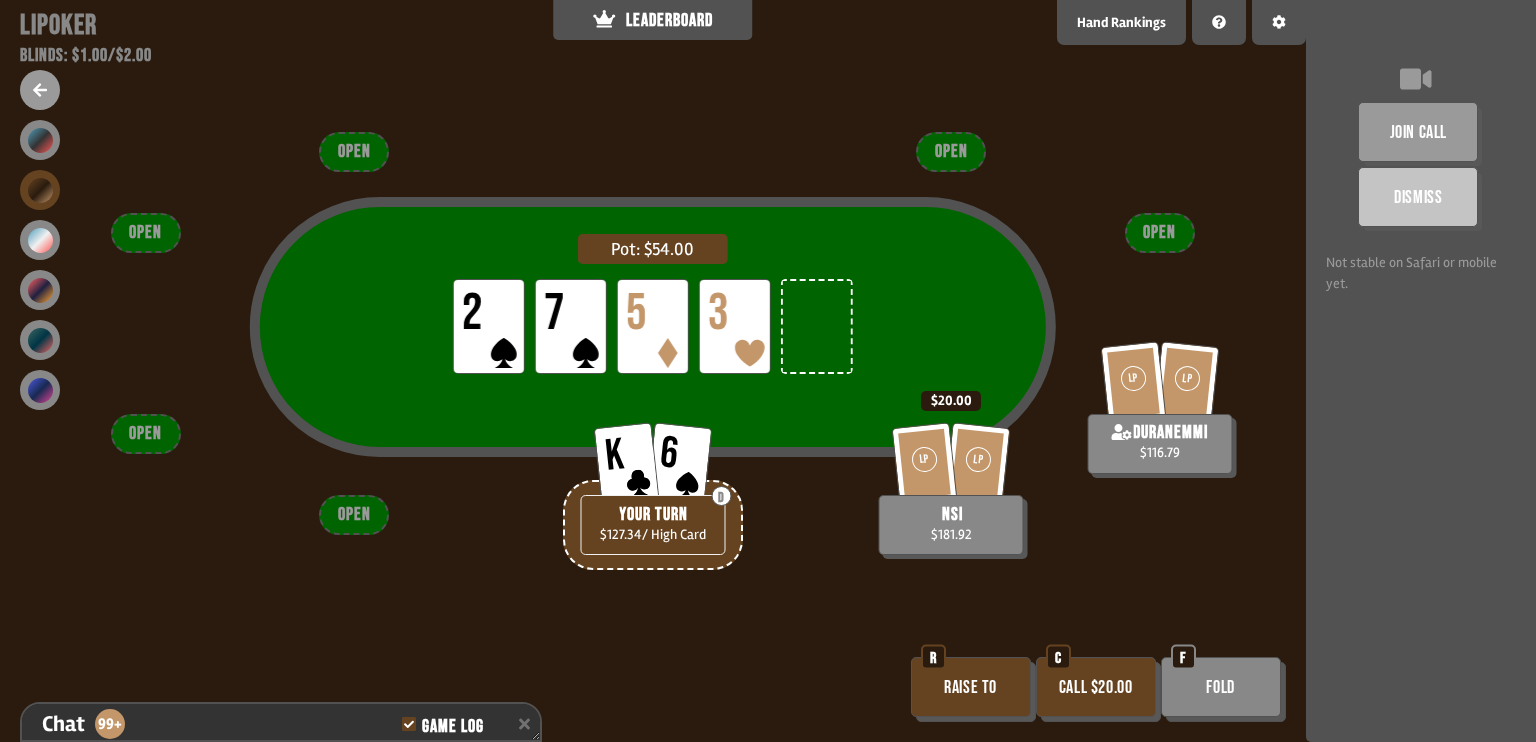 click on "Call $20.00" at bounding box center (1096, 687) 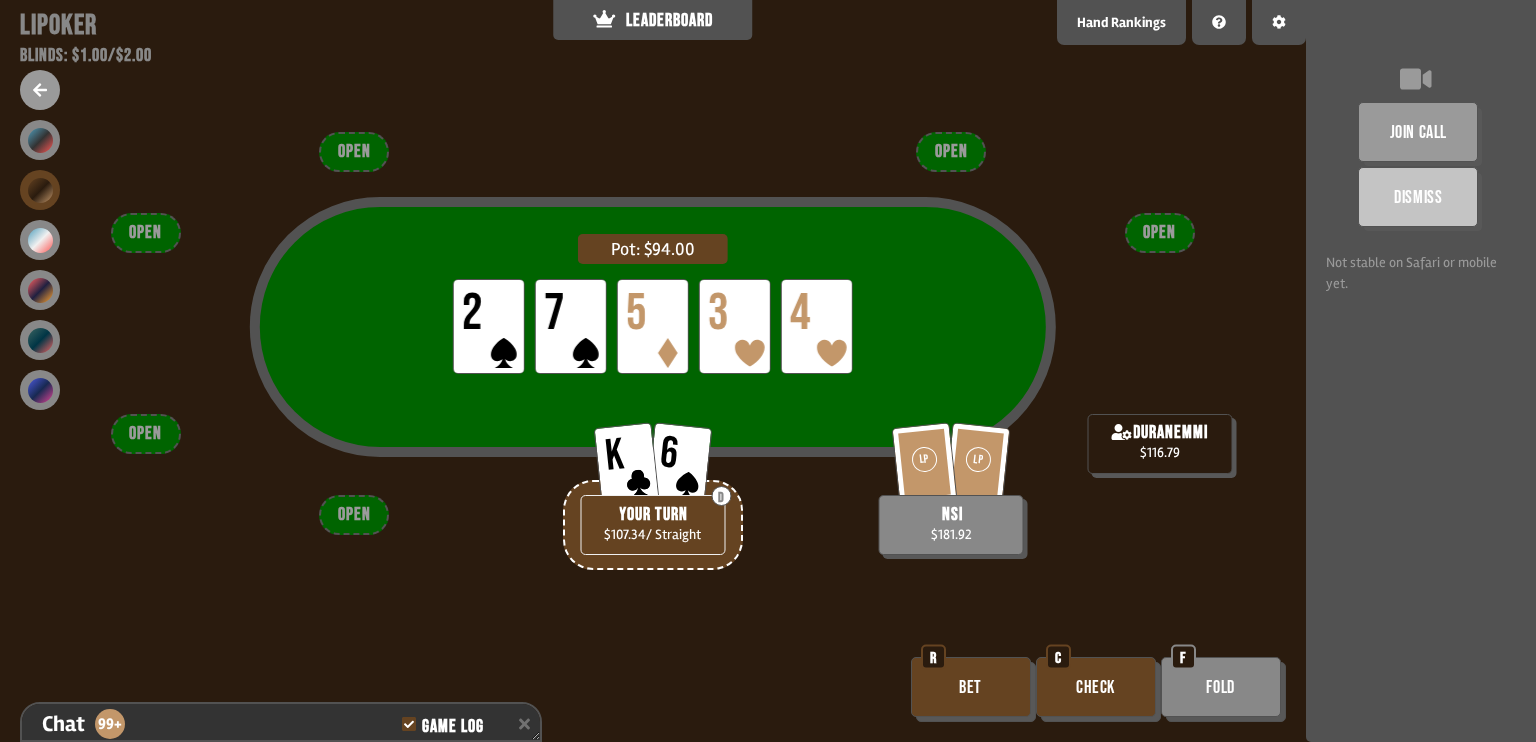 click on "Bet" at bounding box center (971, 687) 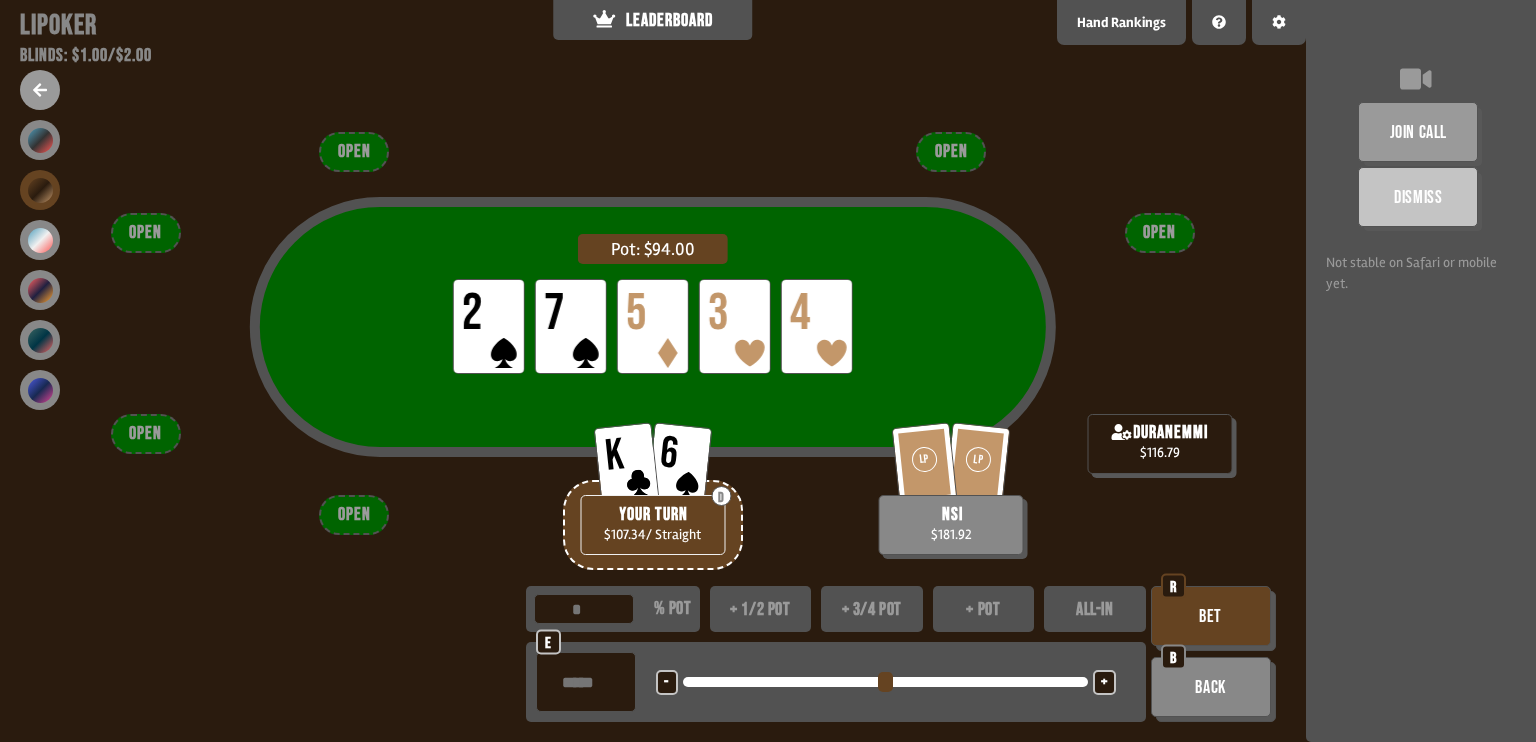 click at bounding box center [885, 682] 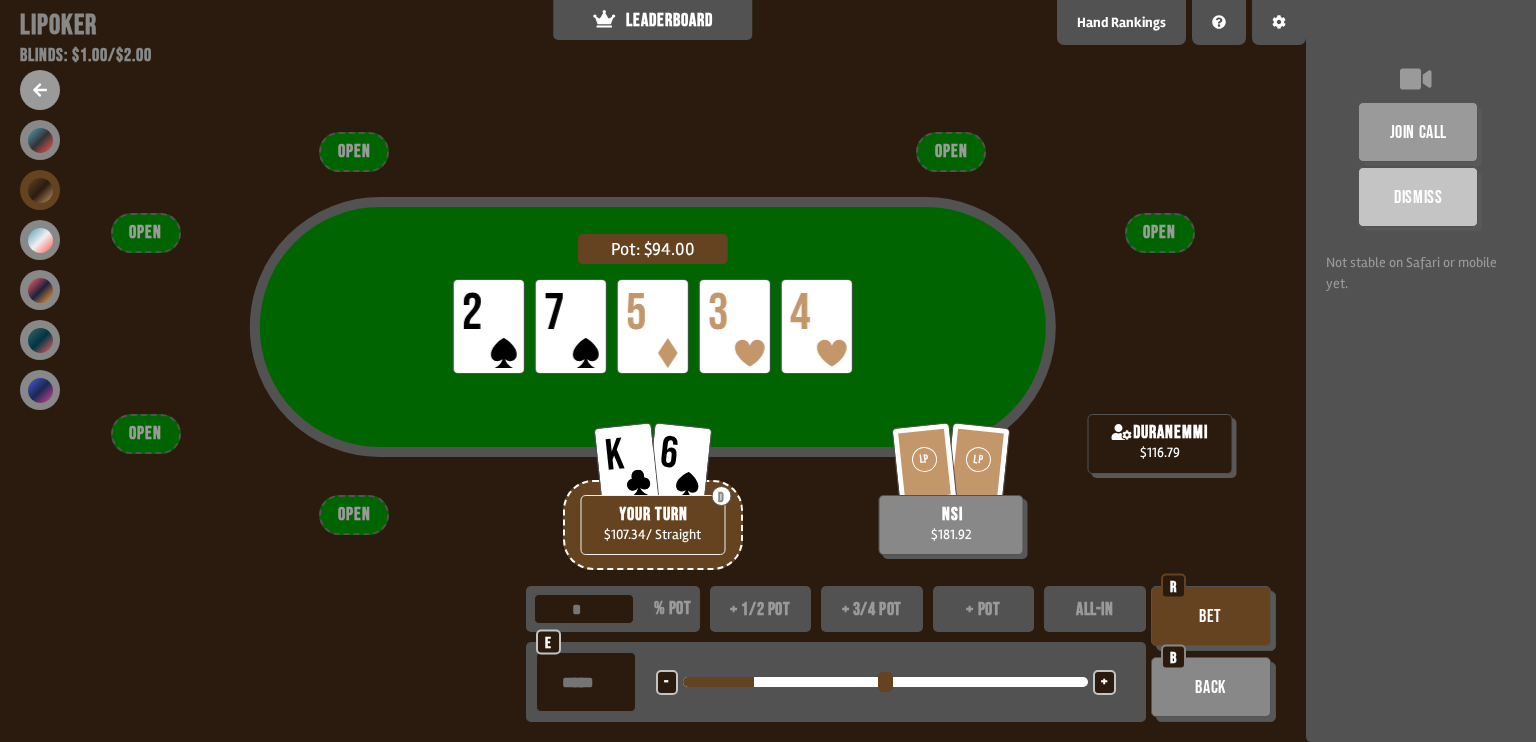 click at bounding box center [885, 682] 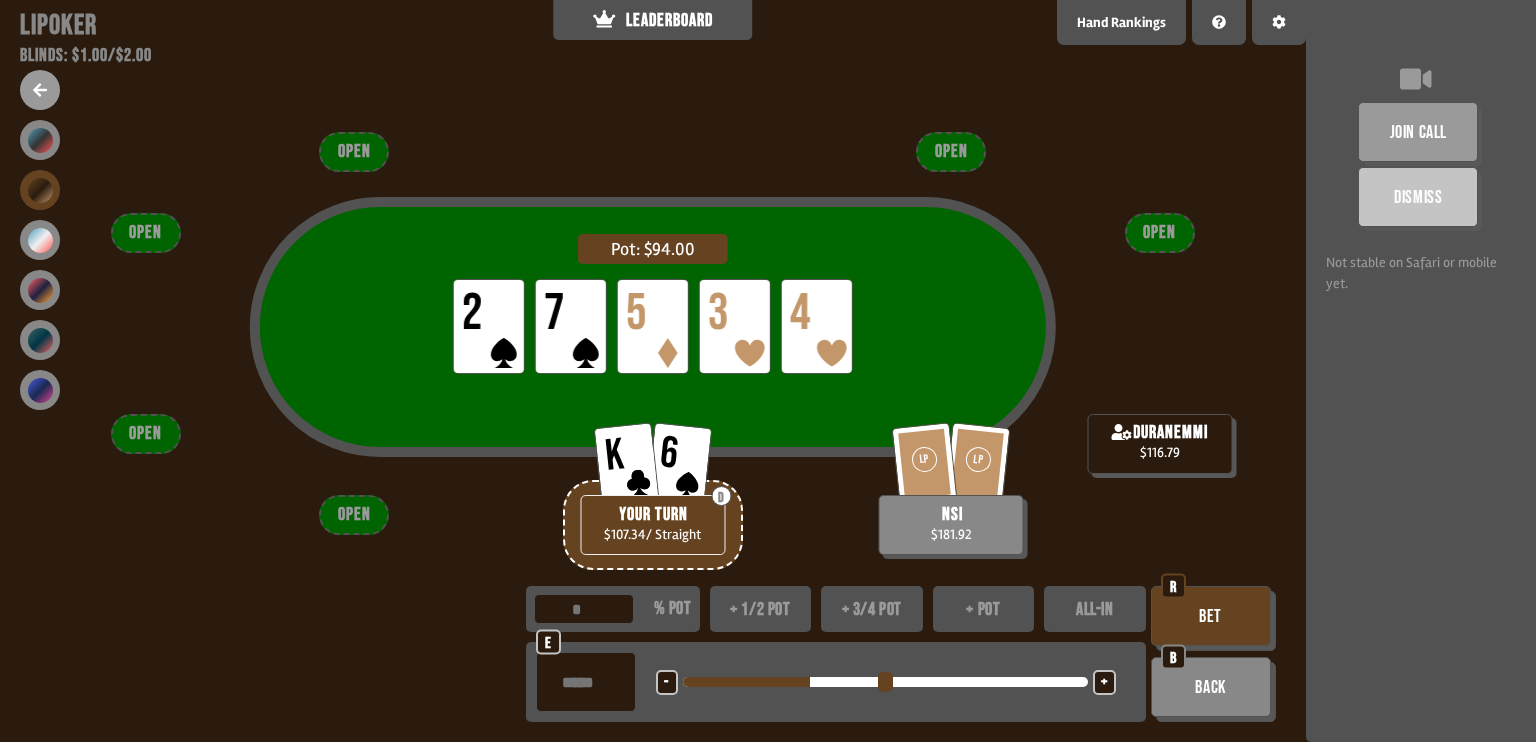 click on "Bet" at bounding box center (1211, 616) 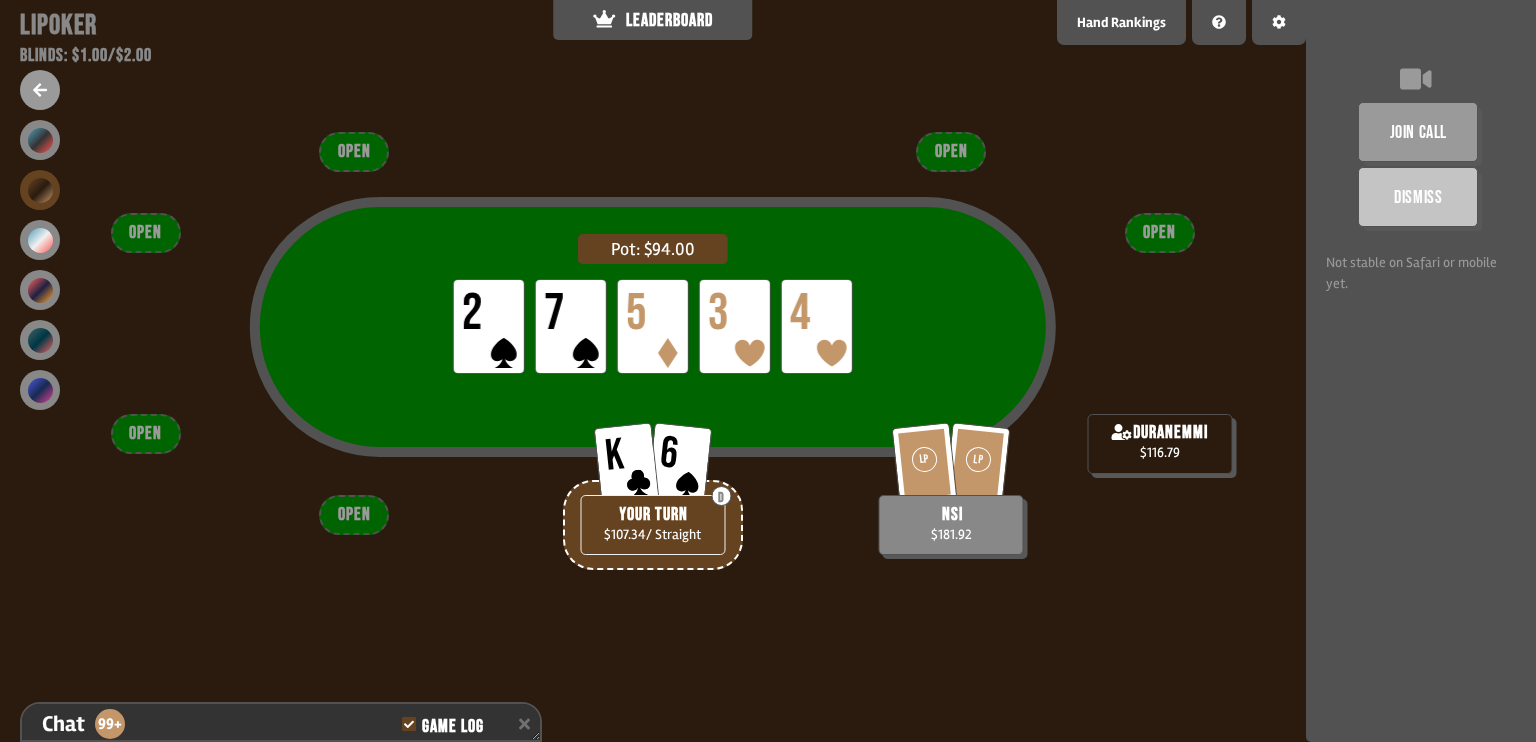 scroll, scrollTop: 13498, scrollLeft: 0, axis: vertical 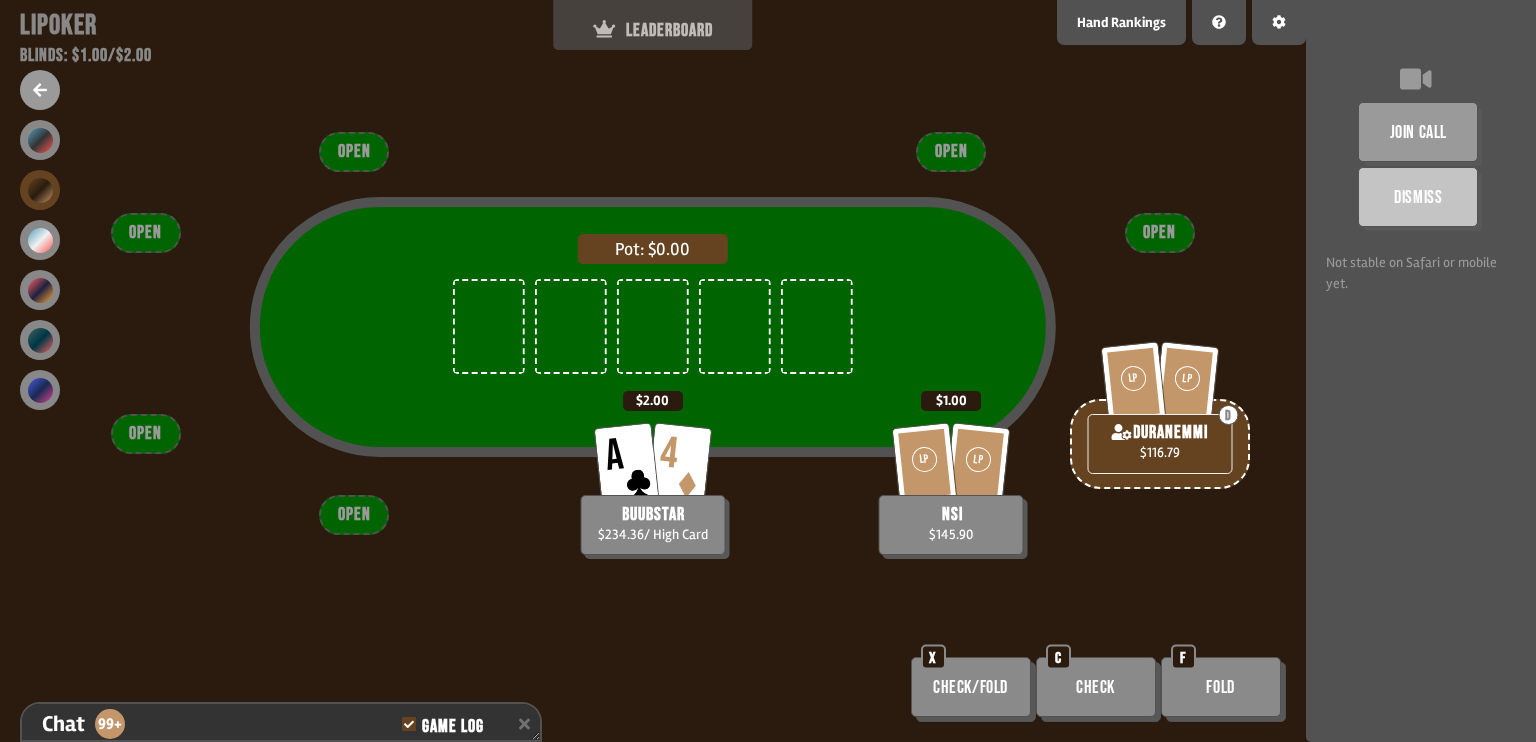 click on "LEADERBOARD" at bounding box center [653, 30] 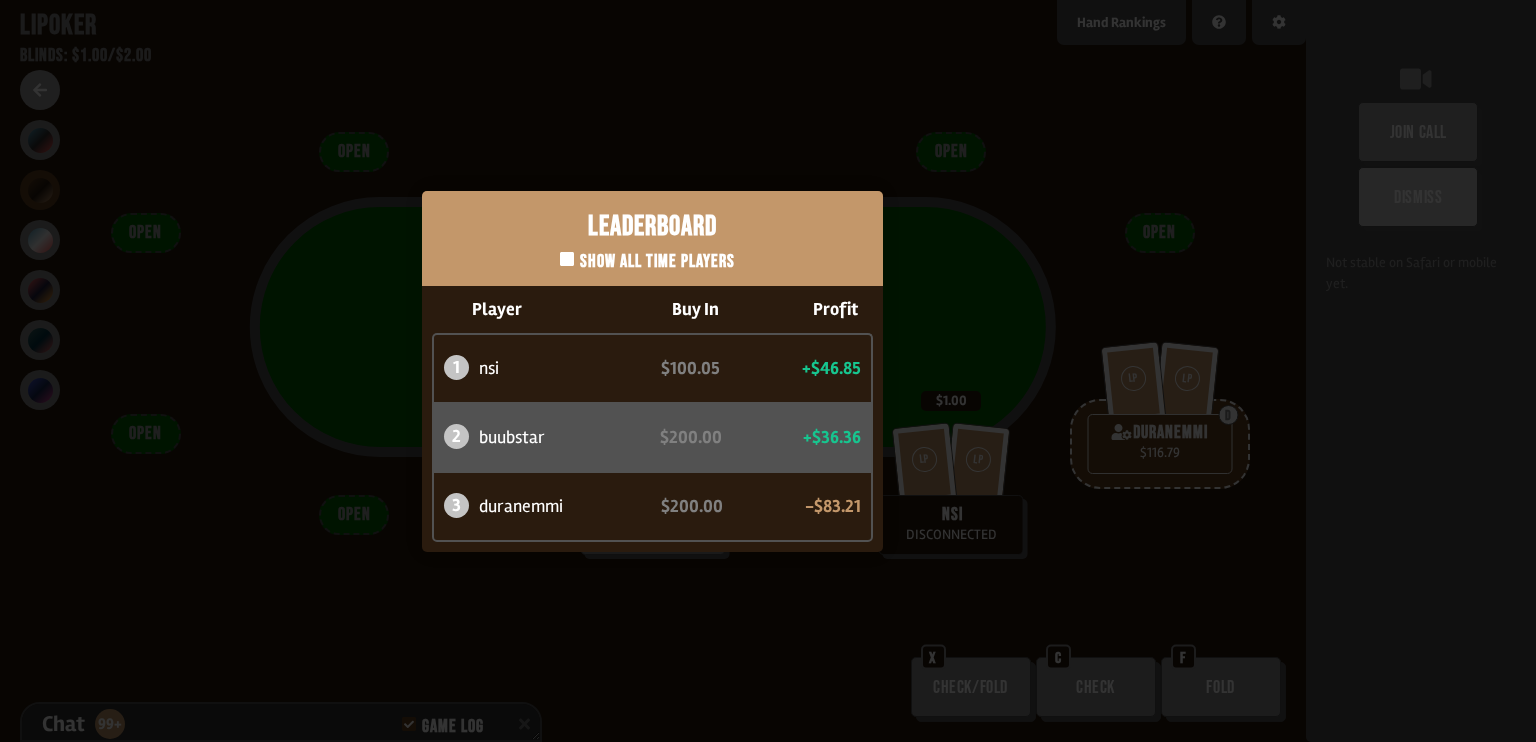 click on "Leaderboard   Show all time players Player Buy In Profit 1 nsi $100.05 +$46.85 2 buubstar $200.00 +$36.36 3 duranemmi $200.00 -$83.21" at bounding box center [653, 371] 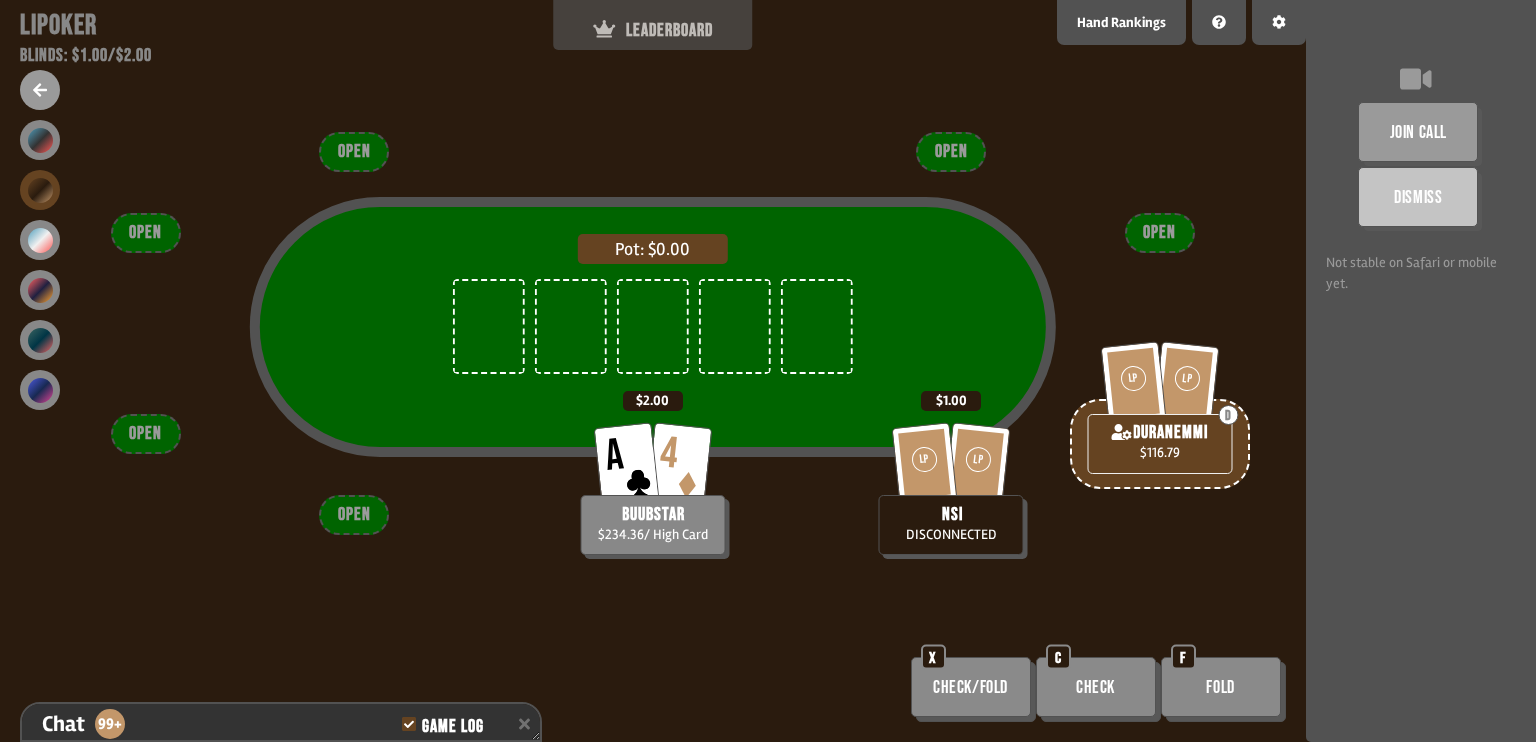 click on "LEADERBOARD" at bounding box center [653, 30] 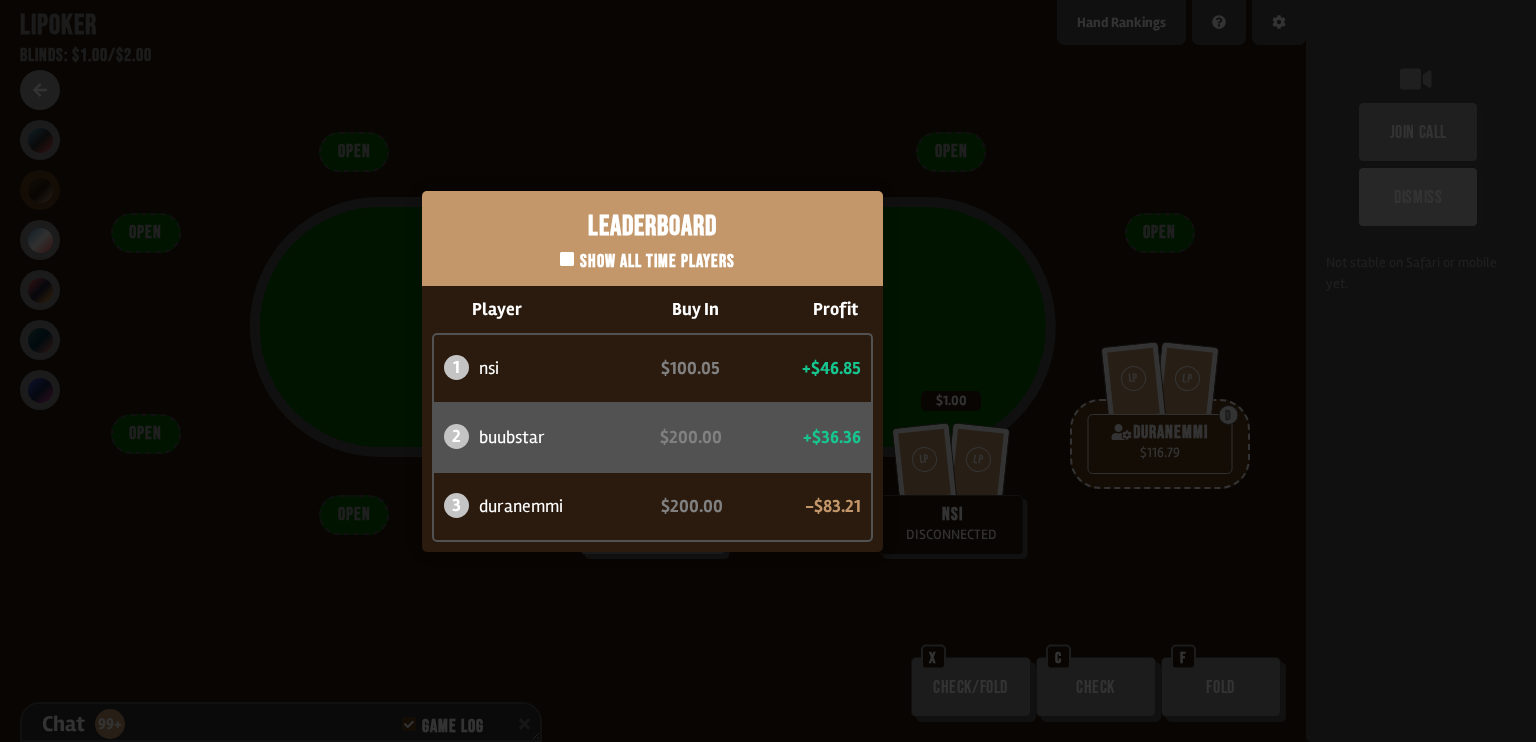 click on "Leaderboard   Show all time players Player Buy In Profit 1 nsi $100.05 +$46.85 2 buubstar $200.00 +$36.36 3 duranemmi $200.00 -$83.21" at bounding box center (653, 371) 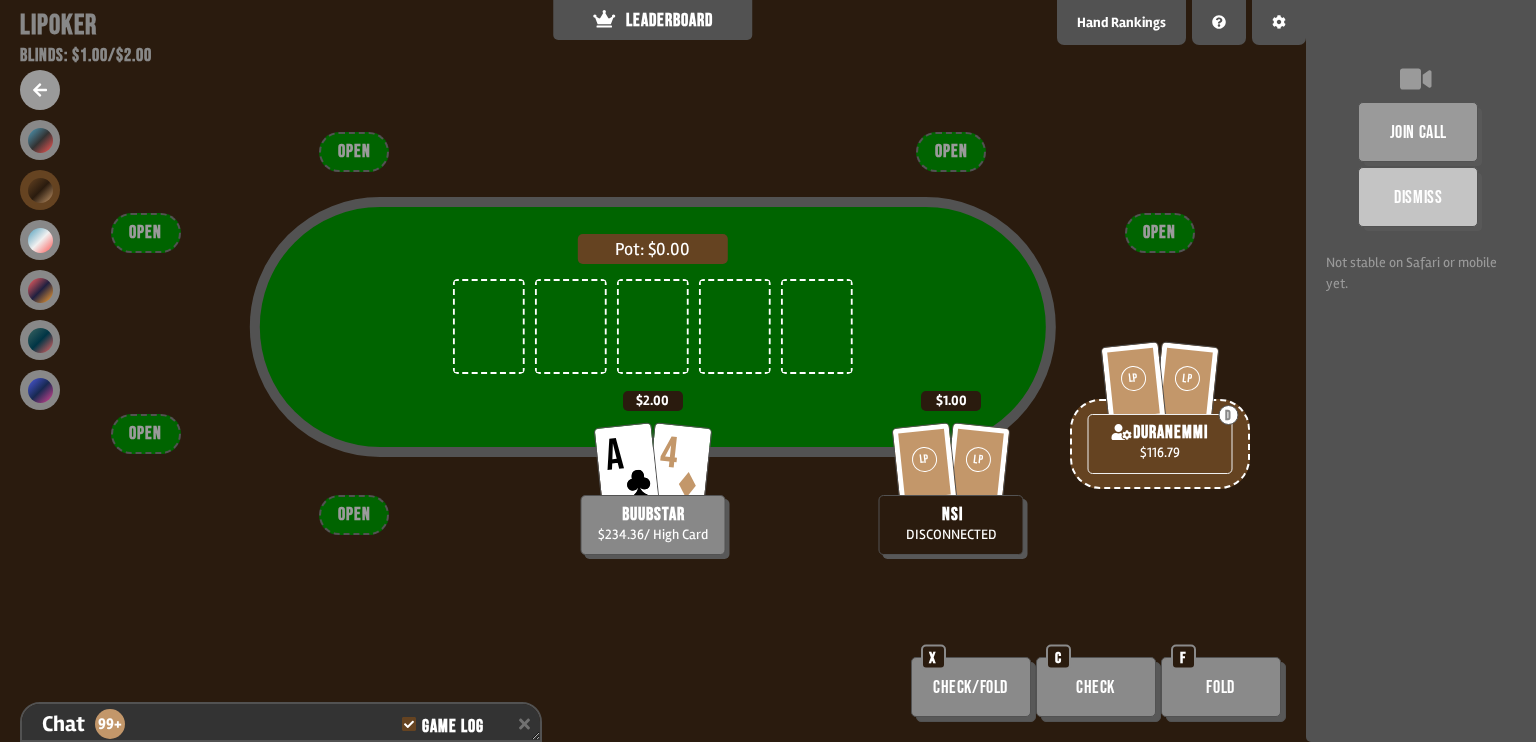 click on "Pot: $0.00   LP LP D duranemmi $116.79  A 4 buubstar $234.36   / High Card $2.00  LP LP nsi DISCONNECTED $1.00  OPEN OPEN OPEN OPEN OPEN OPEN Check/Fold X Check C Fold F" at bounding box center (653, 371) 